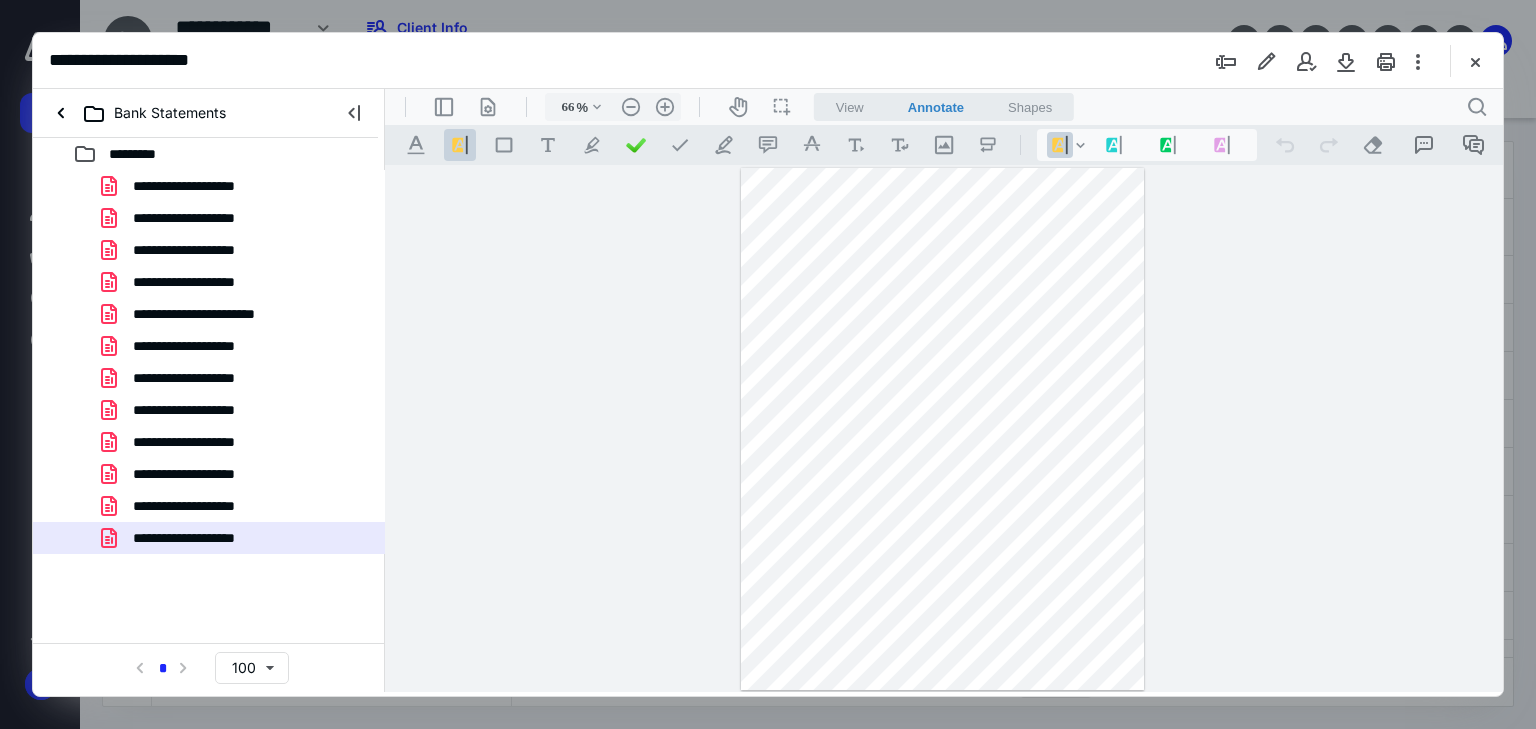 scroll, scrollTop: 0, scrollLeft: 0, axis: both 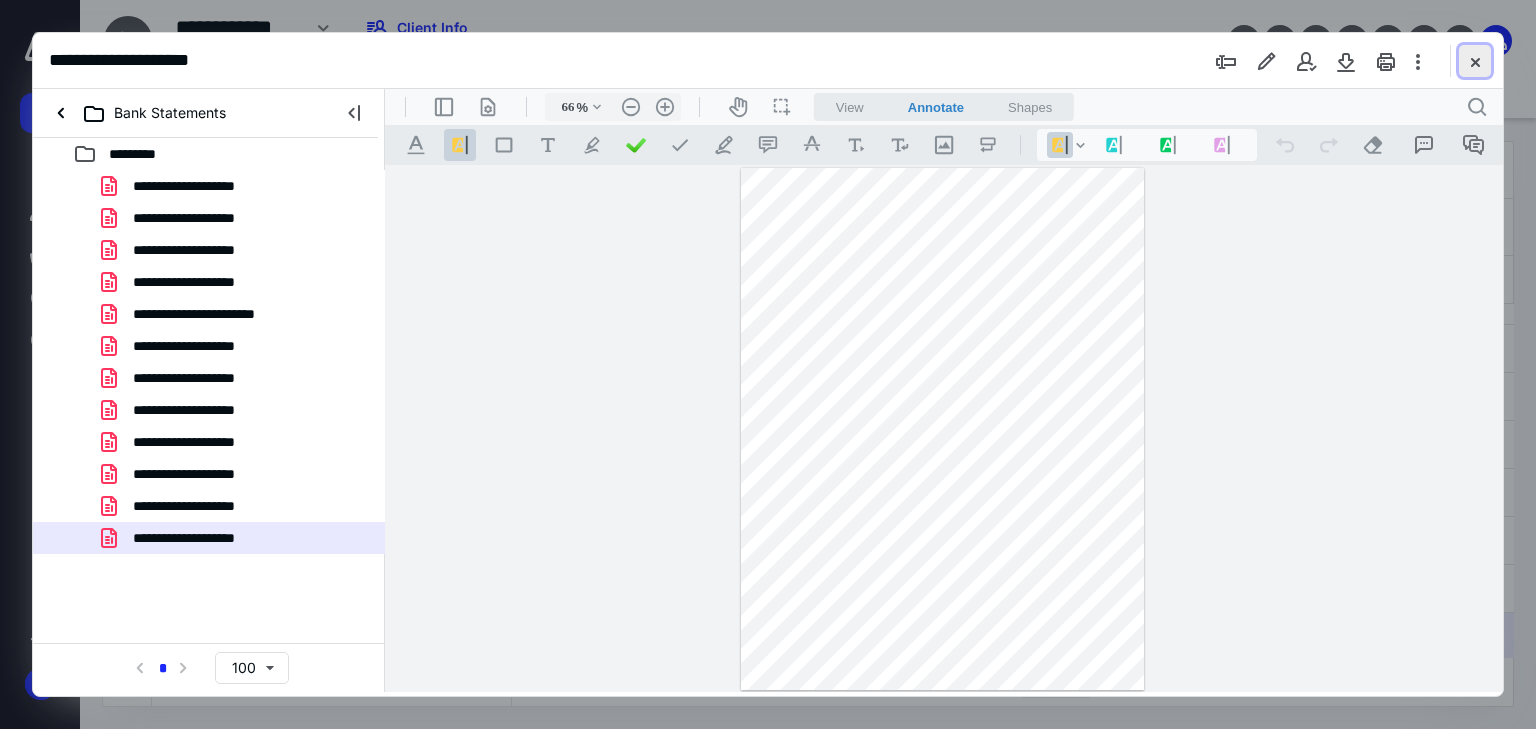 click at bounding box center [1475, 61] 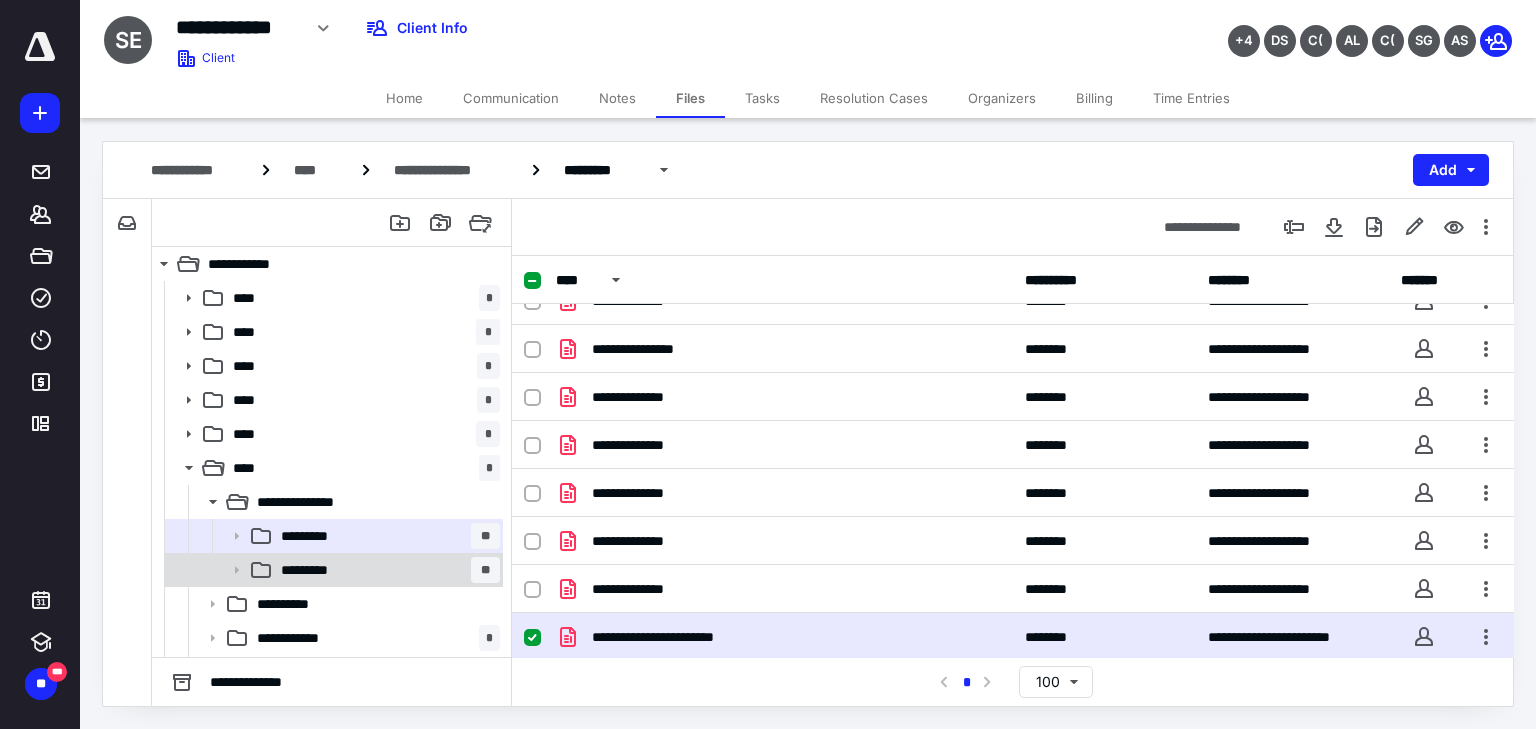 click on "********* **" at bounding box center [386, 570] 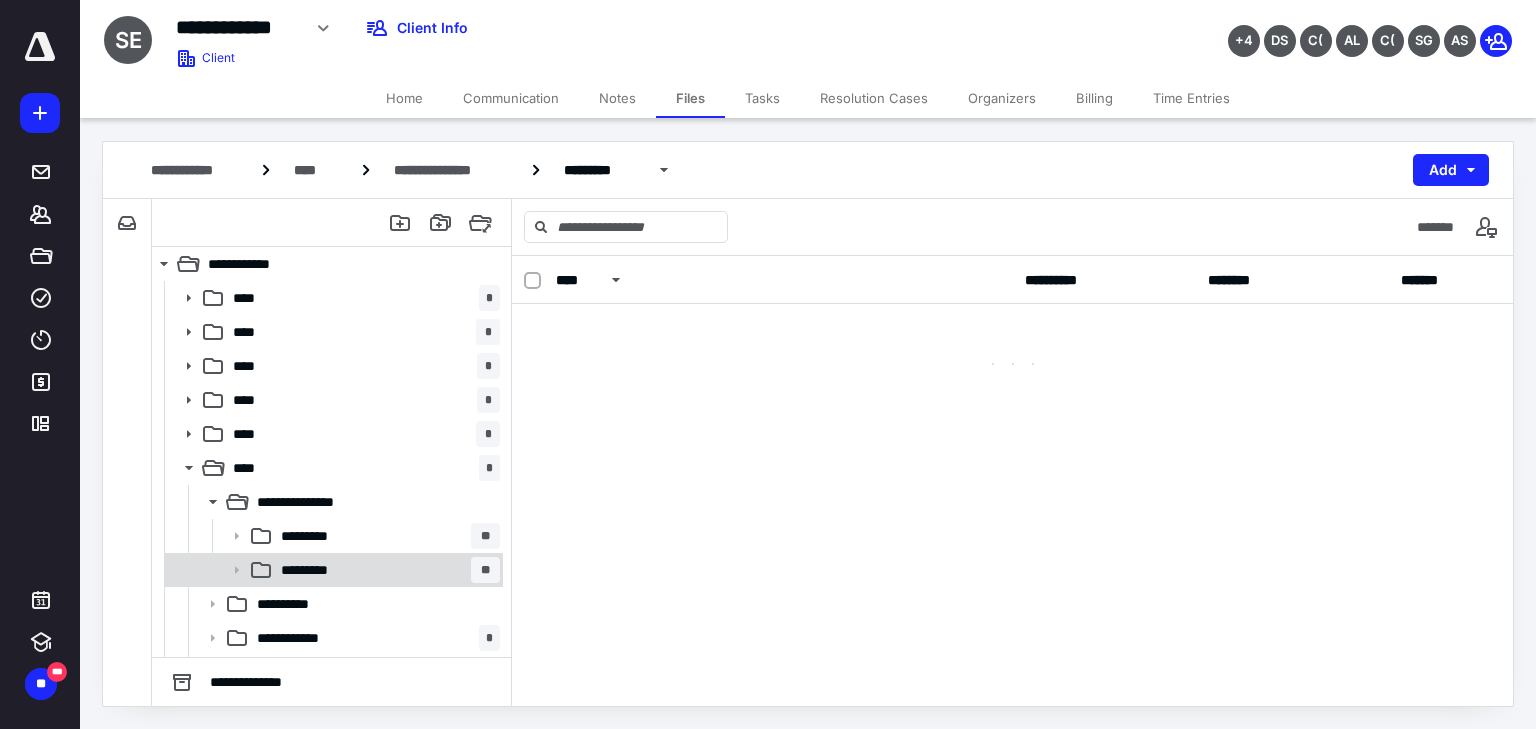 scroll, scrollTop: 0, scrollLeft: 0, axis: both 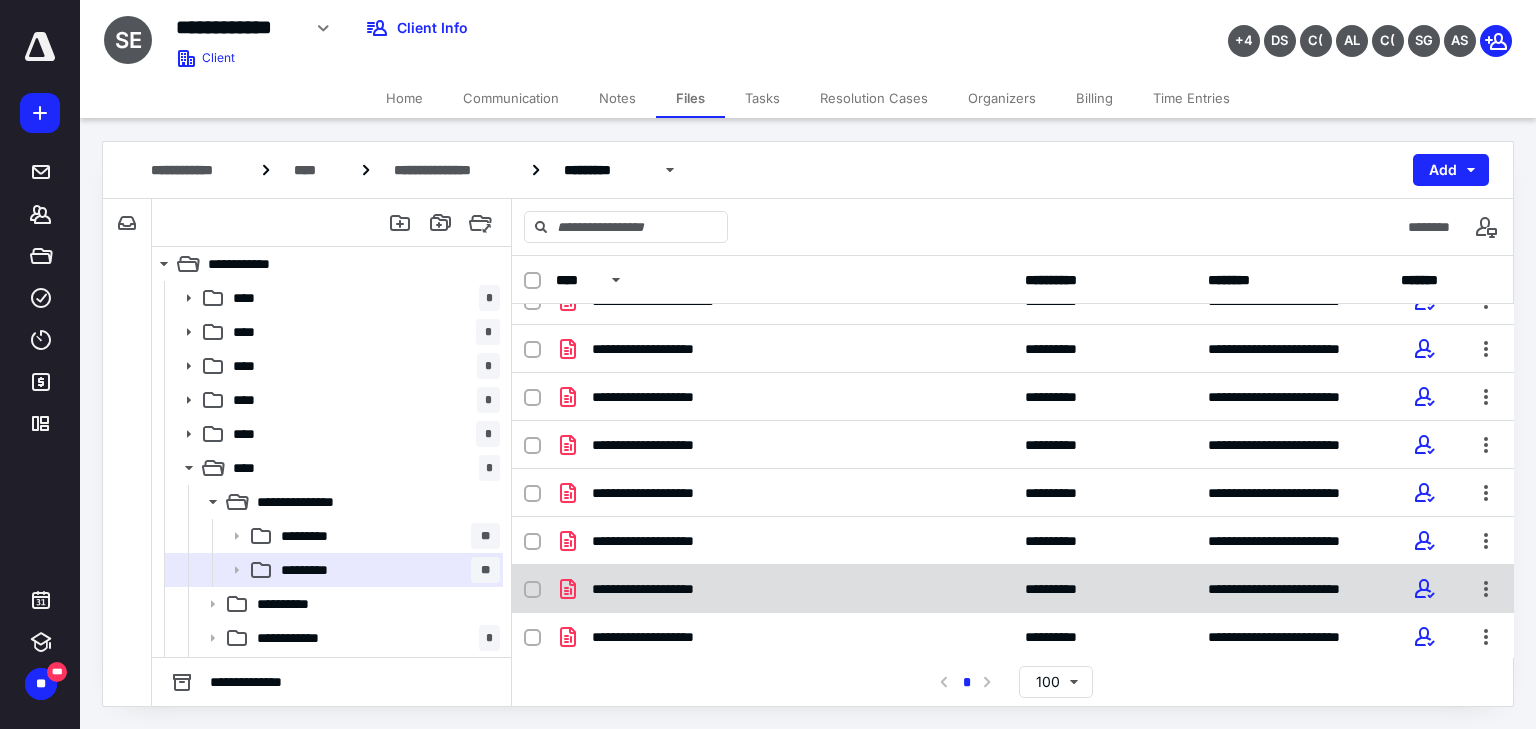 click on "**********" at bounding box center (784, 589) 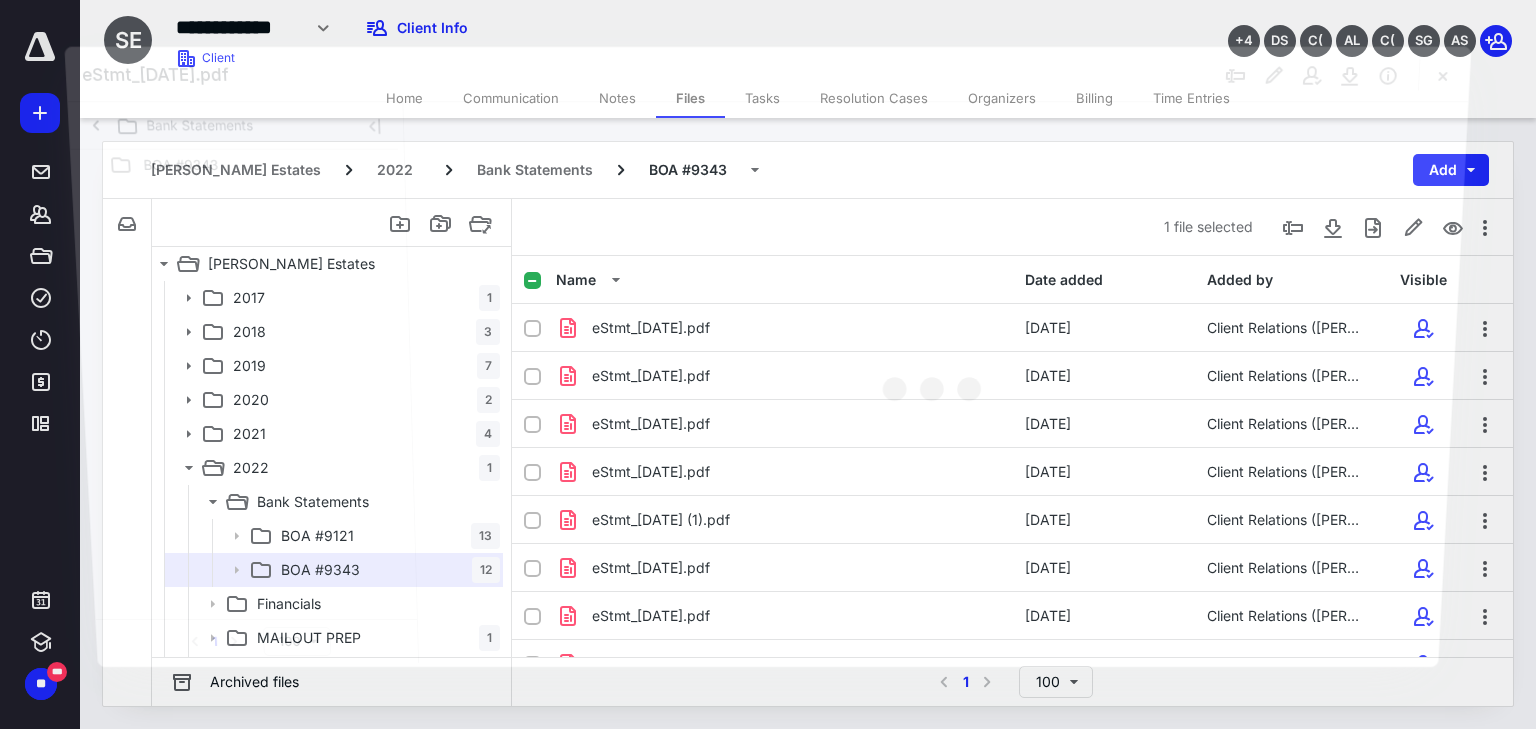 scroll, scrollTop: 219, scrollLeft: 0, axis: vertical 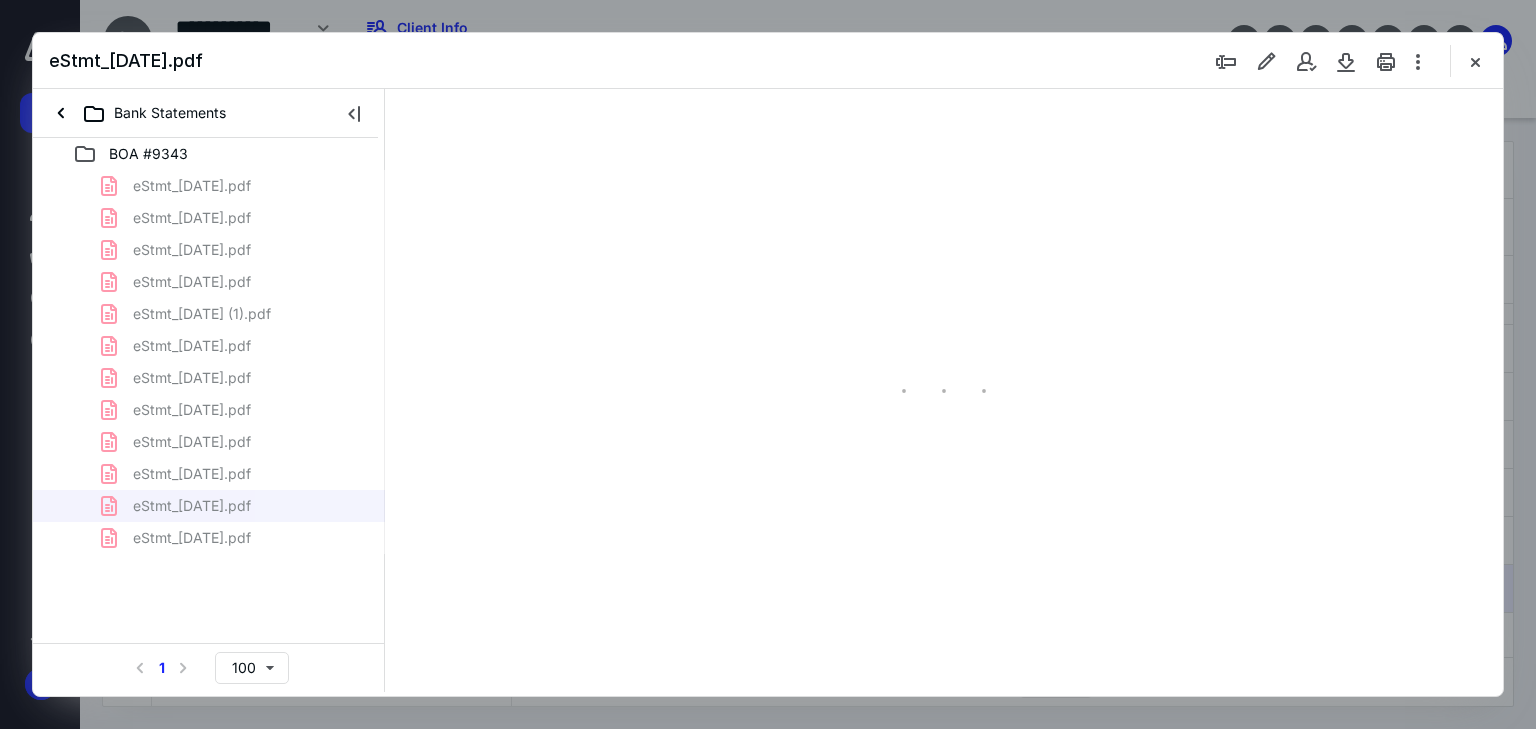 type on "66" 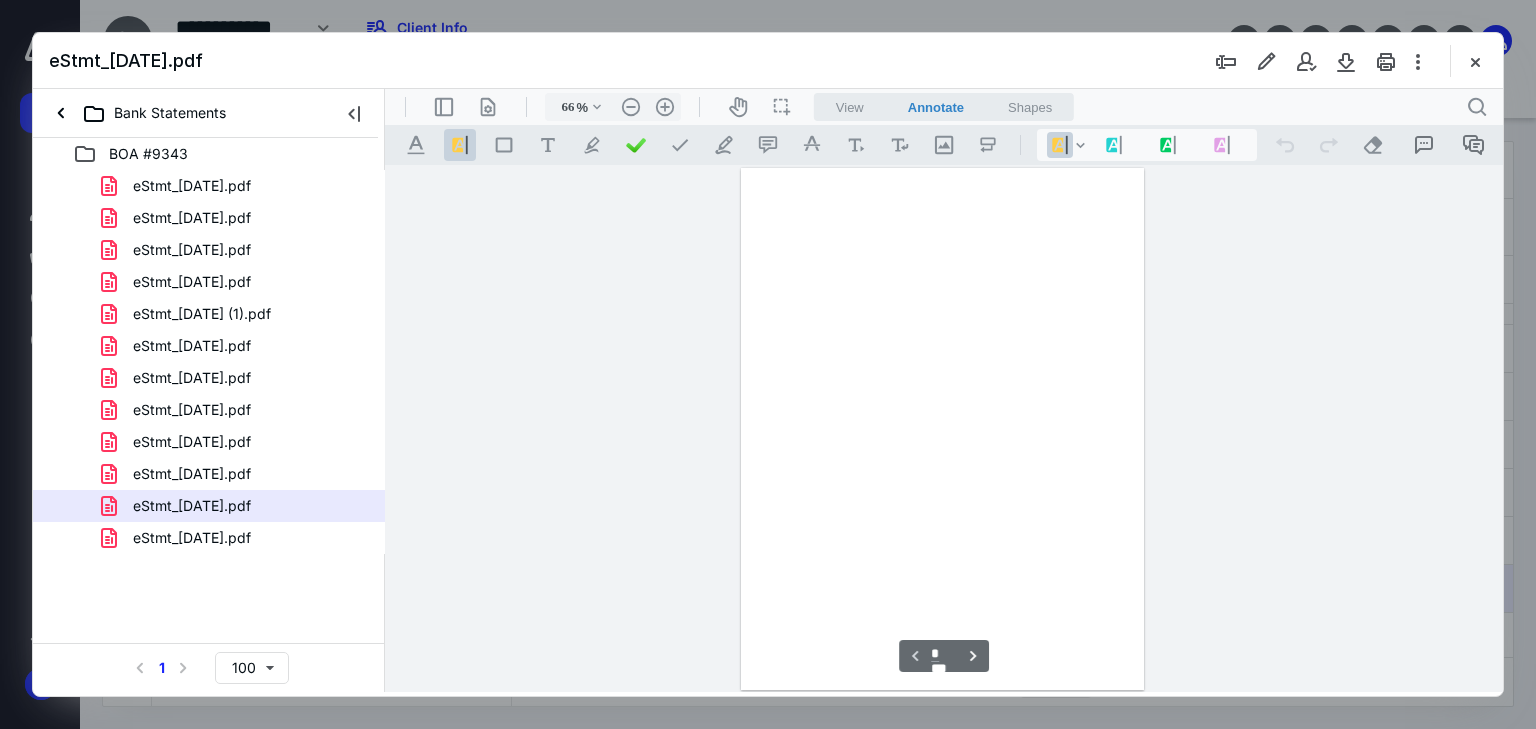 scroll, scrollTop: 79, scrollLeft: 0, axis: vertical 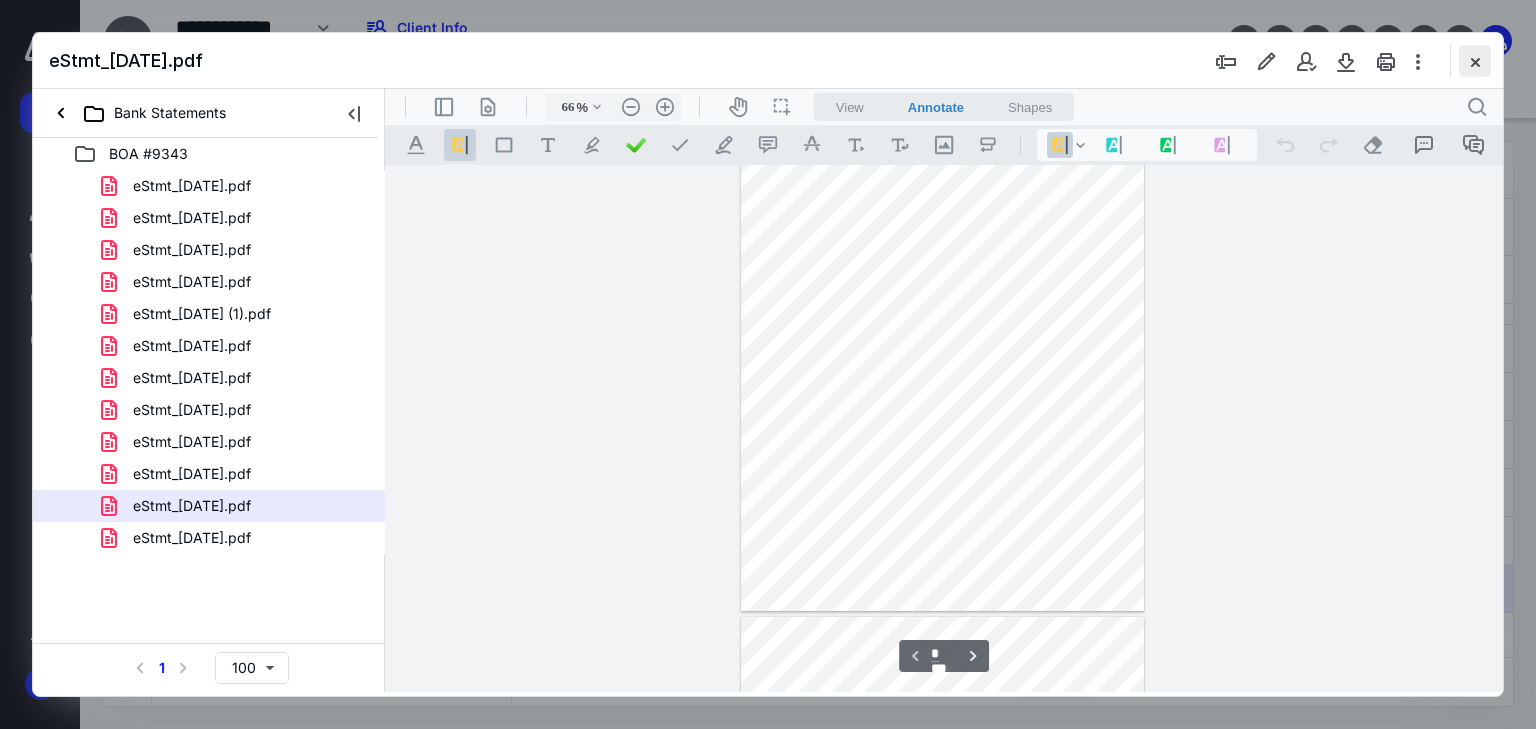 click at bounding box center (1475, 61) 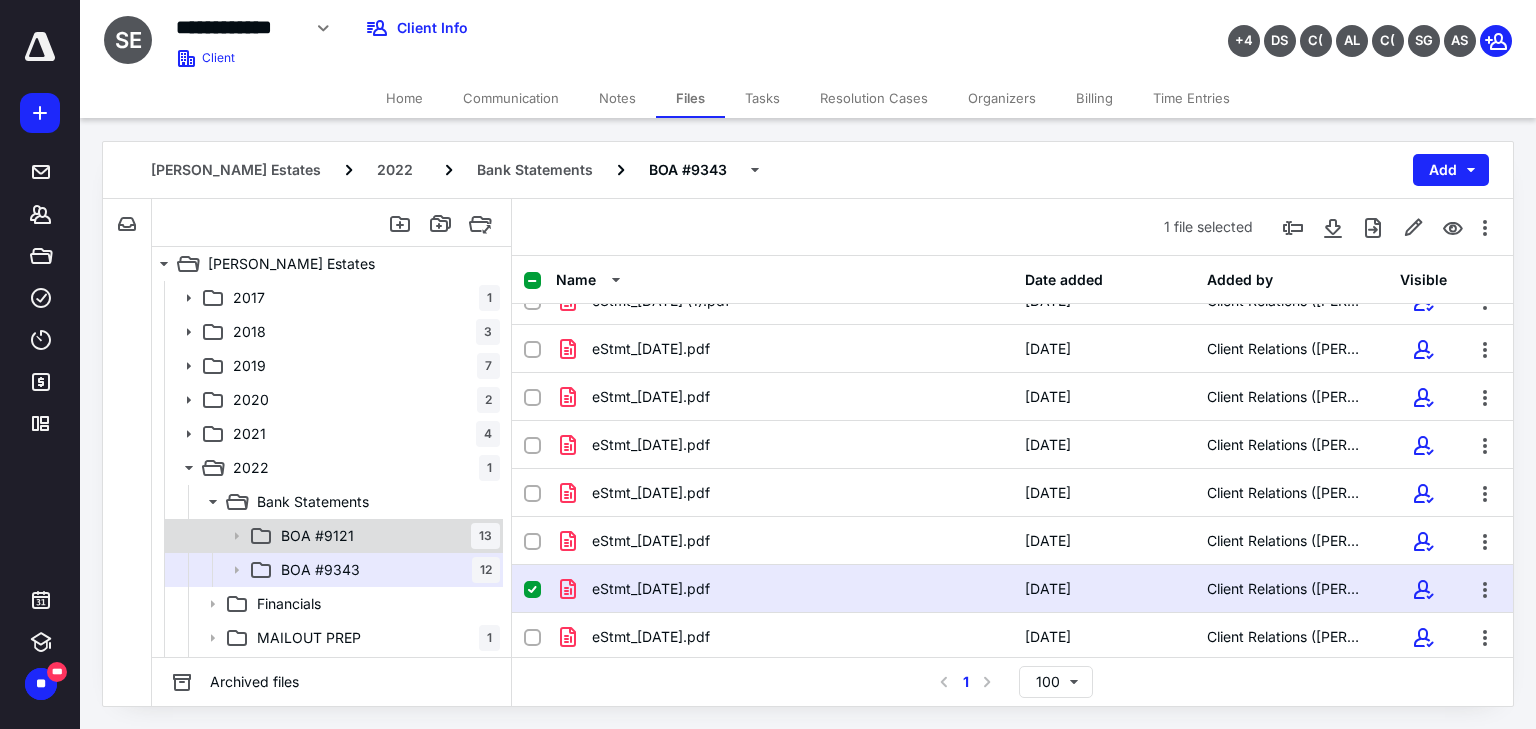 click on "BOA #9121 13" at bounding box center [386, 536] 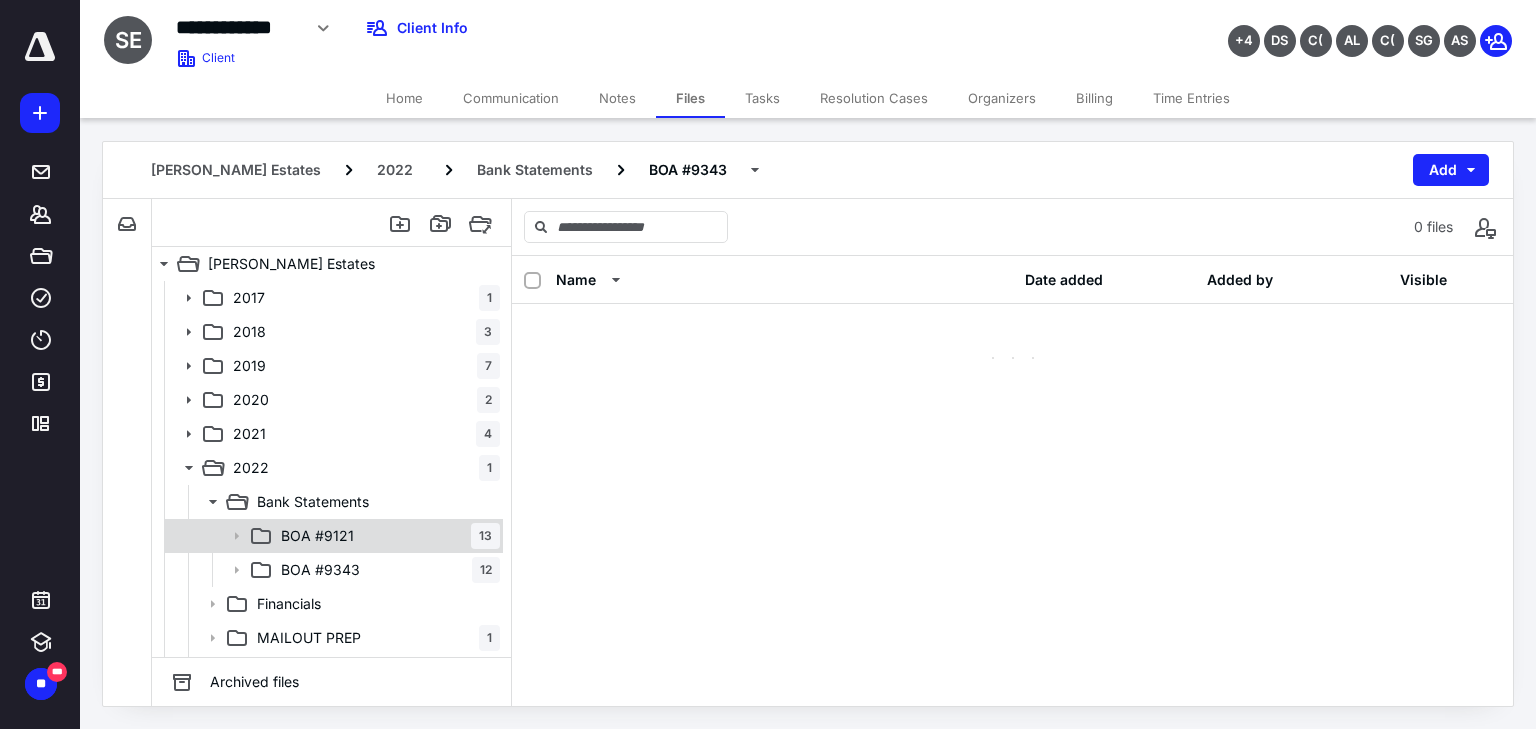 scroll, scrollTop: 0, scrollLeft: 0, axis: both 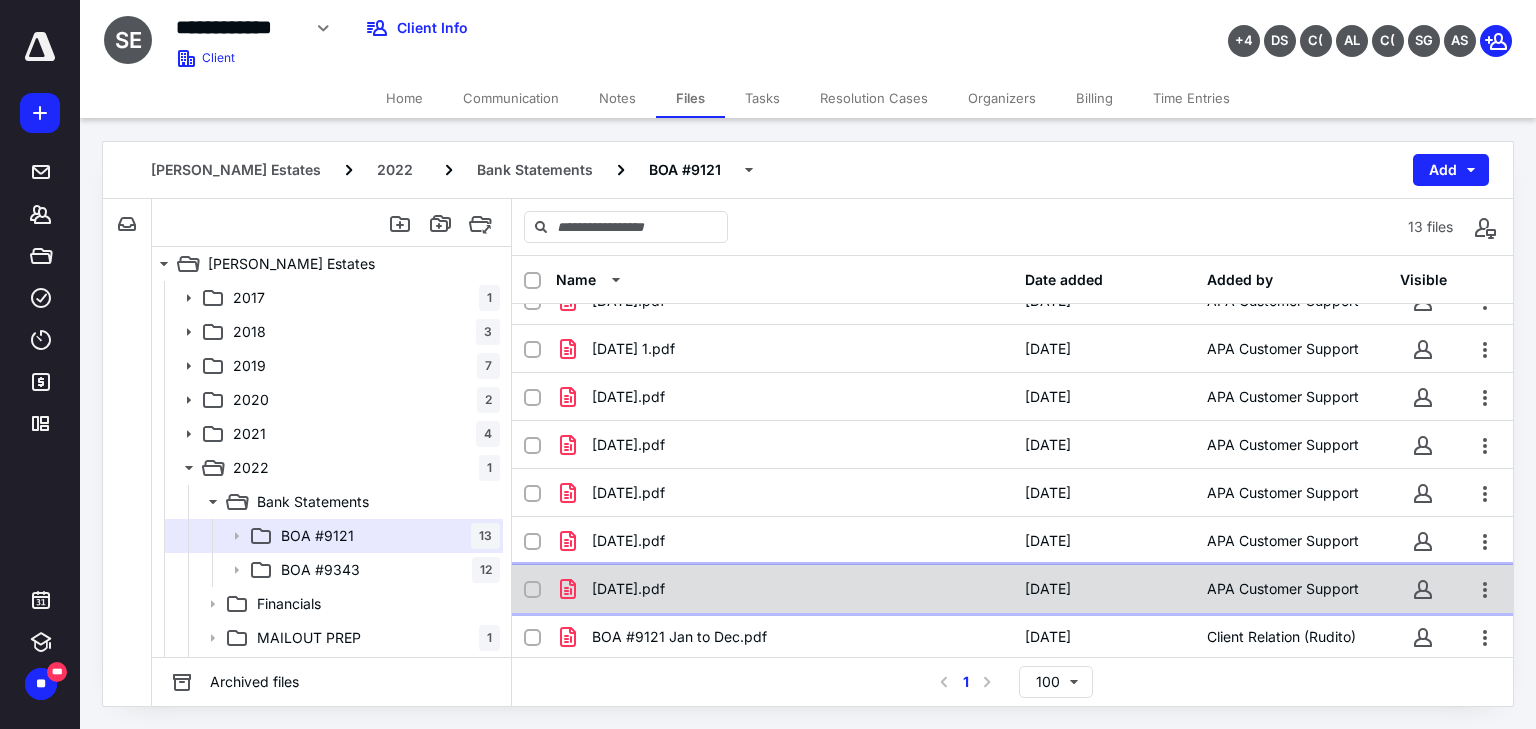 click on "12-12-2022.pdf" at bounding box center (784, 589) 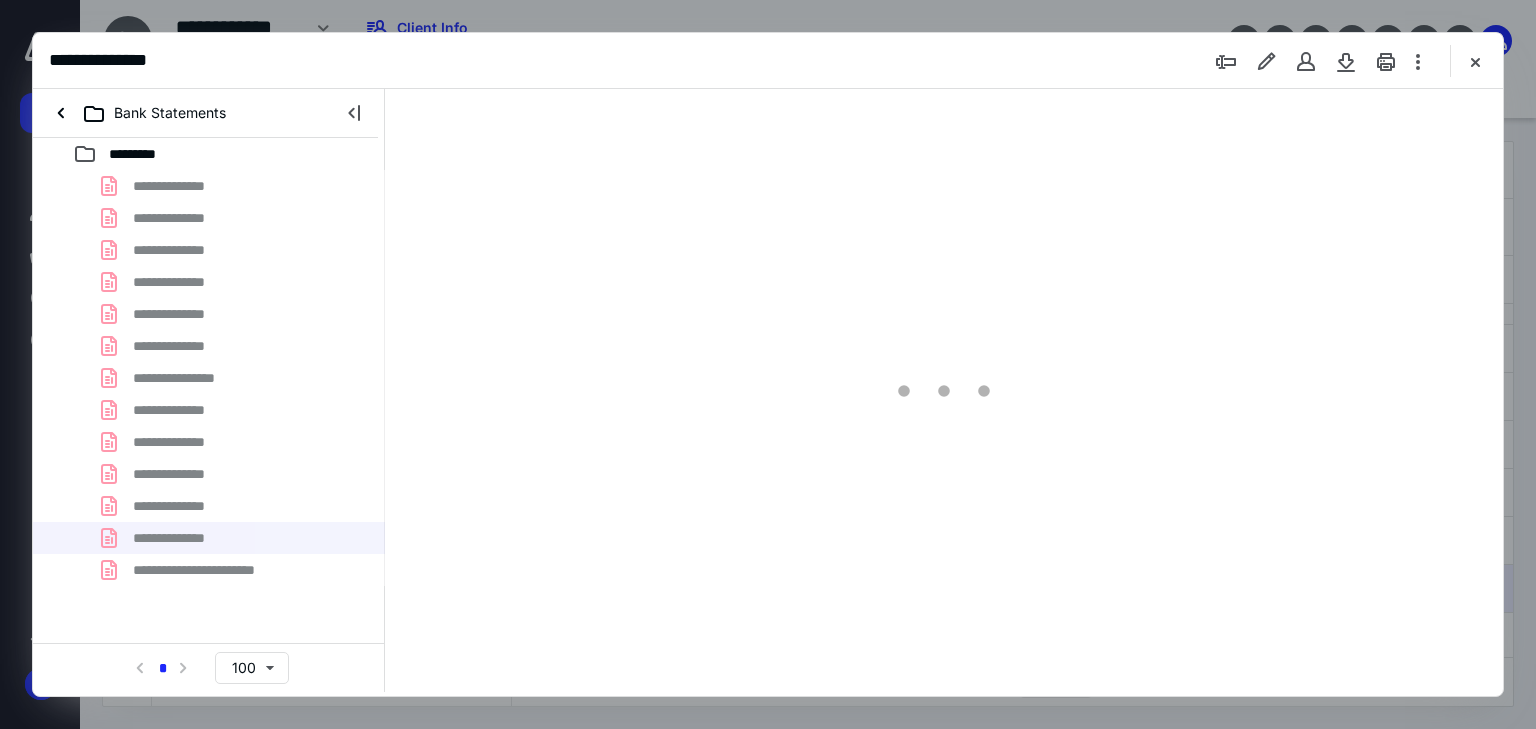 scroll, scrollTop: 0, scrollLeft: 0, axis: both 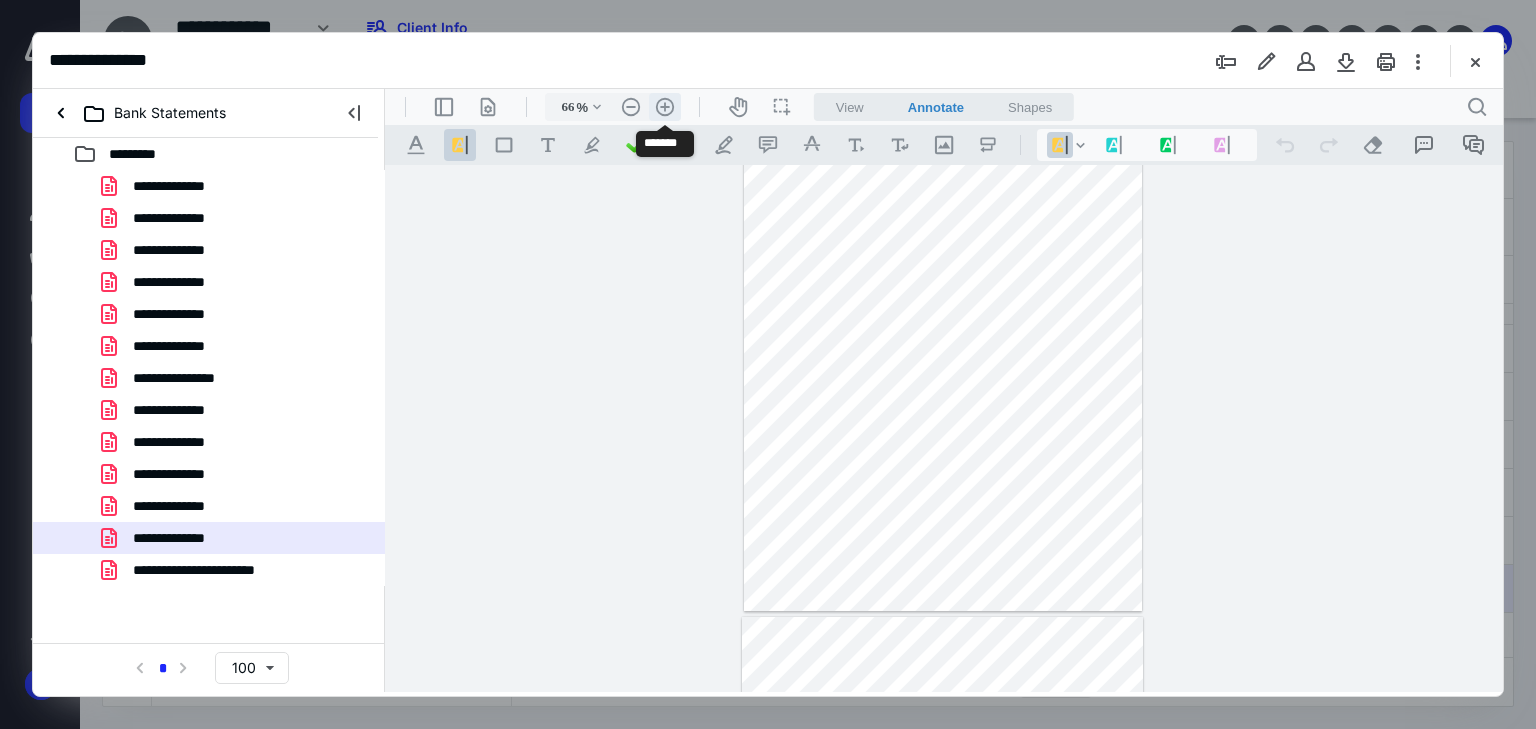 click on ".cls-1{fill:#abb0c4;} icon - header - zoom - in - line" at bounding box center (665, 107) 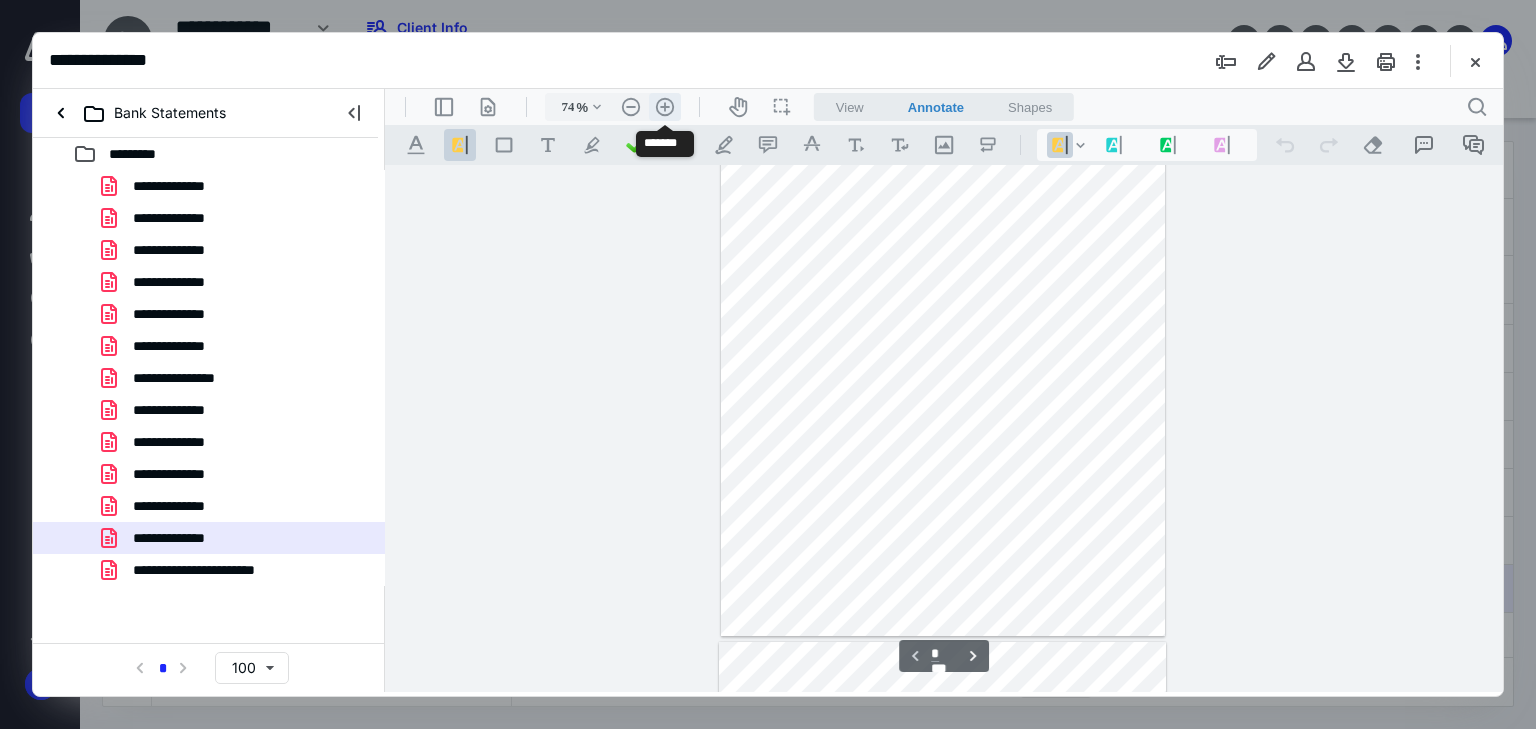 click on ".cls-1{fill:#abb0c4;} icon - header - zoom - in - line" at bounding box center [665, 107] 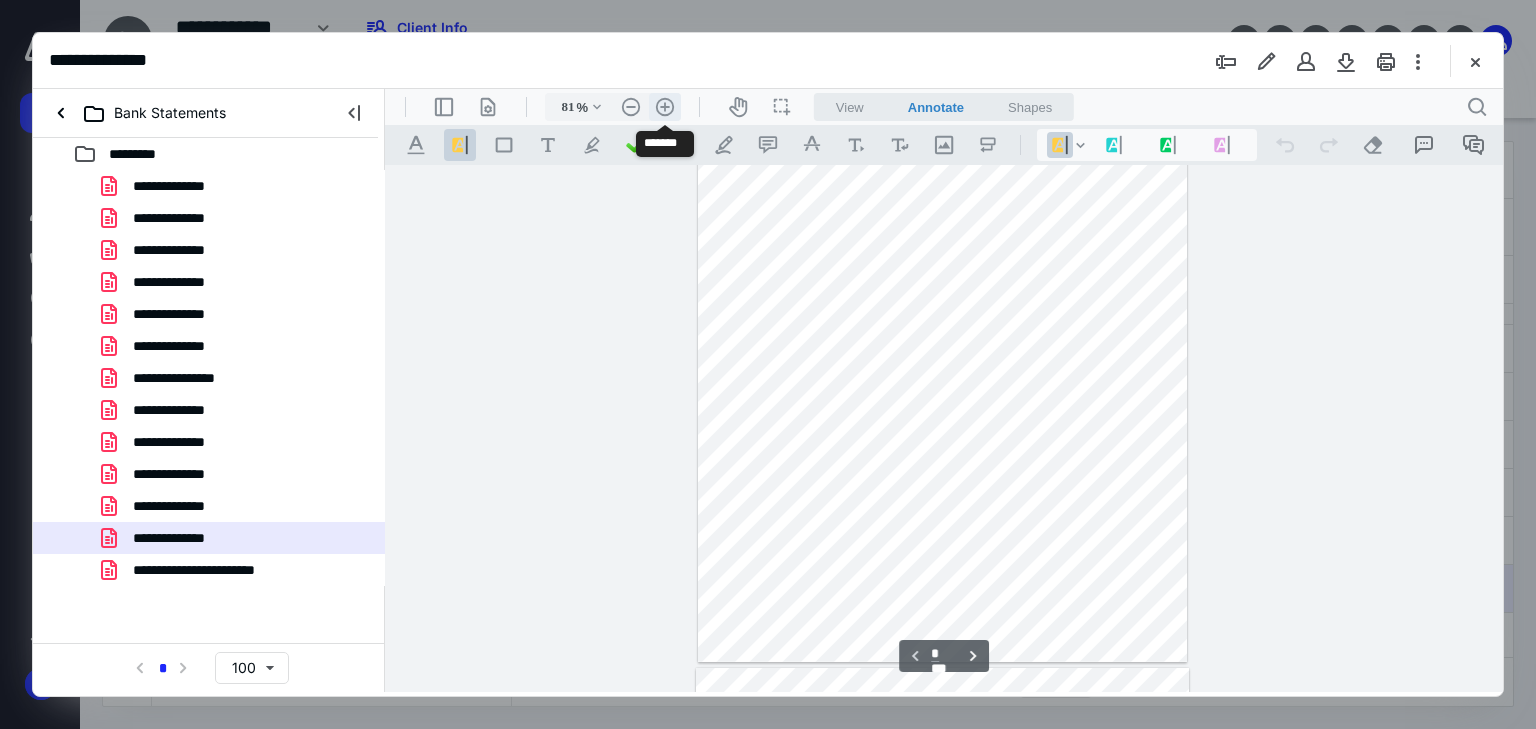 click on ".cls-1{fill:#abb0c4;} icon - header - zoom - in - line" at bounding box center (665, 107) 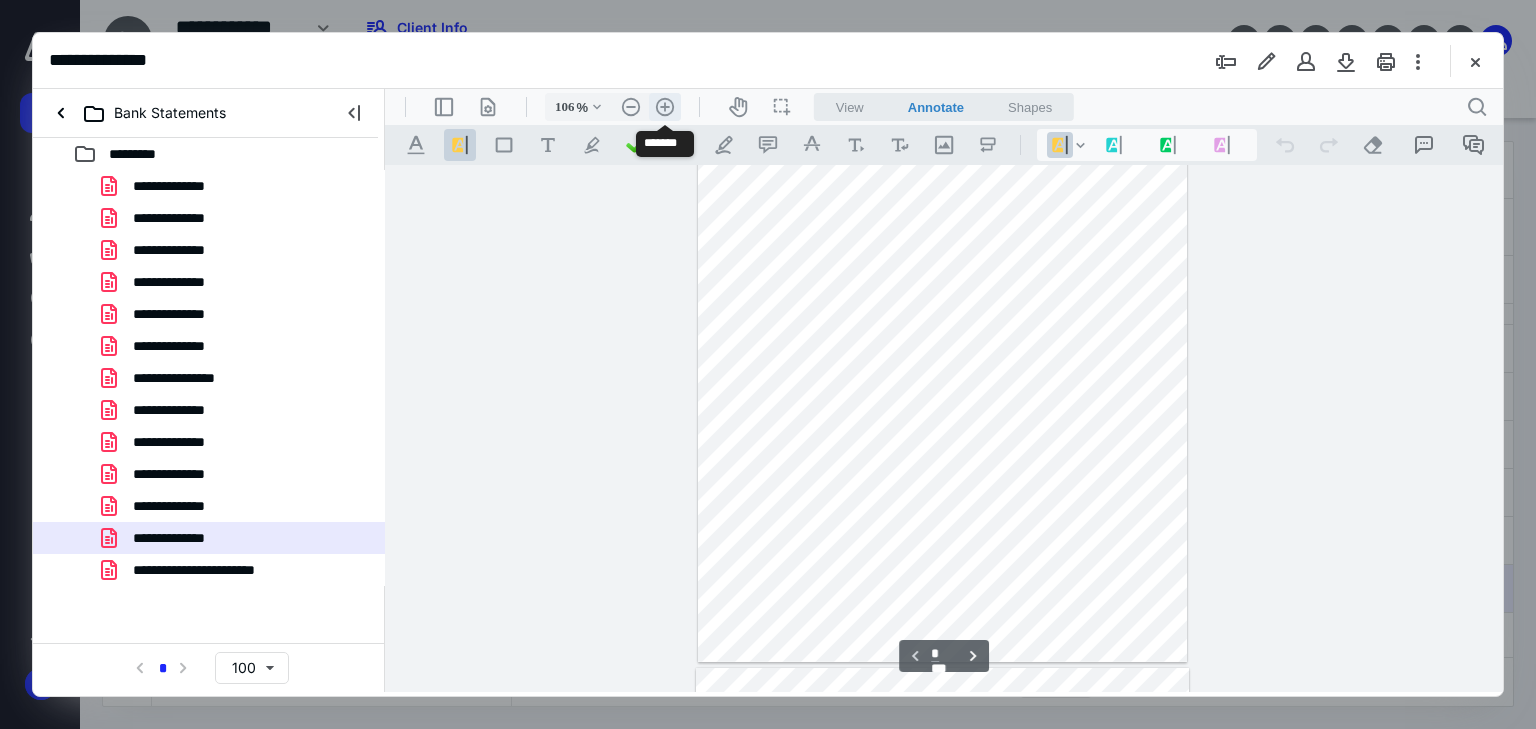 scroll, scrollTop: 264, scrollLeft: 0, axis: vertical 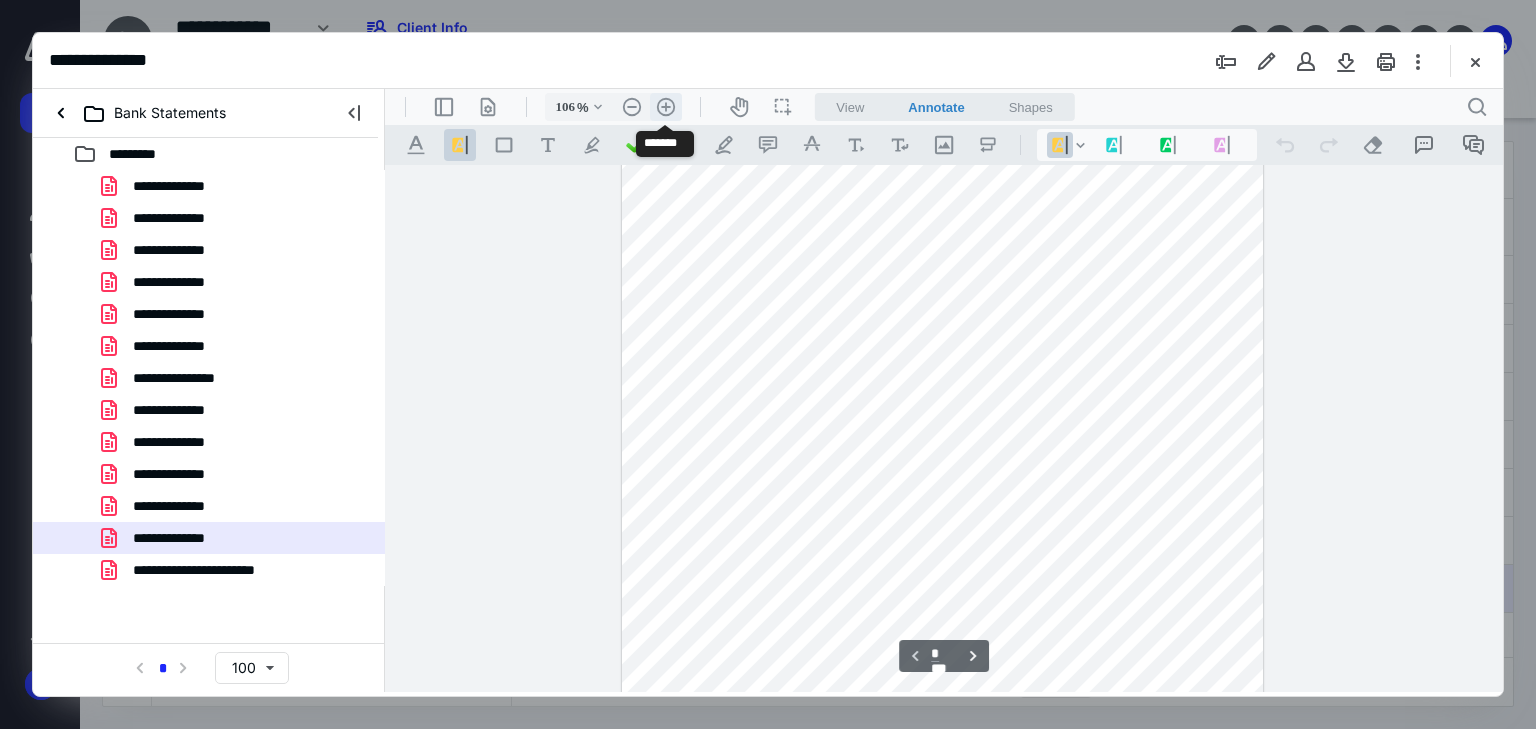 click on ".cls-1{fill:#abb0c4;} icon - header - zoom - in - line" at bounding box center (666, 107) 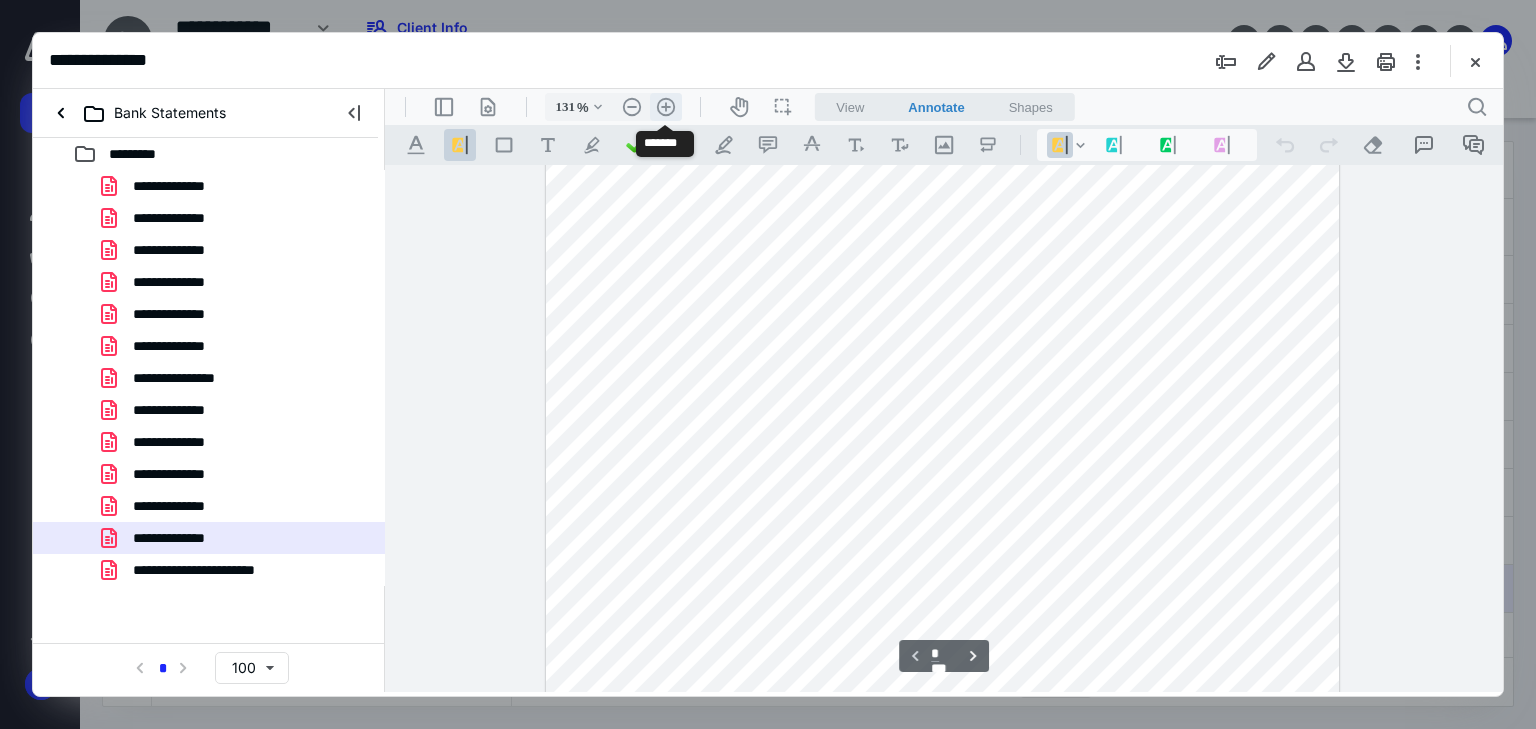click on ".cls-1{fill:#abb0c4;} icon - header - zoom - in - line" at bounding box center [666, 107] 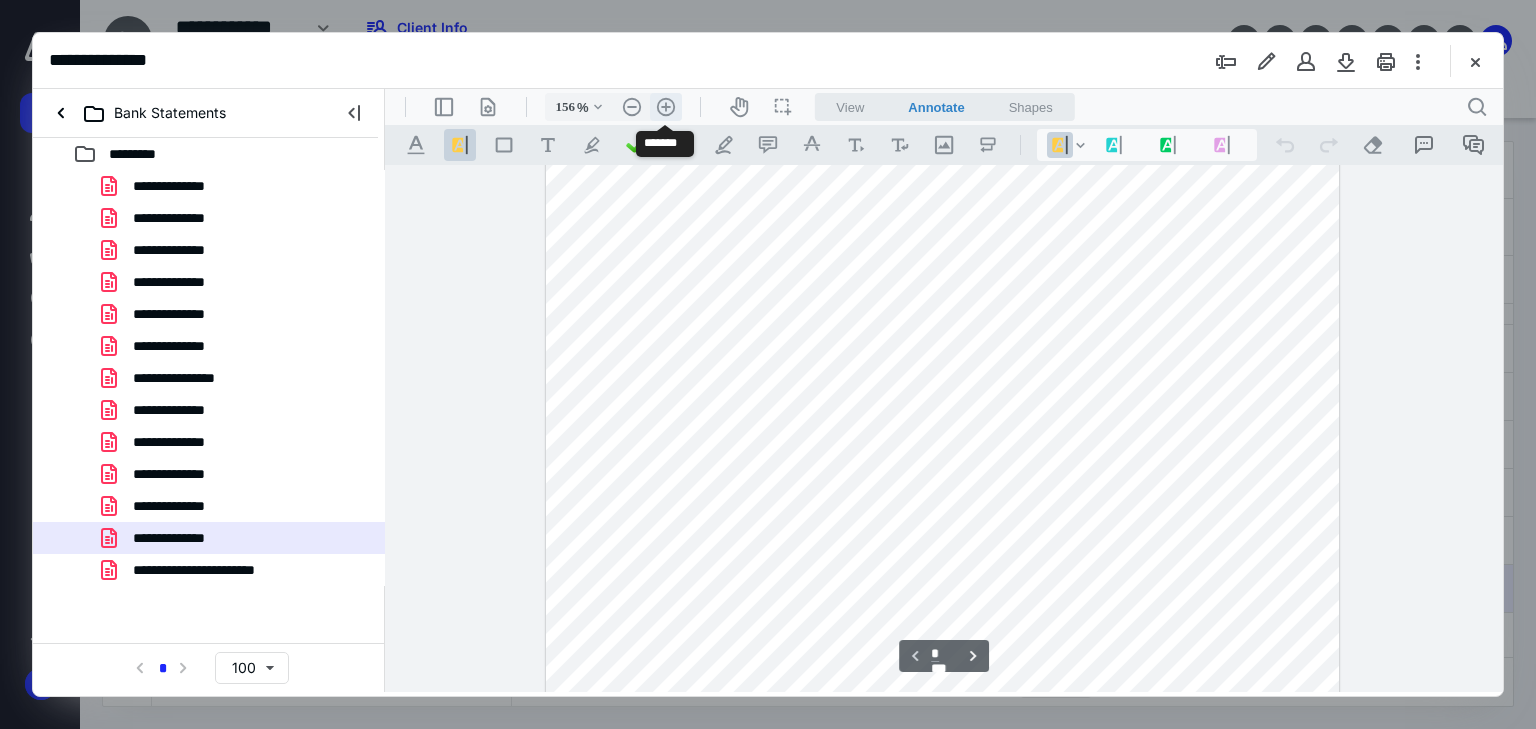 scroll, scrollTop: 496, scrollLeft: 0, axis: vertical 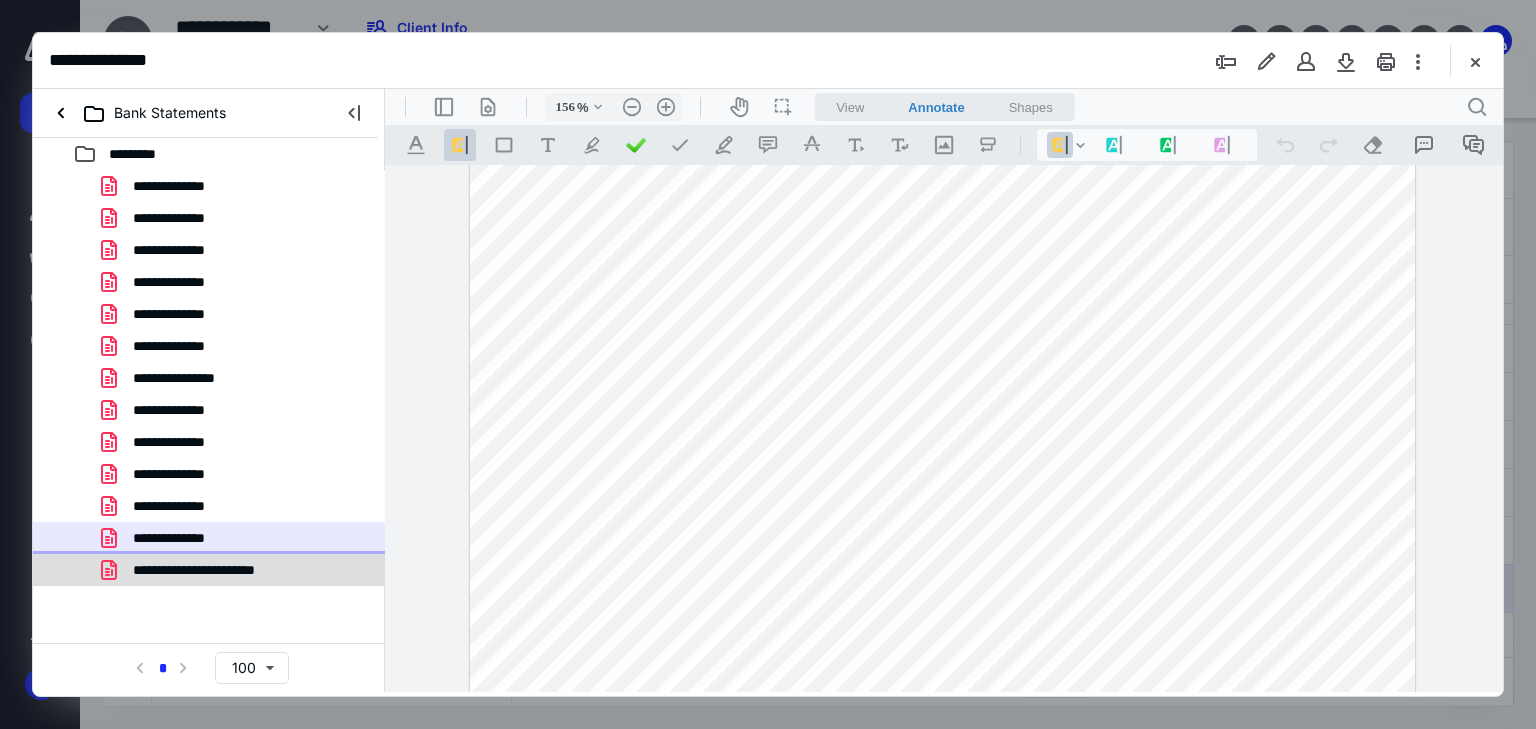 click on "**********" at bounding box center [237, 570] 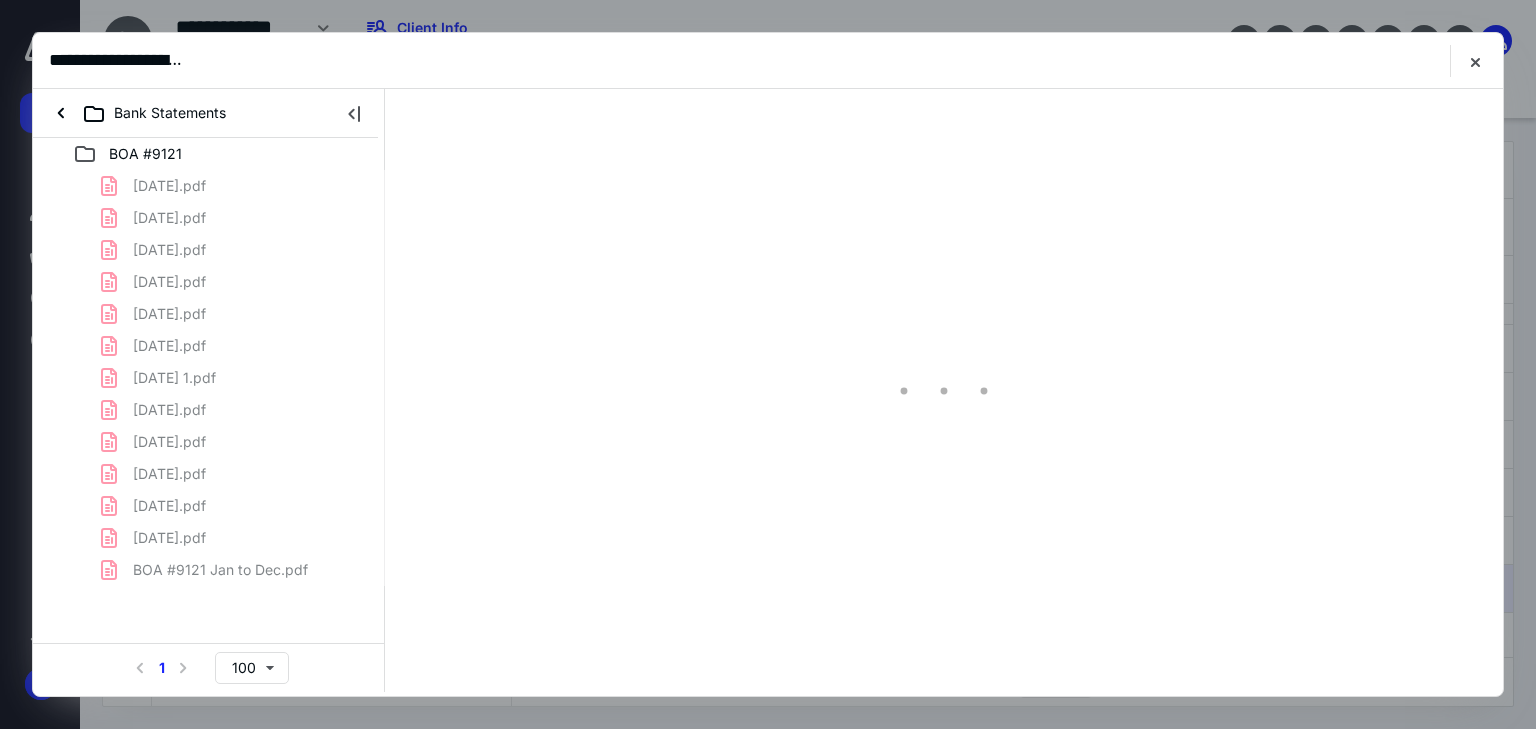 scroll, scrollTop: 0, scrollLeft: 0, axis: both 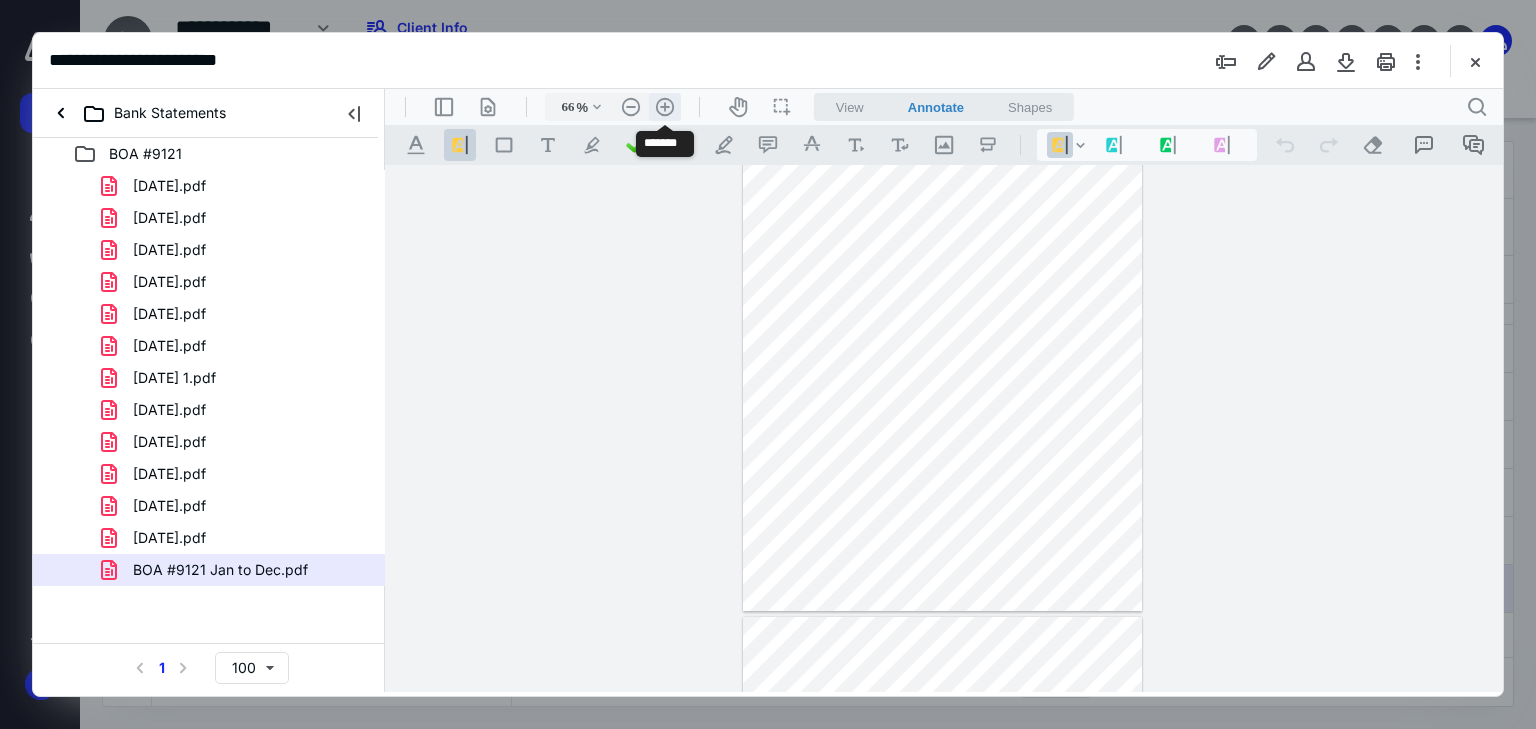 click on ".cls-1{fill:#abb0c4;} icon - header - zoom - in - line" at bounding box center (665, 107) 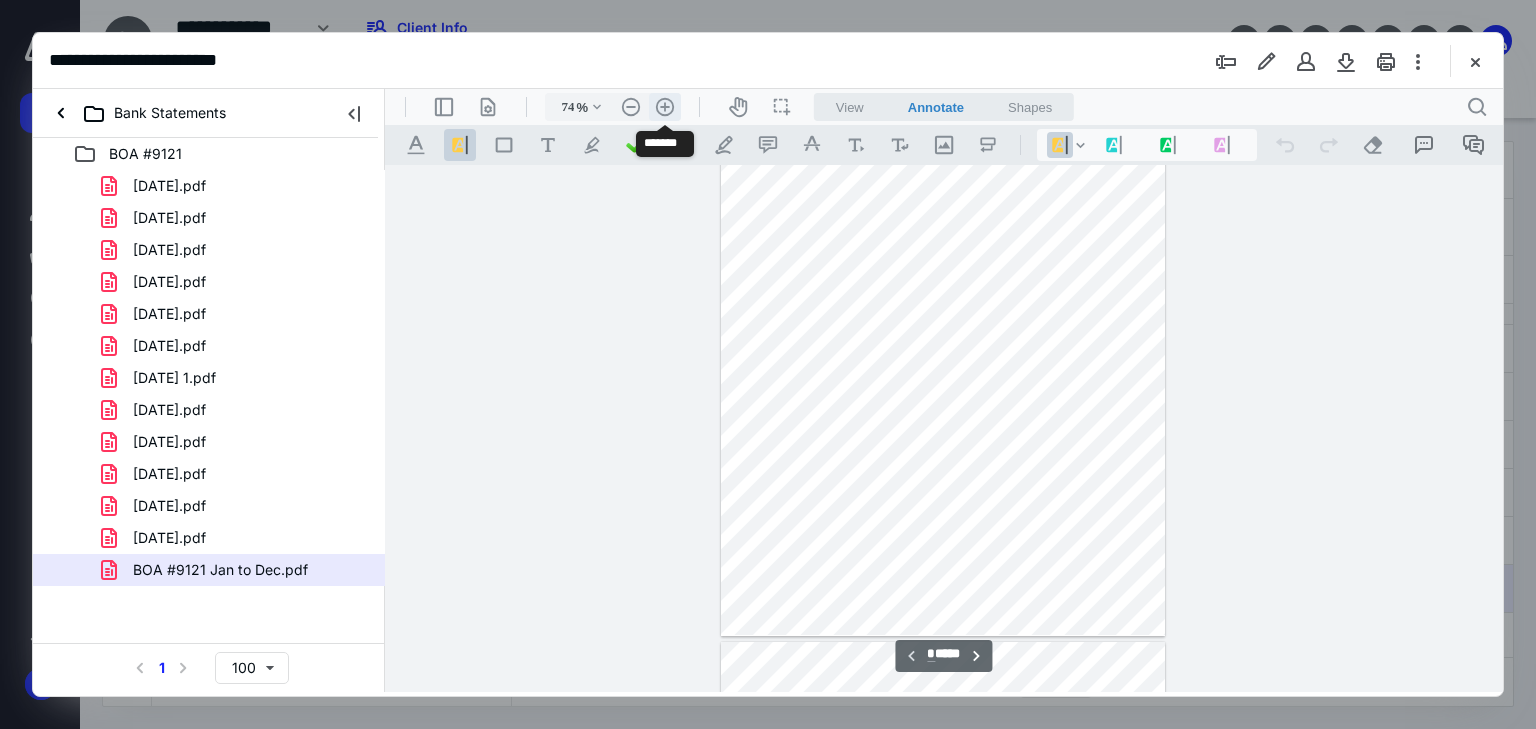 click on ".cls-1{fill:#abb0c4;} icon - header - zoom - in - line" at bounding box center (665, 107) 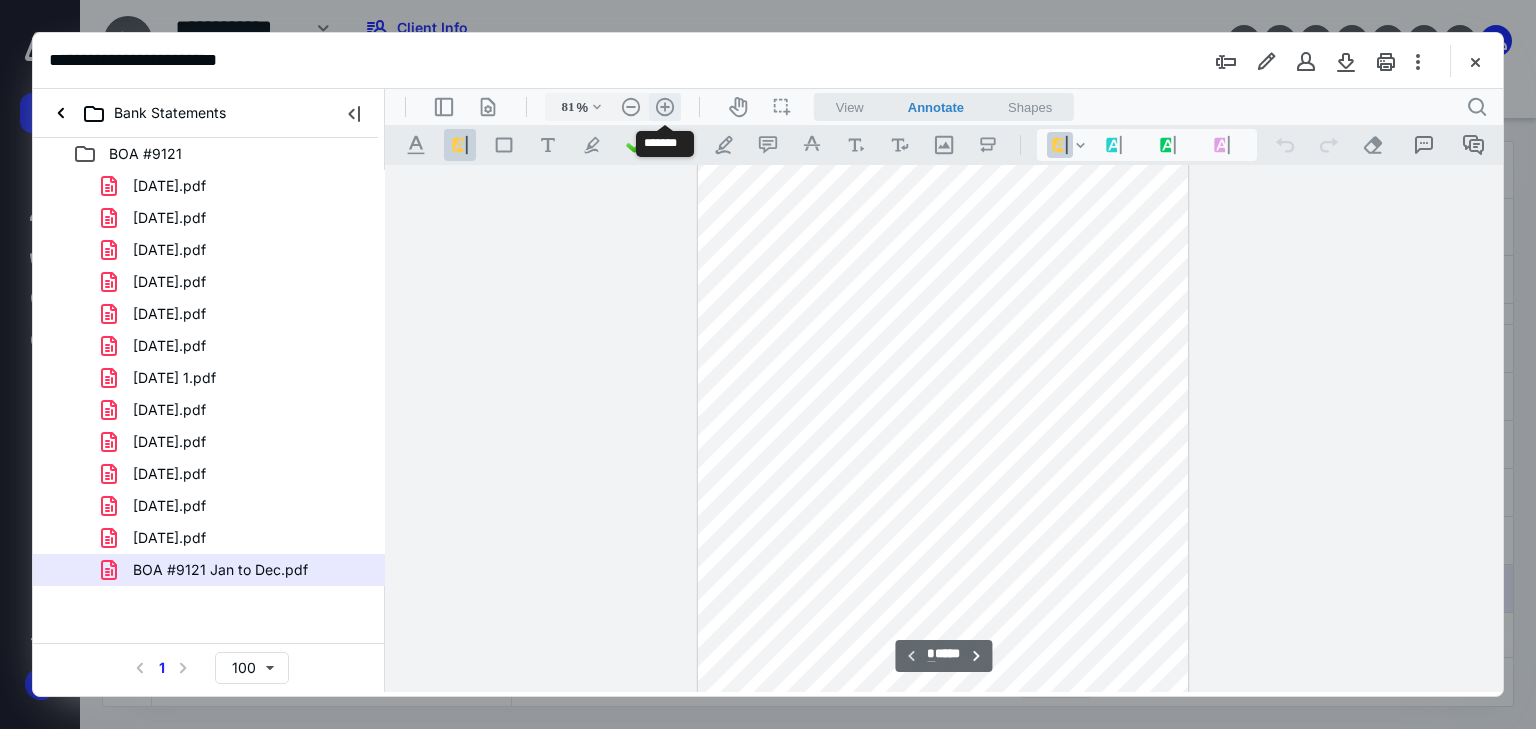 scroll, scrollTop: 148, scrollLeft: 0, axis: vertical 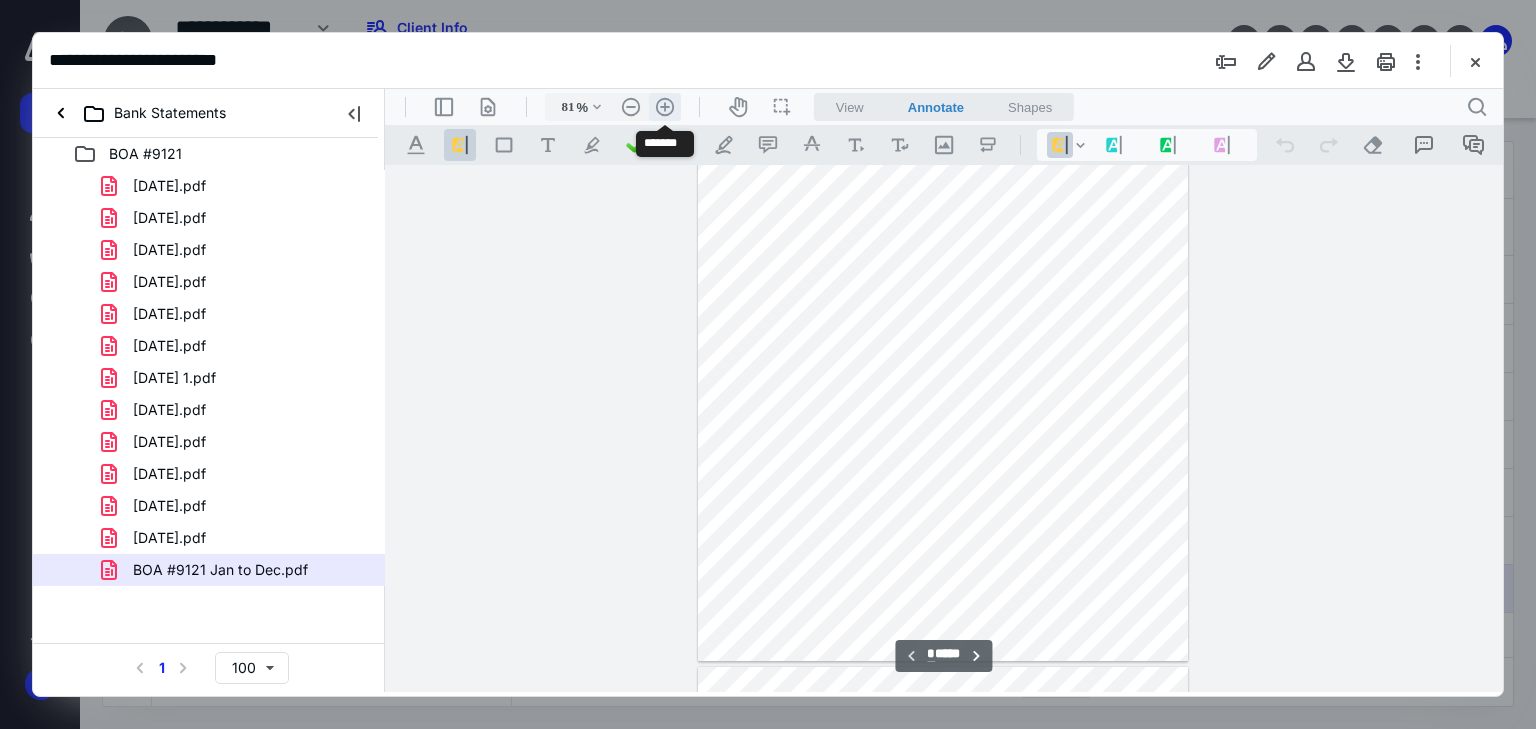 click on ".cls-1{fill:#abb0c4;} icon - header - zoom - in - line" at bounding box center (665, 107) 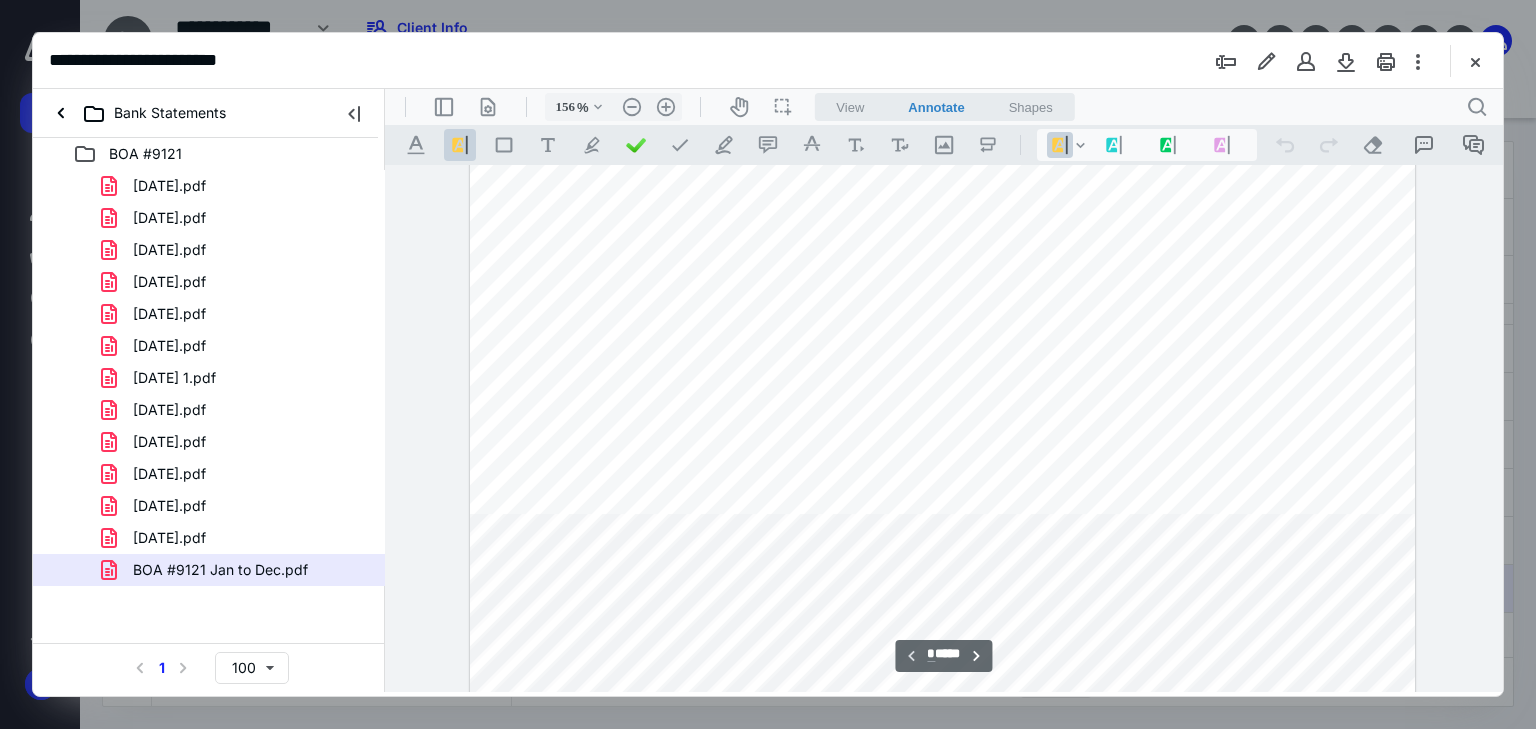 scroll, scrollTop: 496, scrollLeft: 0, axis: vertical 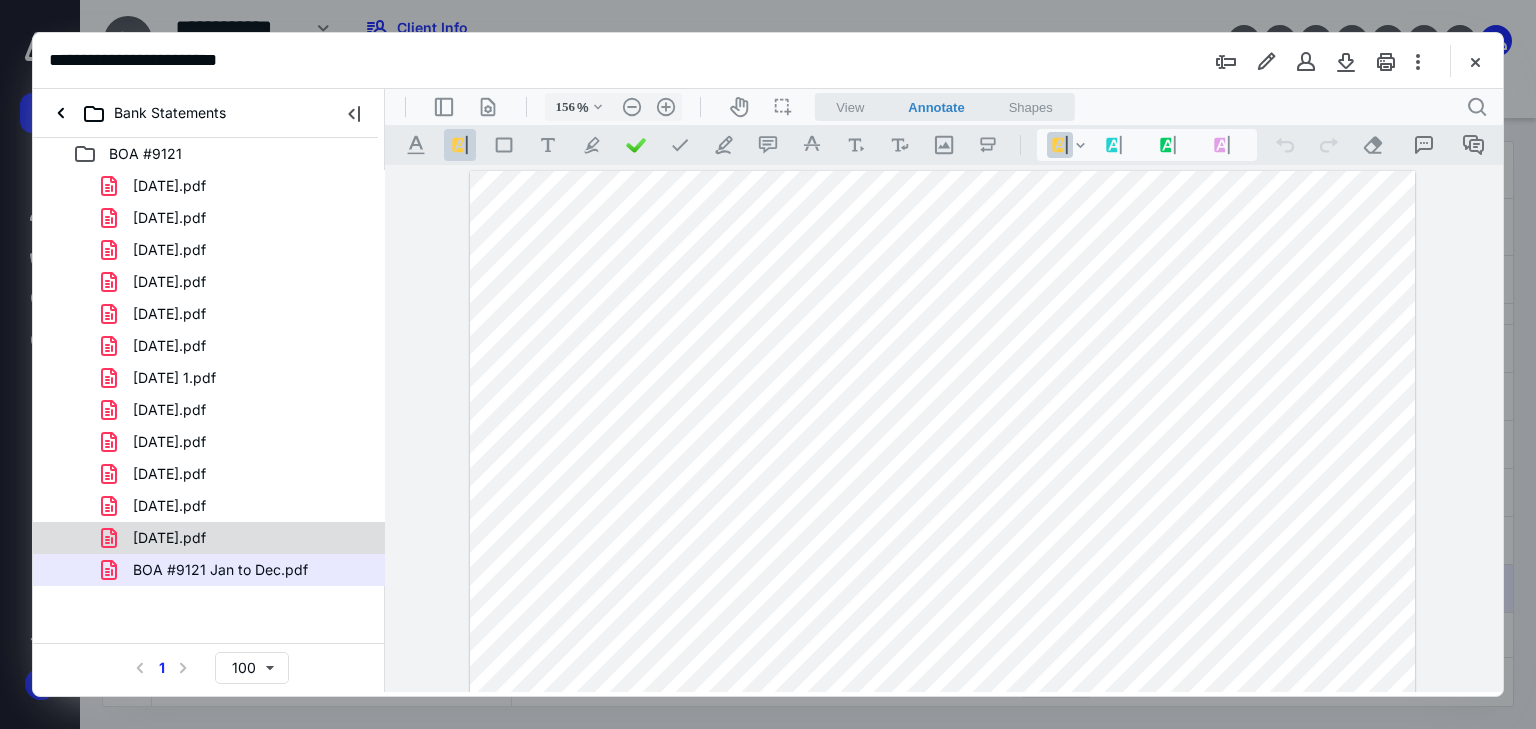 click on "12-12-2022.pdf" at bounding box center [237, 538] 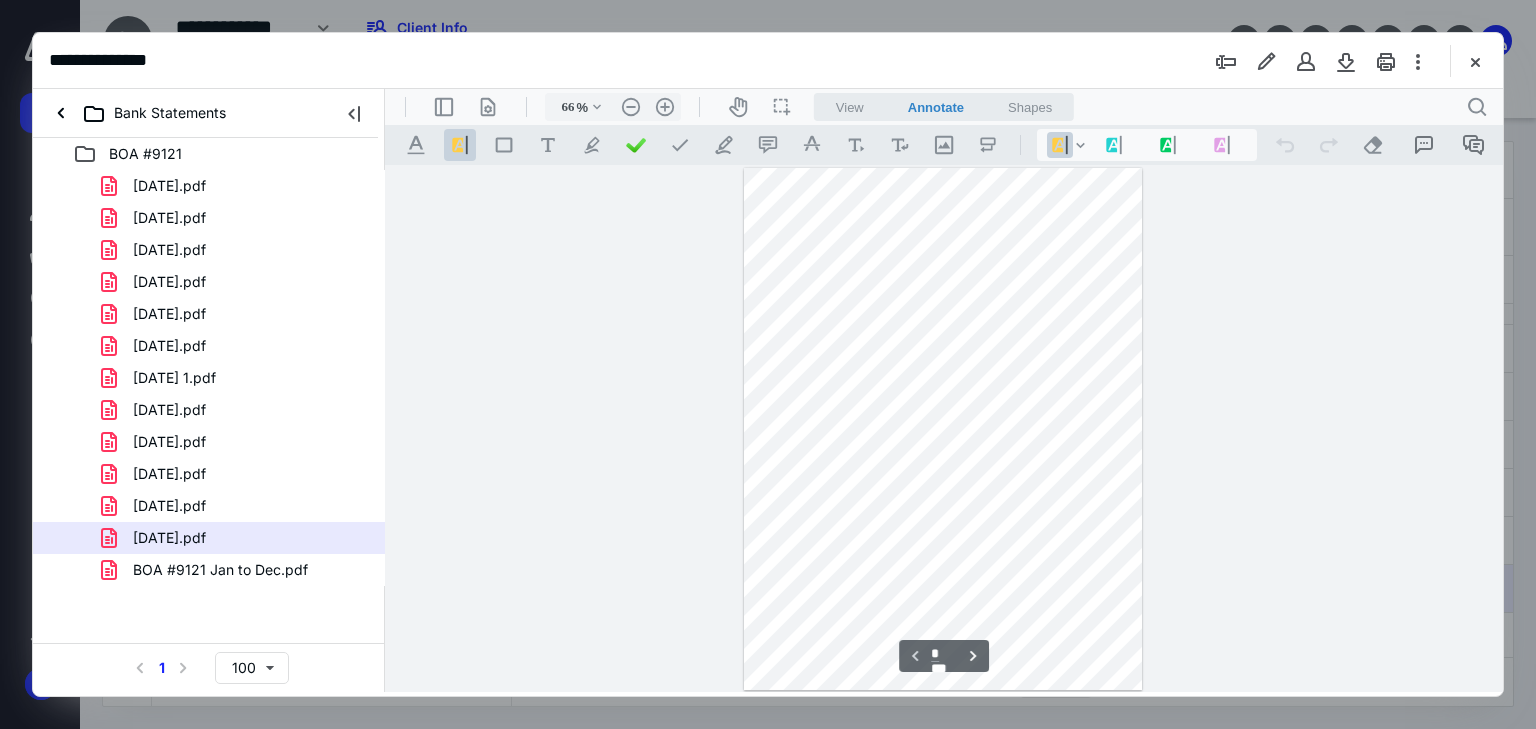 scroll, scrollTop: 79, scrollLeft: 0, axis: vertical 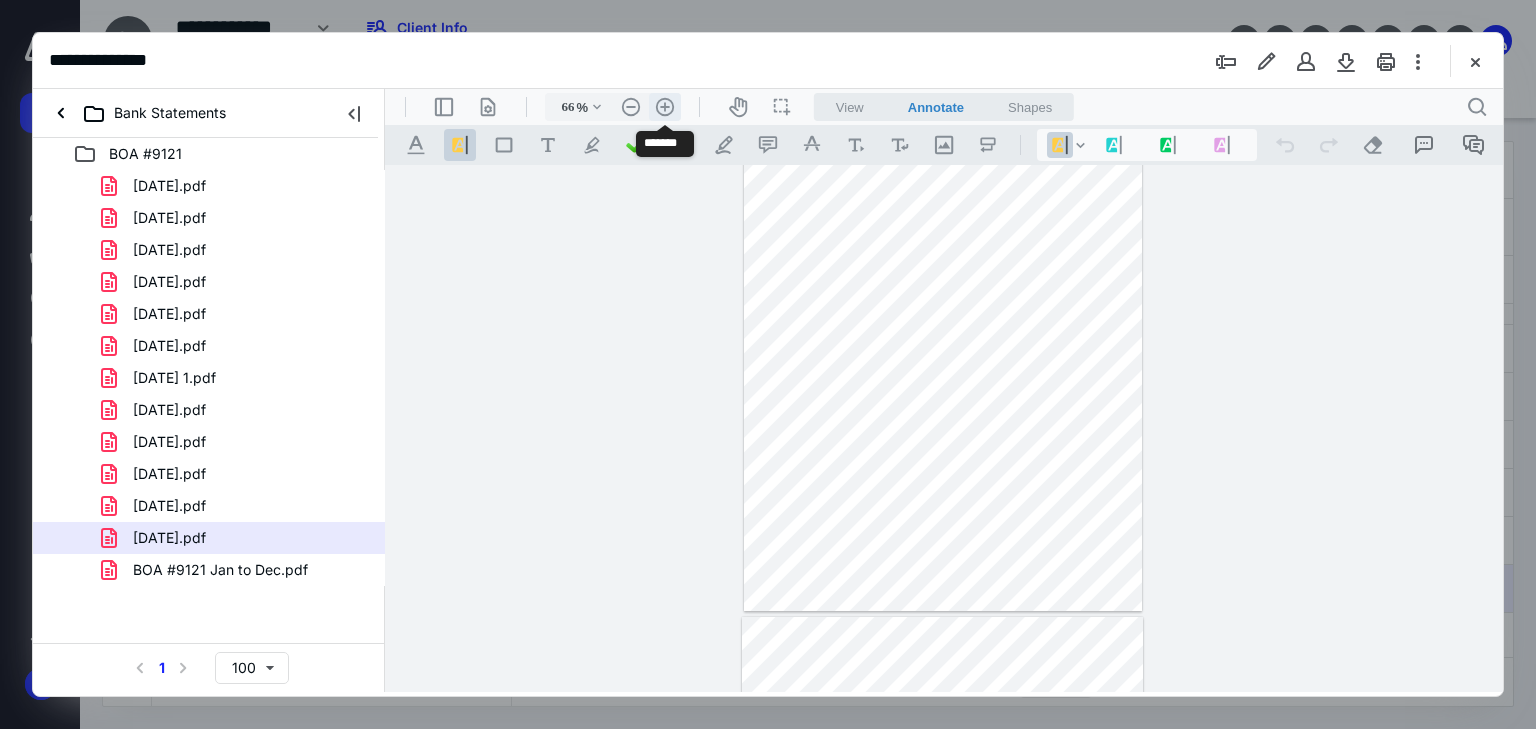 click on ".cls-1{fill:#abb0c4;} icon - header - zoom - in - line" at bounding box center [665, 107] 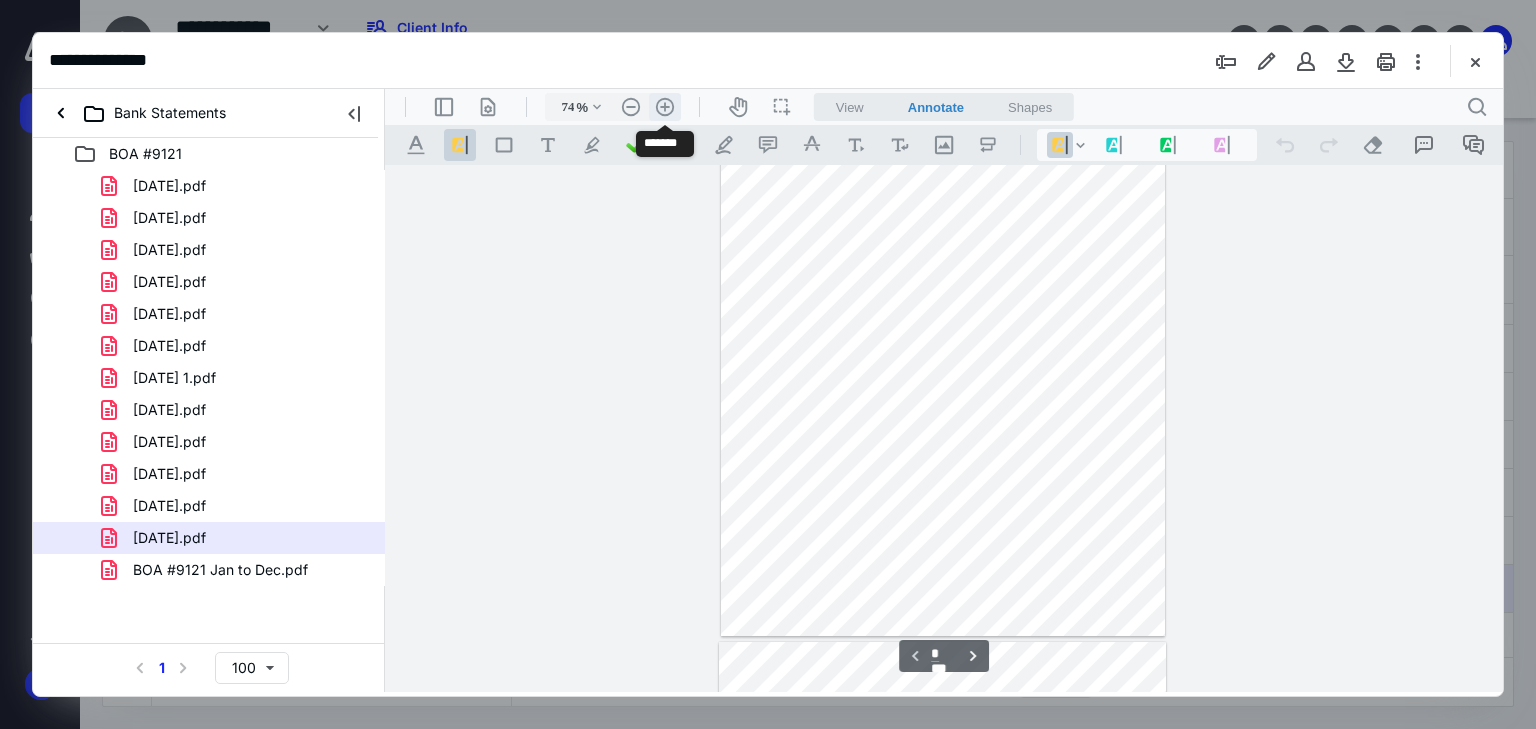 click on ".cls-1{fill:#abb0c4;} icon - header - zoom - in - line" at bounding box center (665, 107) 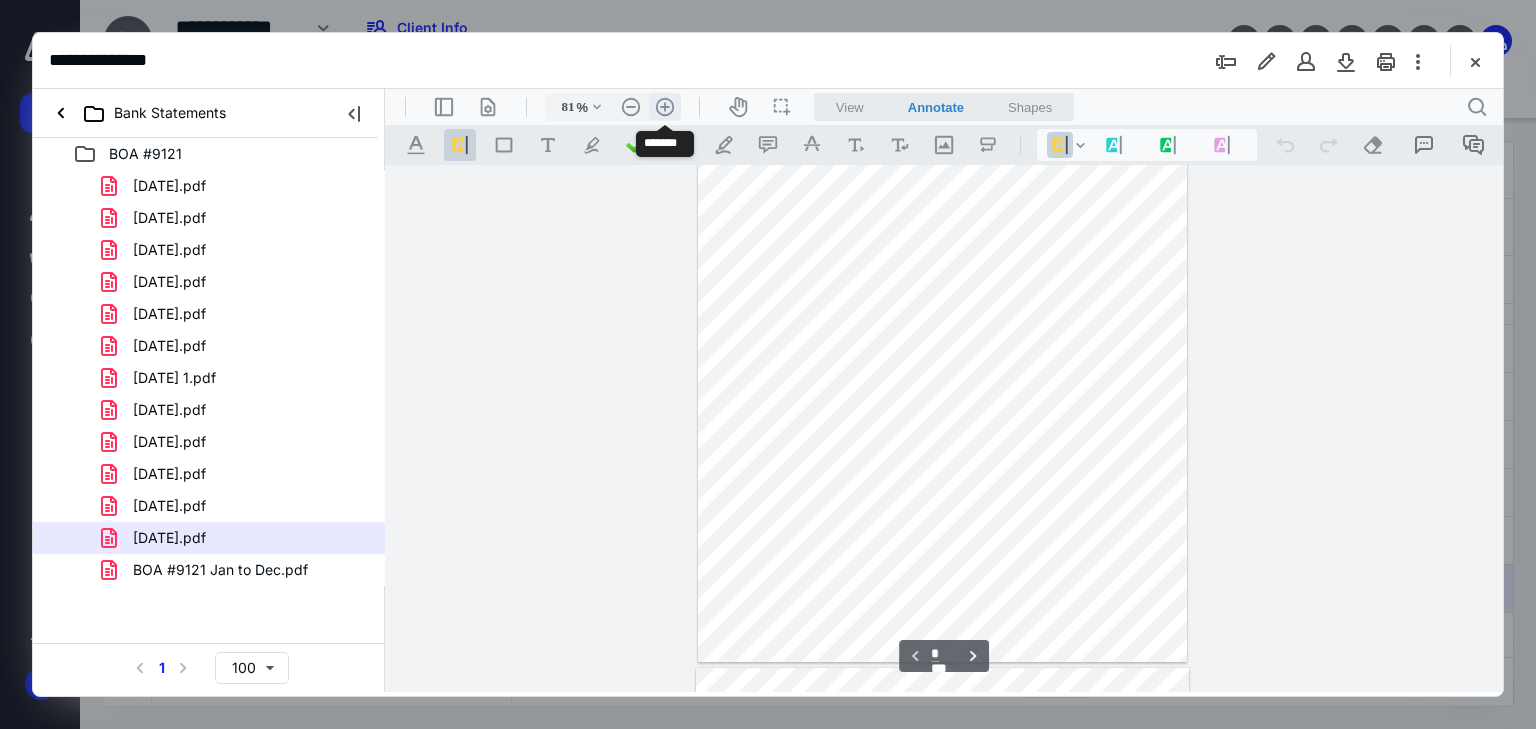click on ".cls-1{fill:#abb0c4;} icon - header - zoom - in - line" at bounding box center (665, 107) 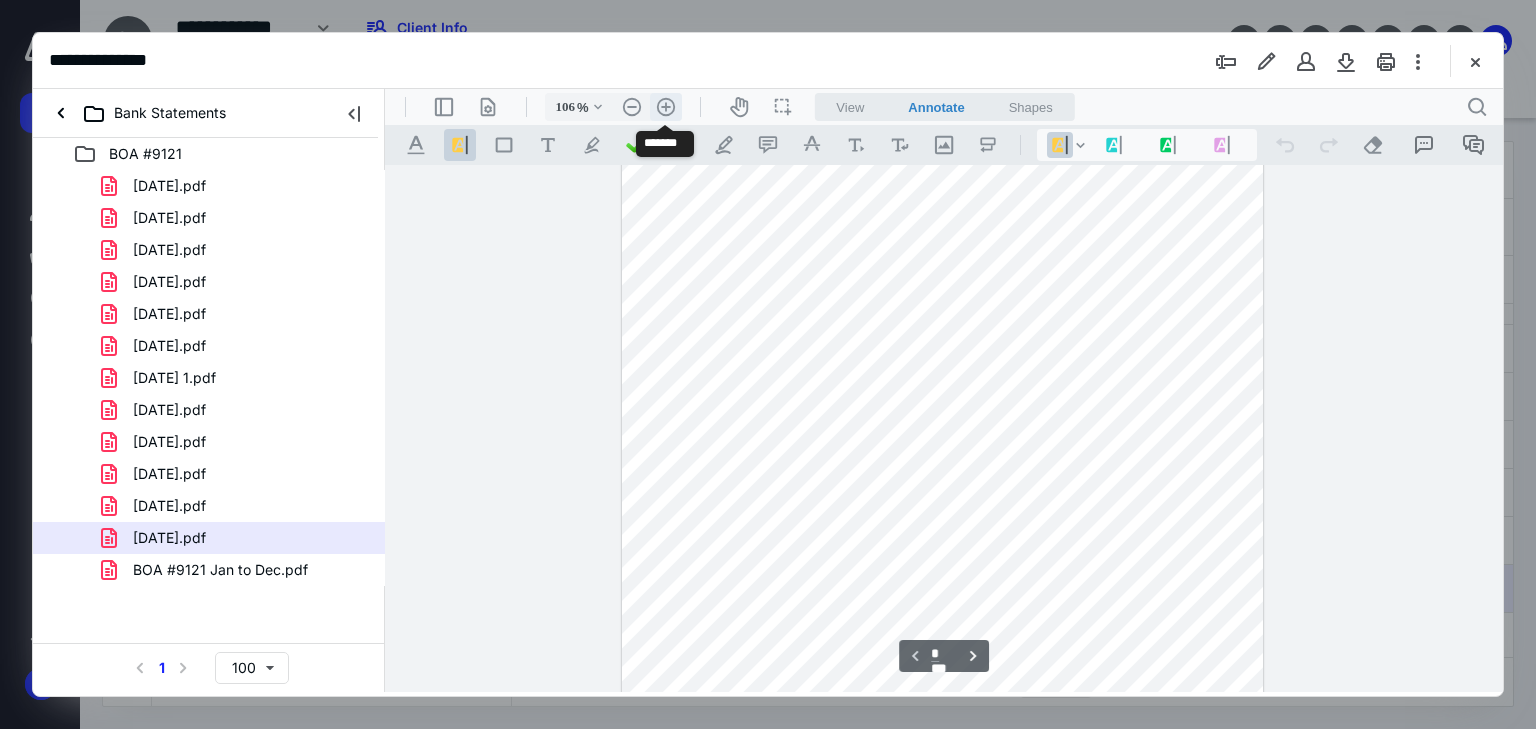 click on ".cls-1{fill:#abb0c4;} icon - header - zoom - in - line" at bounding box center (666, 107) 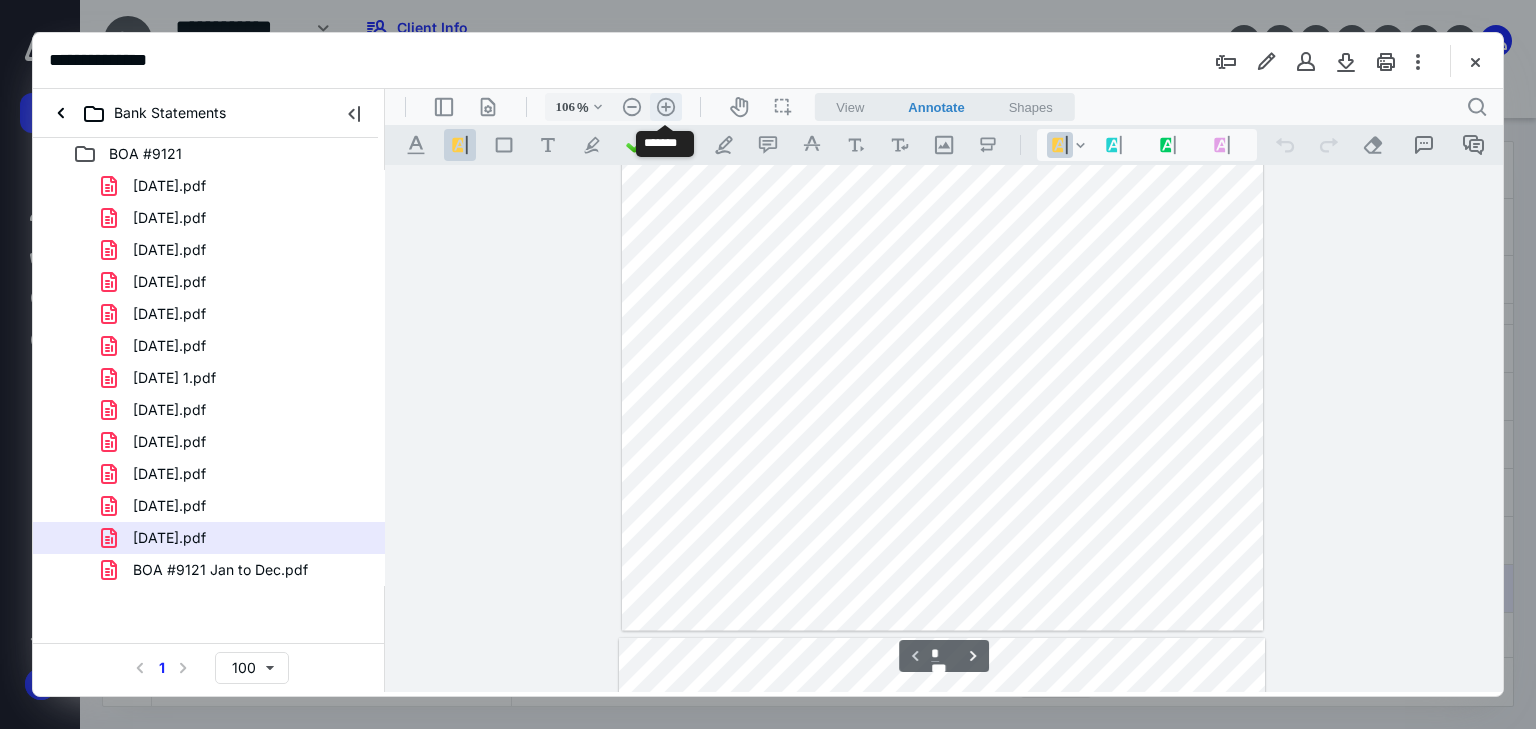type on "131" 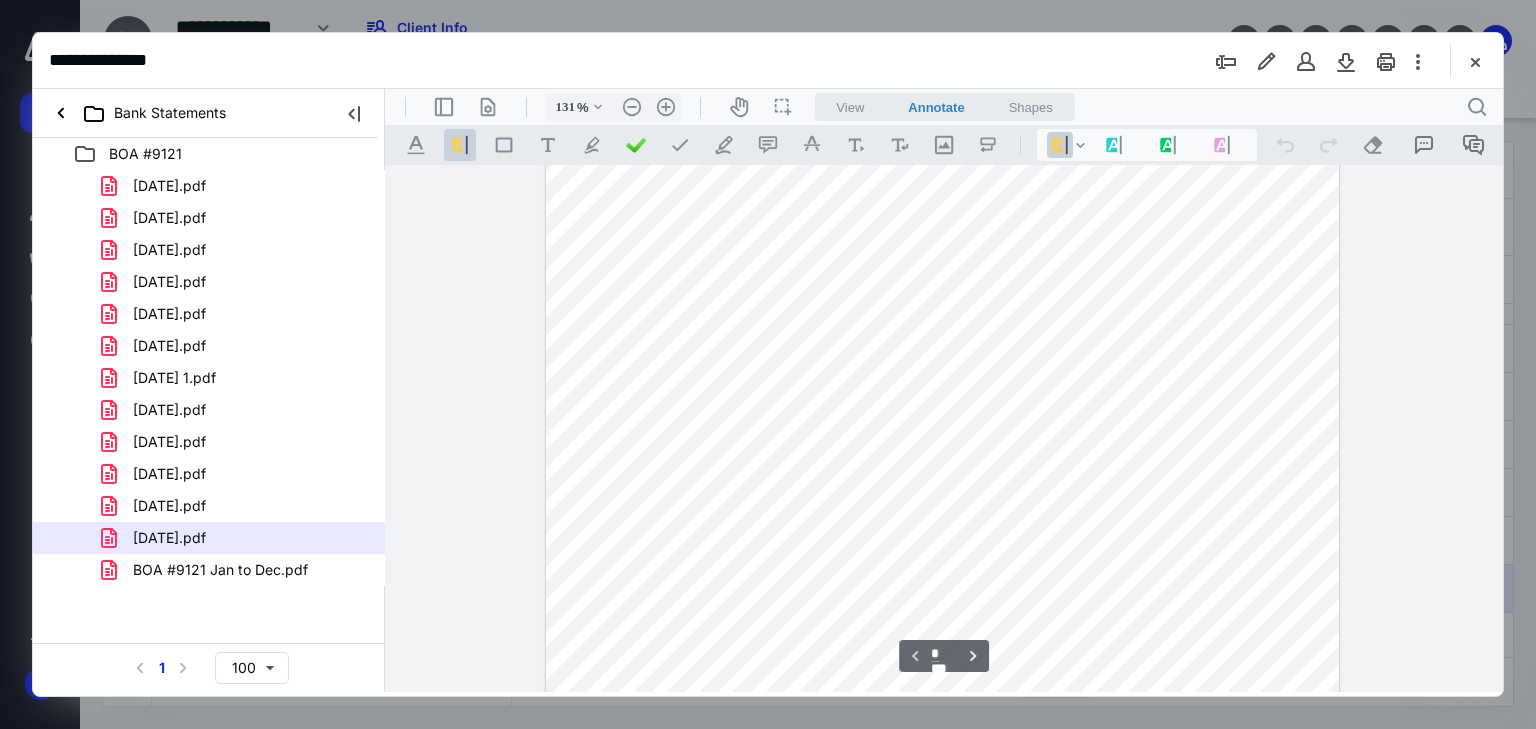 scroll, scrollTop: 0, scrollLeft: 0, axis: both 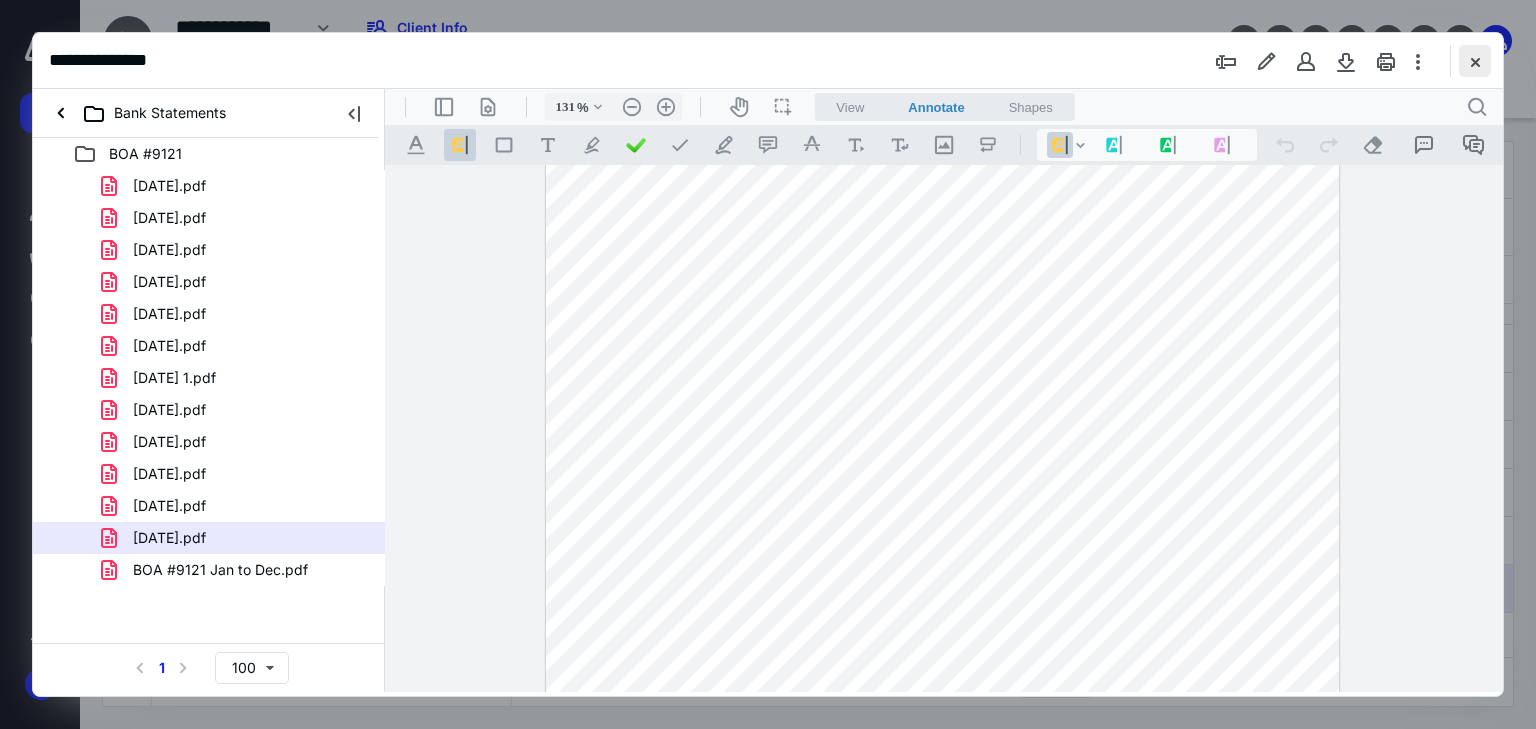 click at bounding box center (1475, 61) 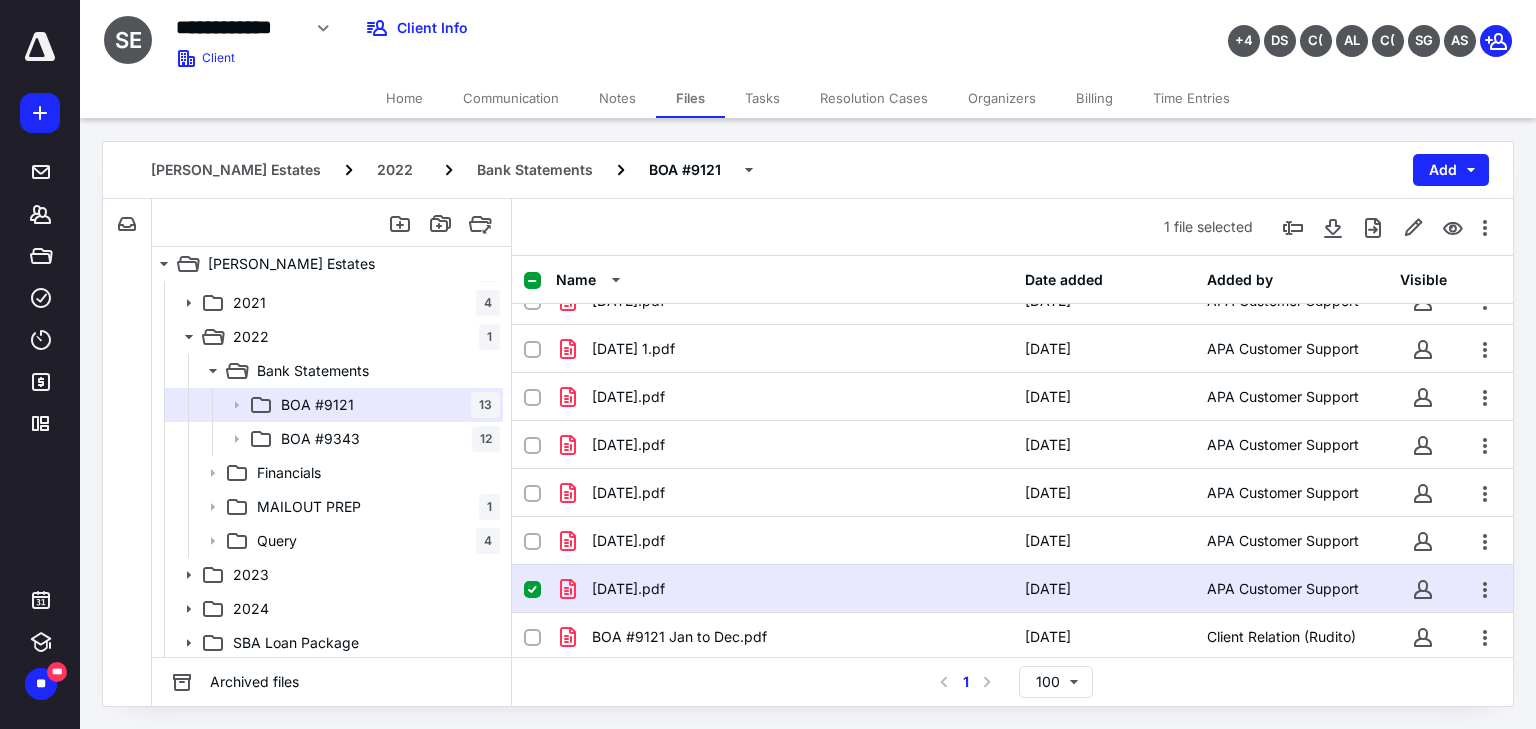scroll, scrollTop: 132, scrollLeft: 0, axis: vertical 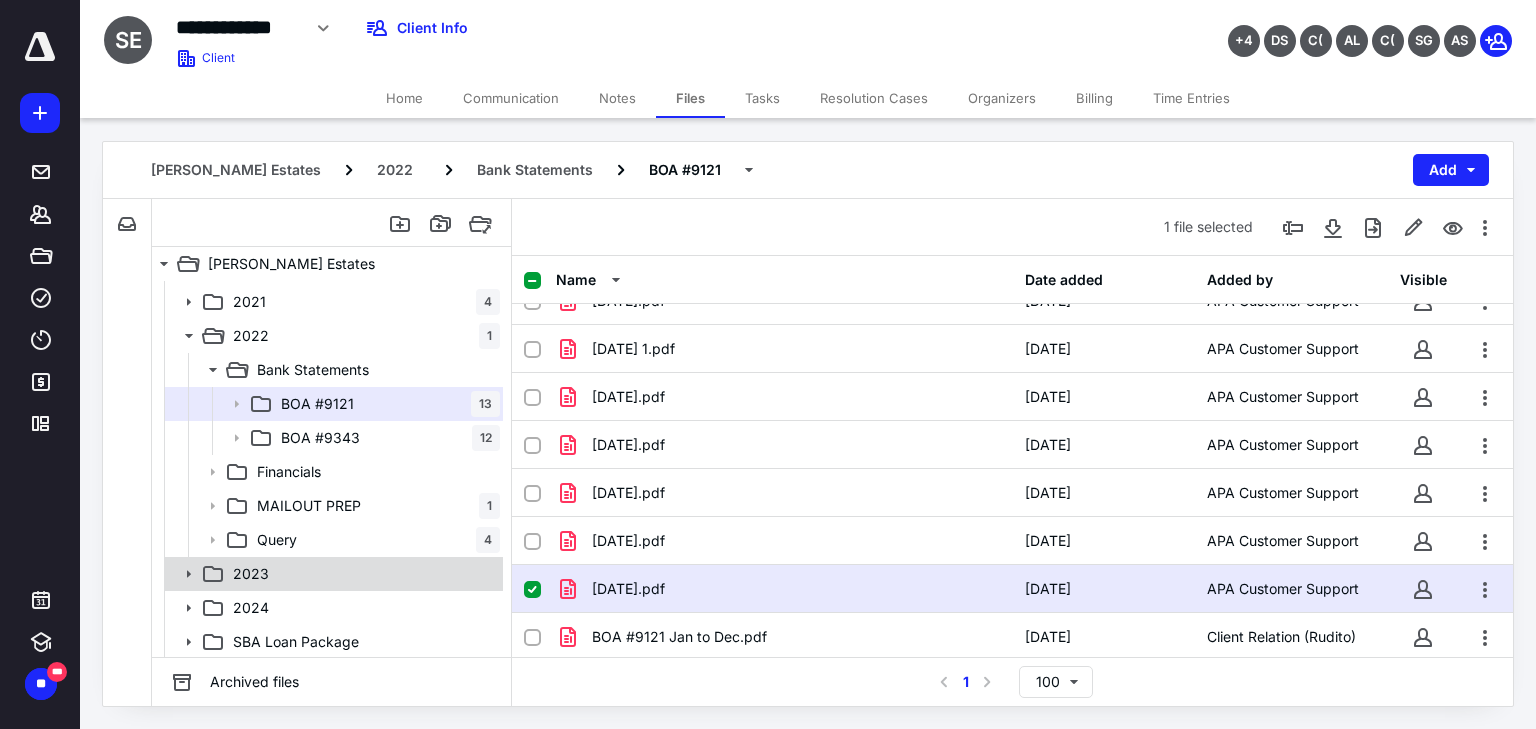 click on "2023" at bounding box center [362, 574] 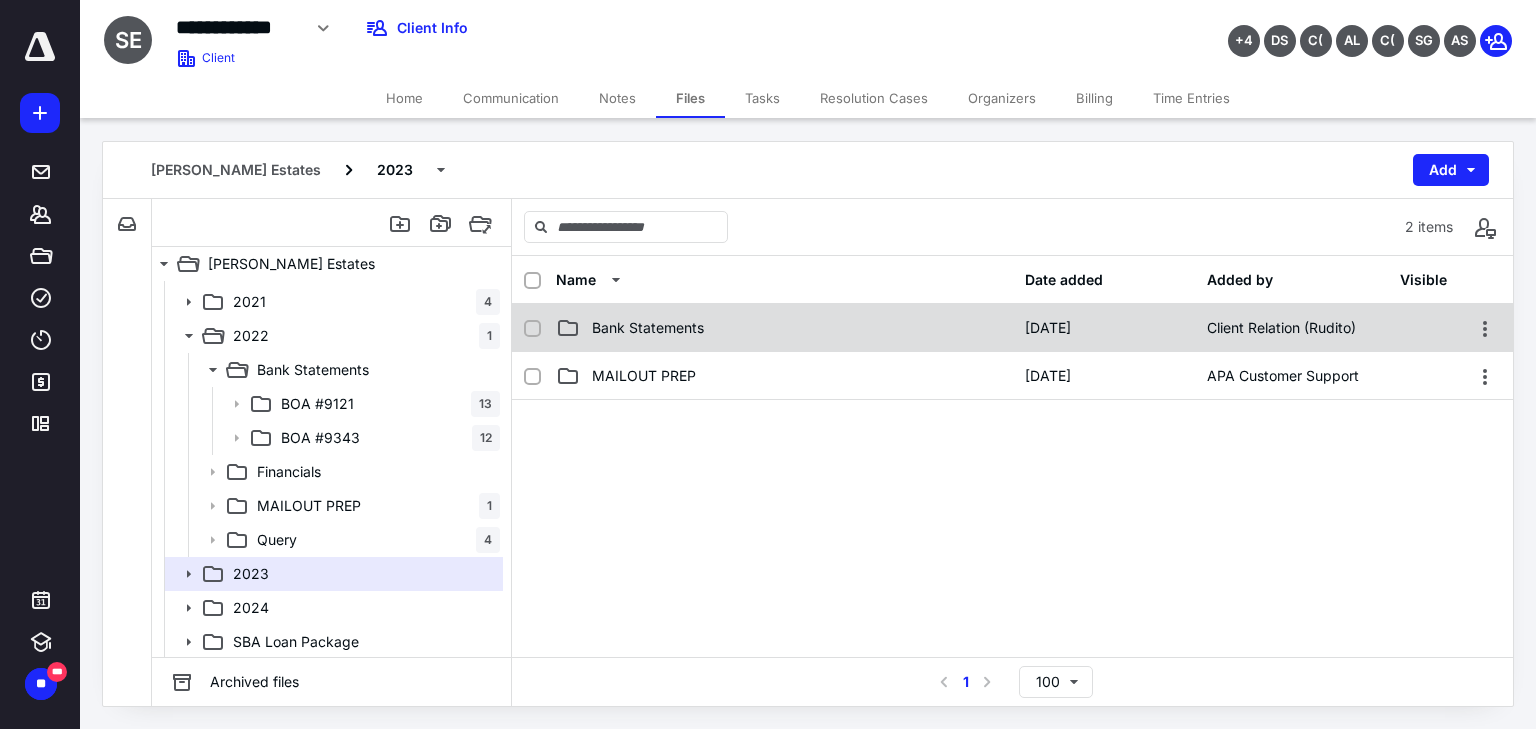 click on "Bank Statements 5/5/2025 Client Relation (Rudito)" at bounding box center (1012, 328) 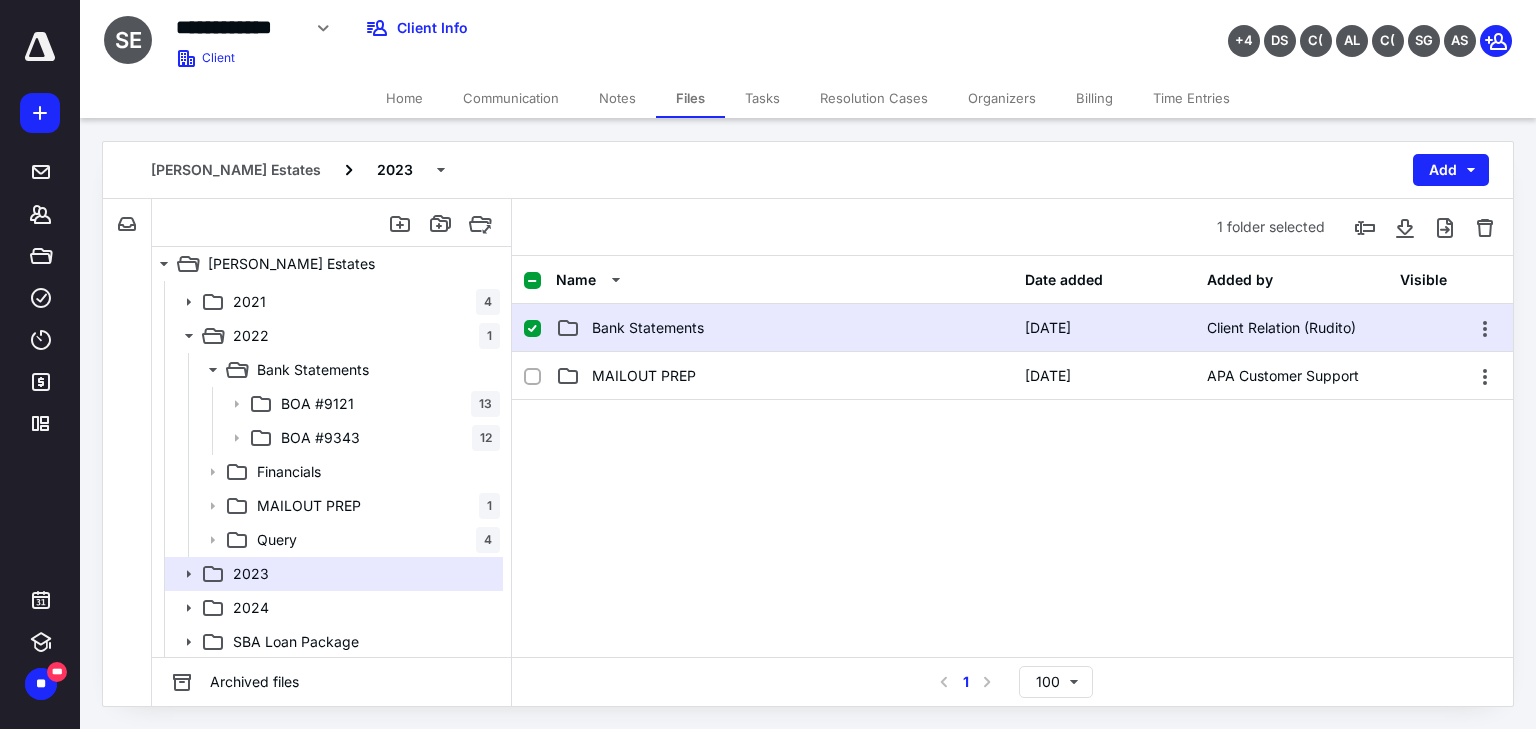 click on "Bank Statements 5/5/2025 Client Relation (Rudito)" at bounding box center [1012, 328] 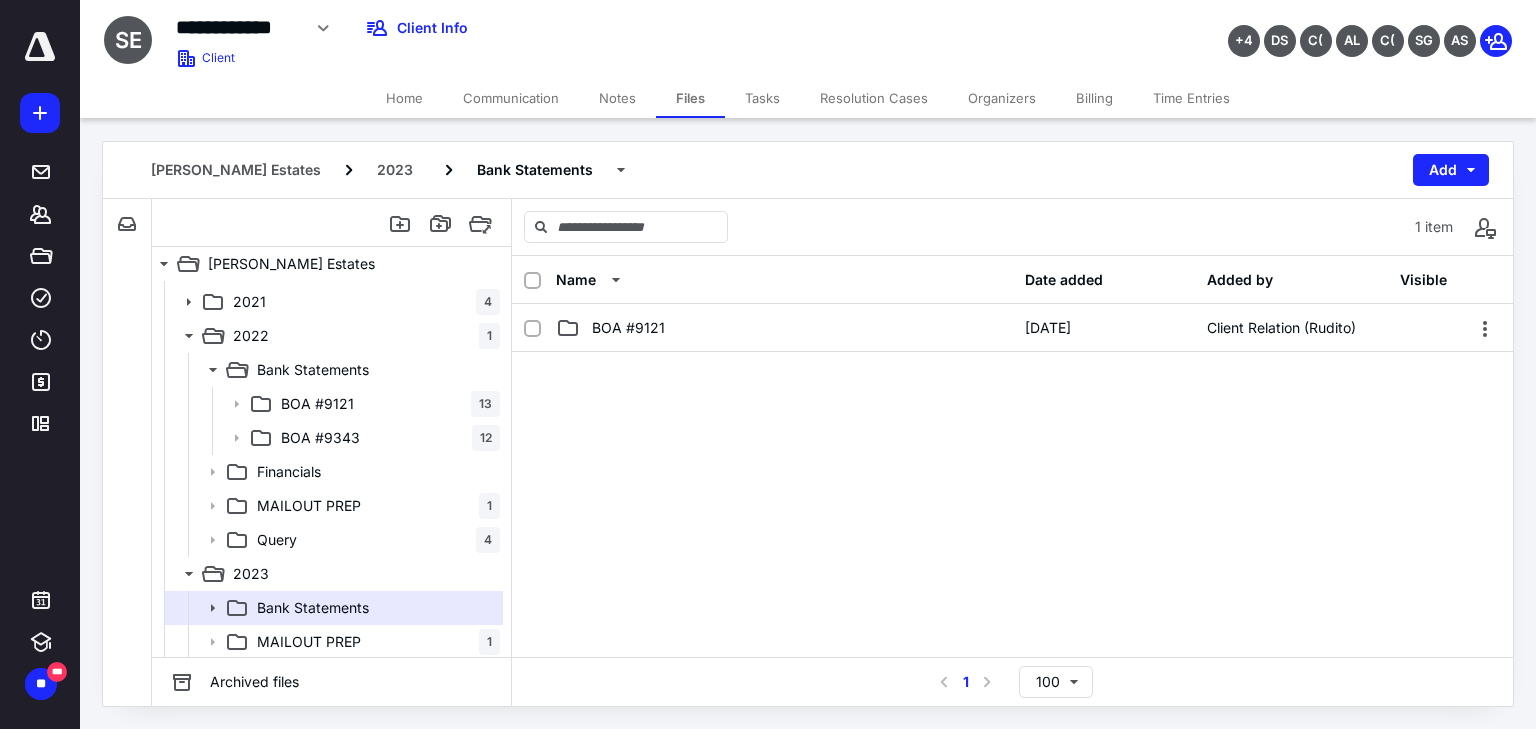 click on "BOA #9121 5/5/2025 Client Relation (Rudito)" at bounding box center [1012, 328] 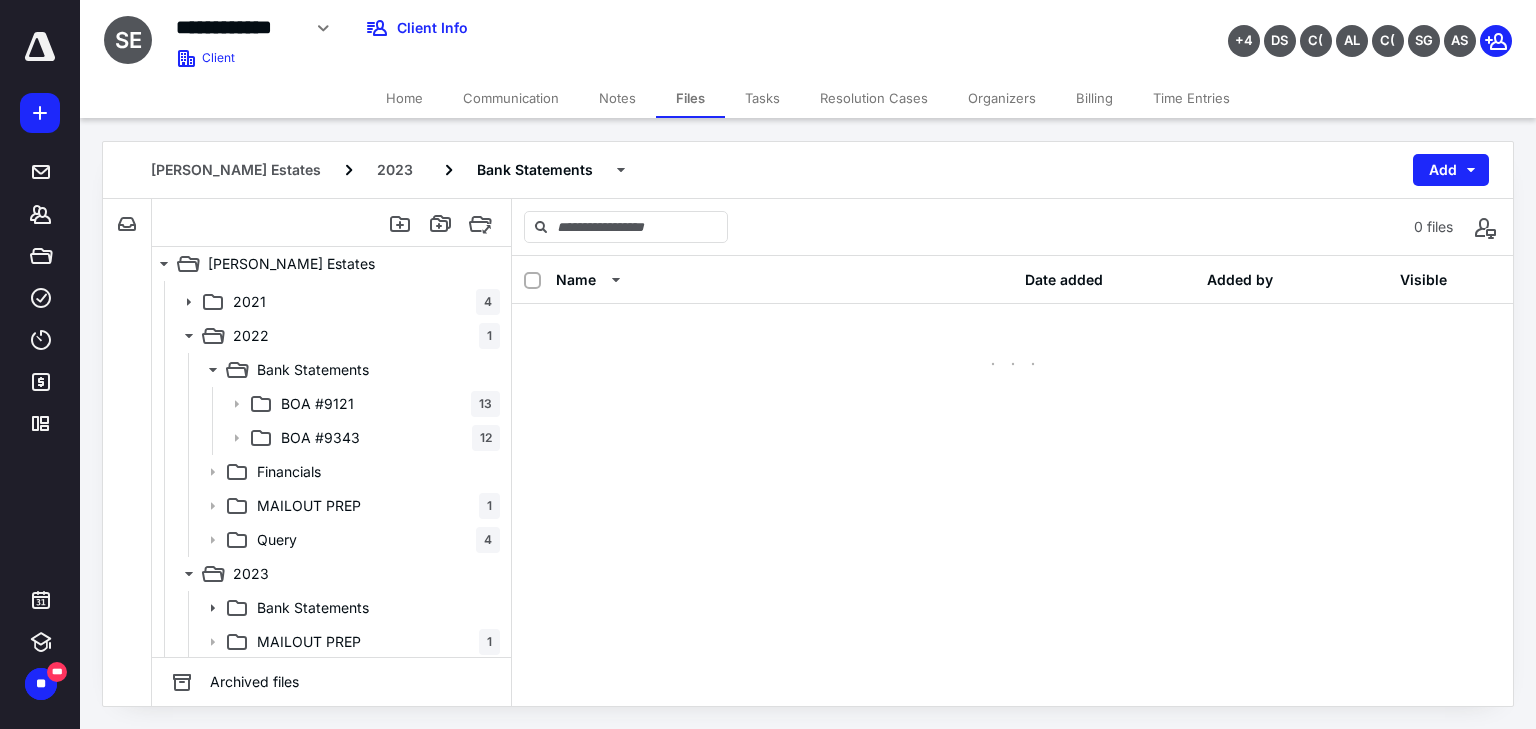 checkbox on "false" 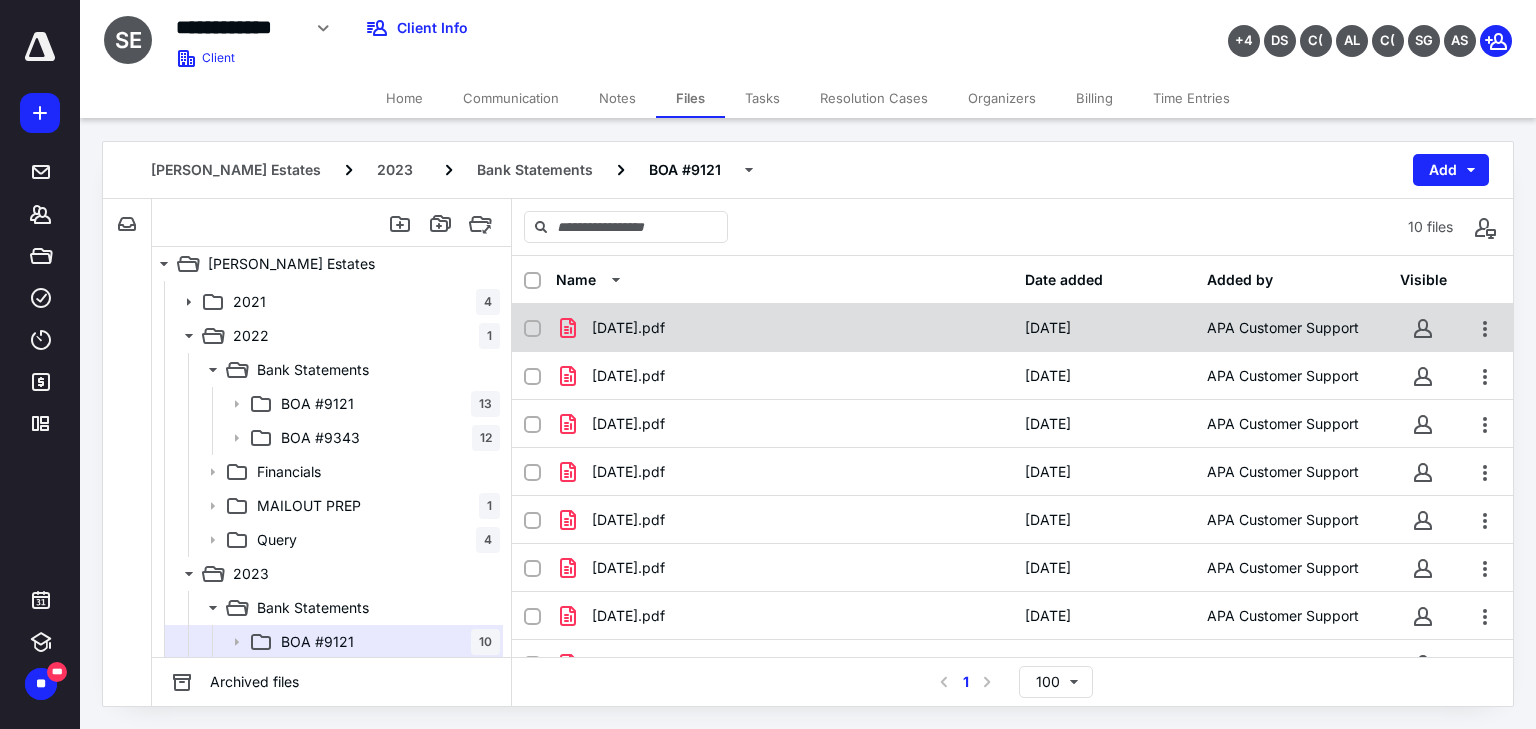 click on "01-12-2023.pdf" at bounding box center (784, 328) 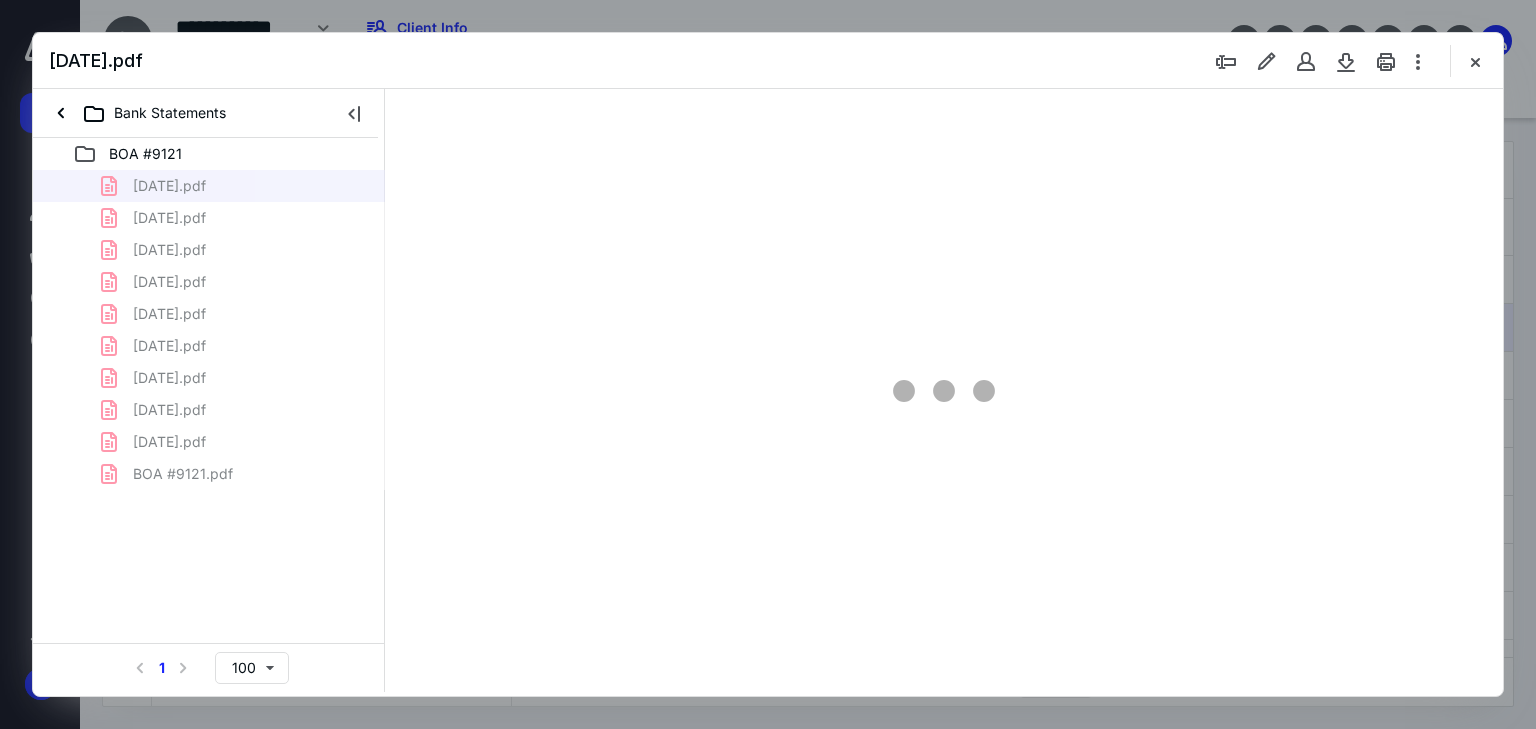 scroll, scrollTop: 0, scrollLeft: 0, axis: both 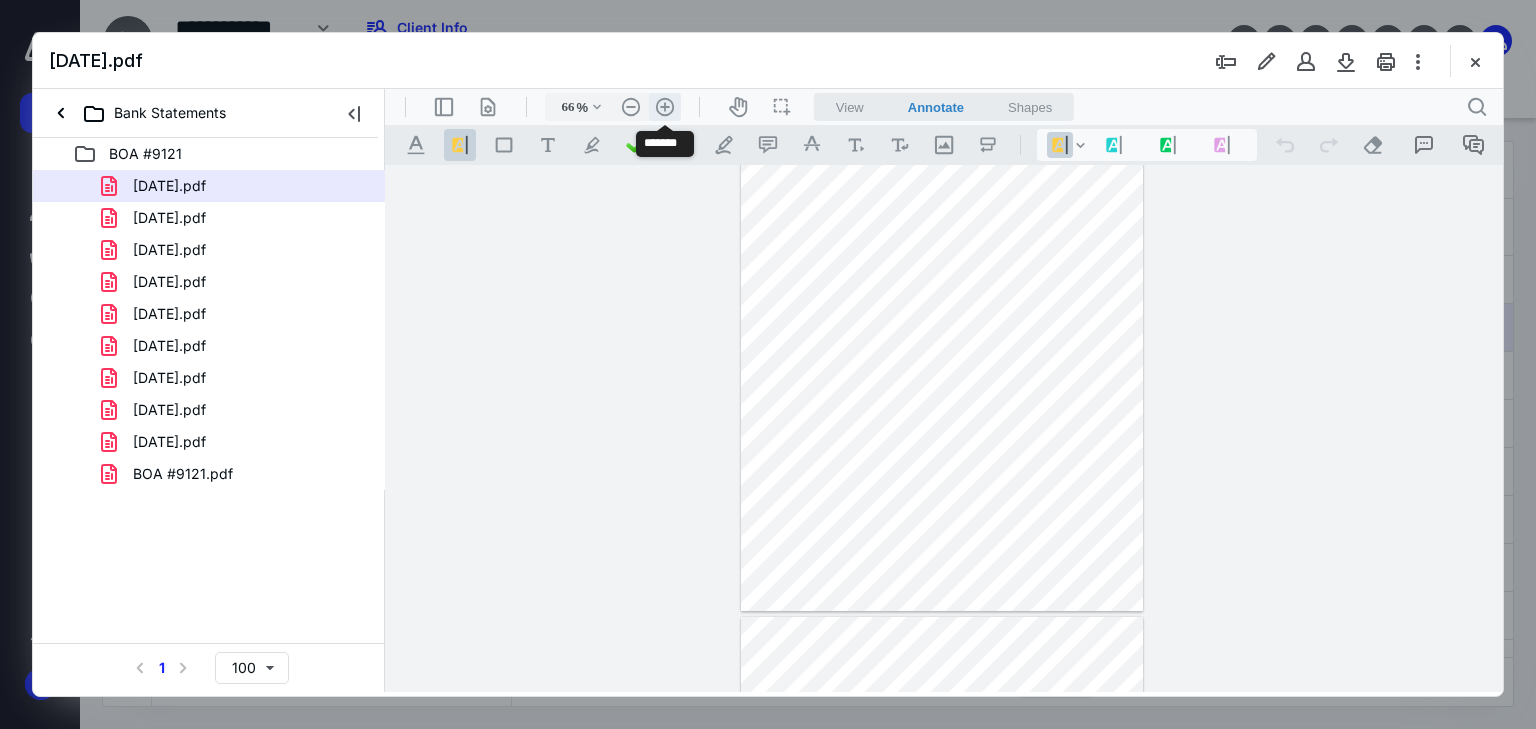 click on ".cls-1{fill:#abb0c4;} icon - header - zoom - in - line" at bounding box center [665, 107] 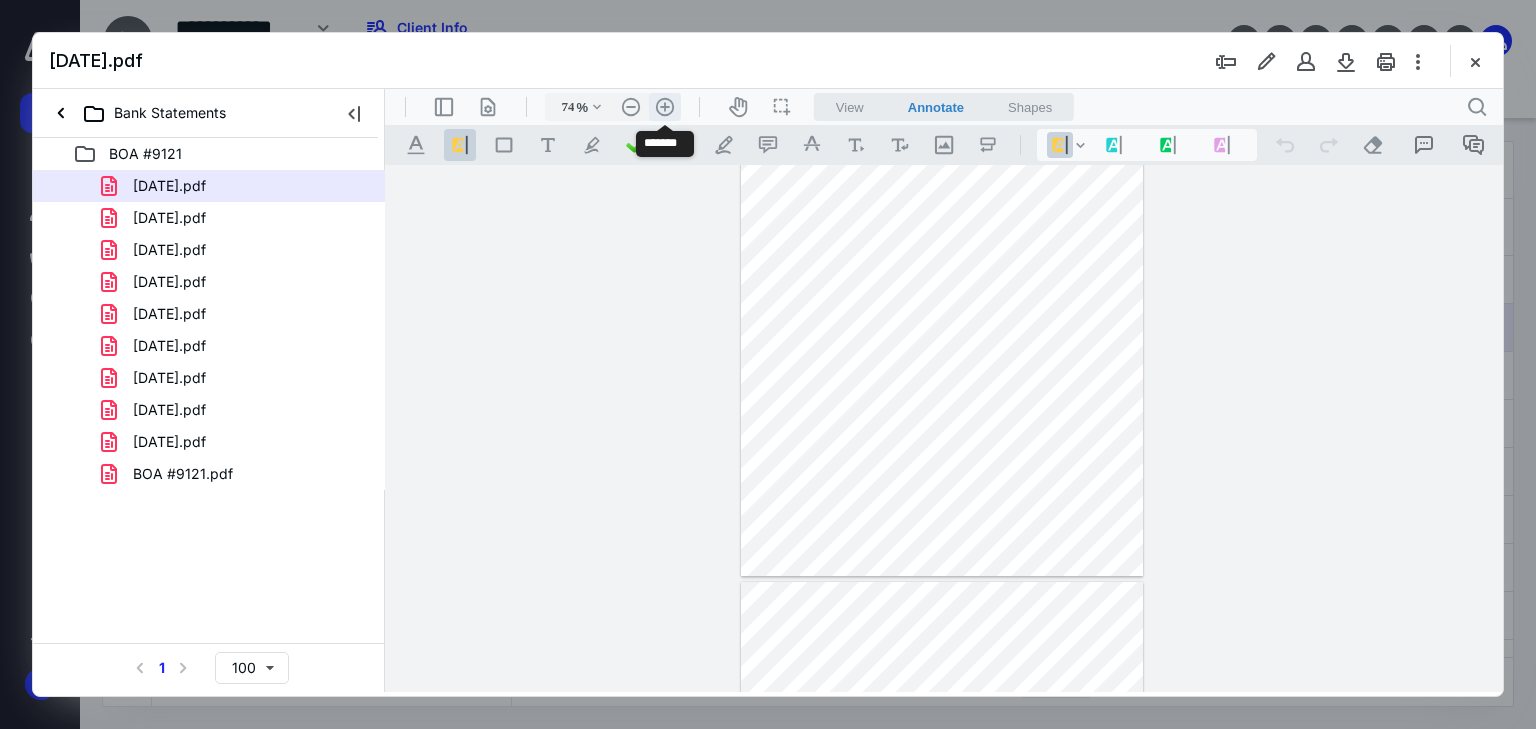 click on ".cls-1{fill:#abb0c4;} icon - header - zoom - in - line" at bounding box center [665, 107] 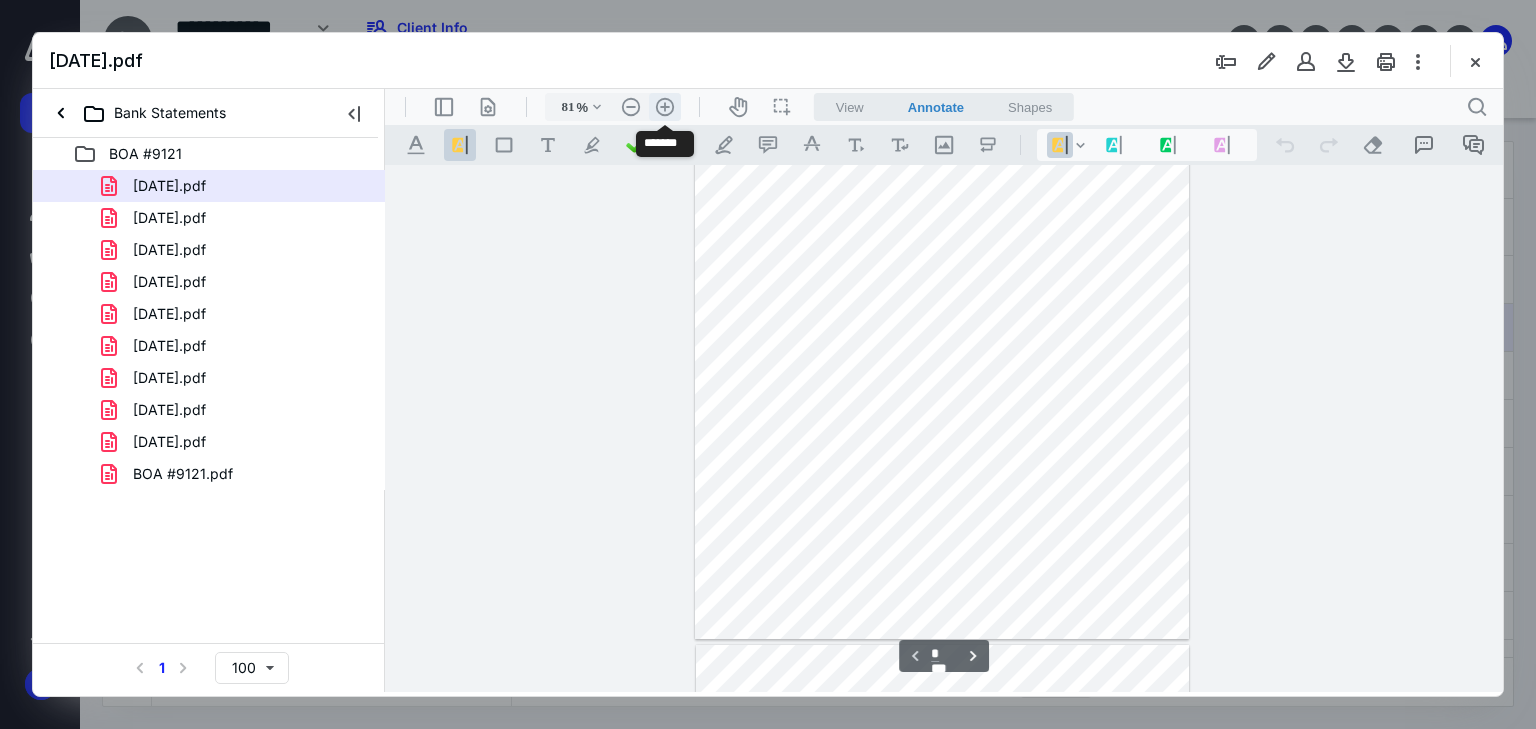 click on ".cls-1{fill:#abb0c4;} icon - header - zoom - in - line" at bounding box center [665, 107] 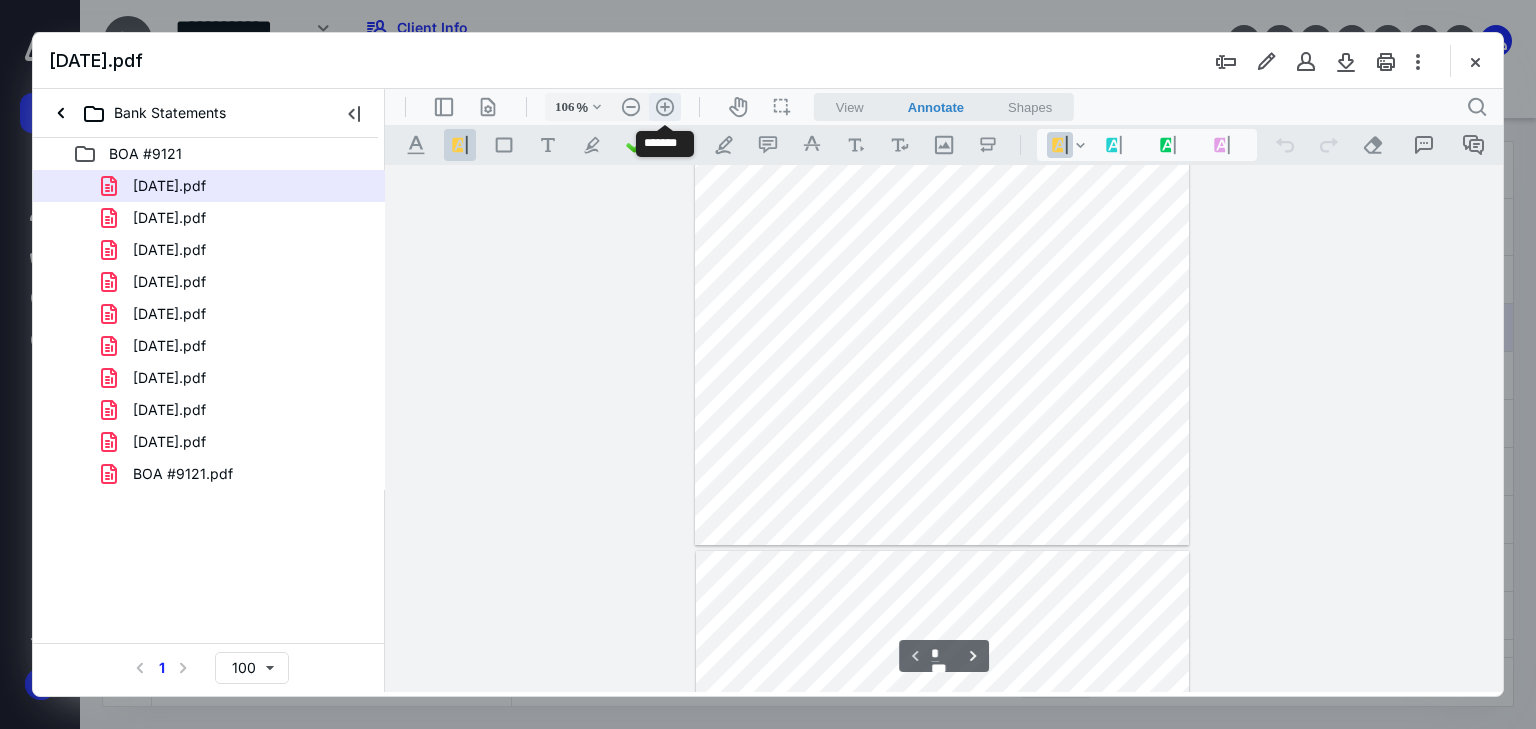 click on ".cls-1{fill:#abb0c4;} icon - header - zoom - in - line" at bounding box center [665, 107] 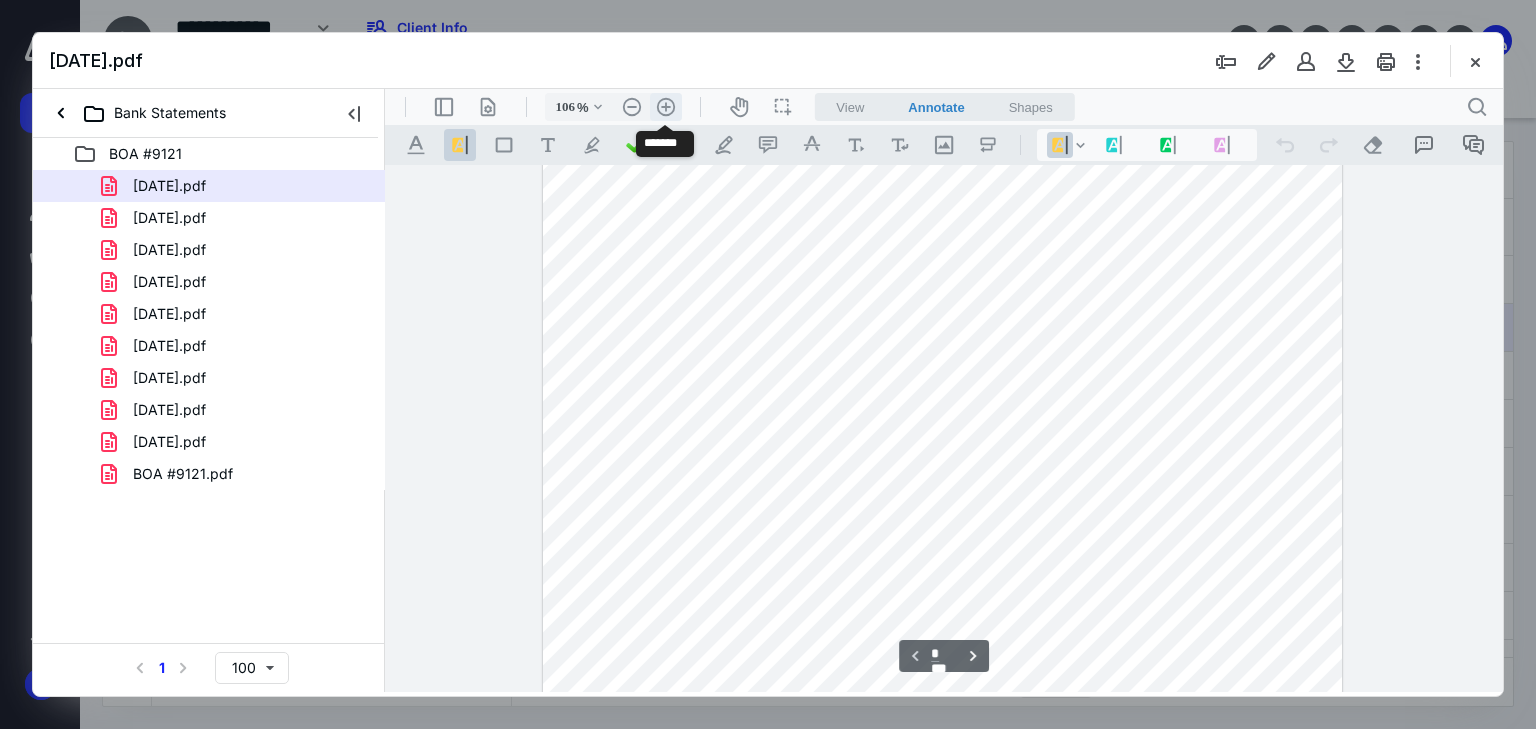 type on "131" 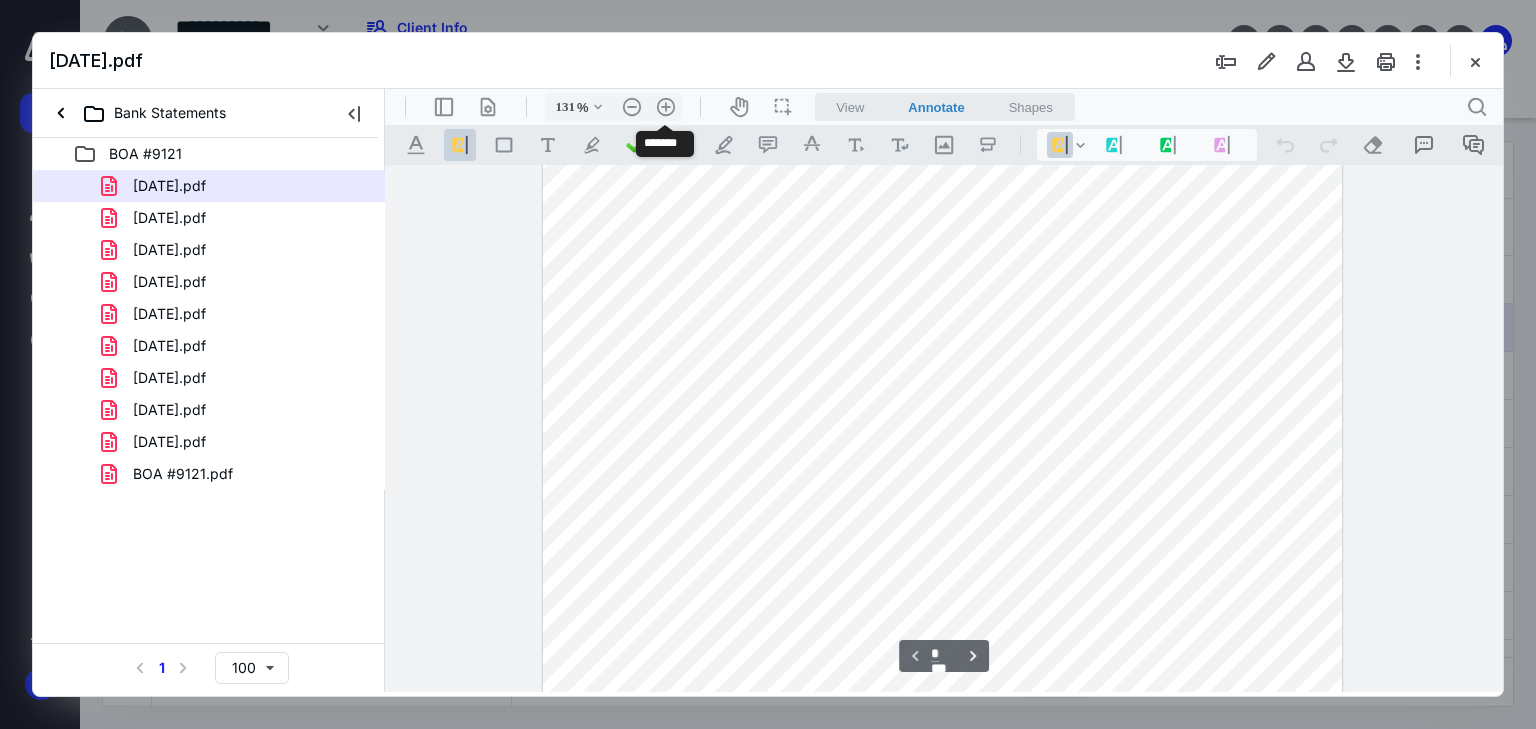 scroll, scrollTop: 380, scrollLeft: 0, axis: vertical 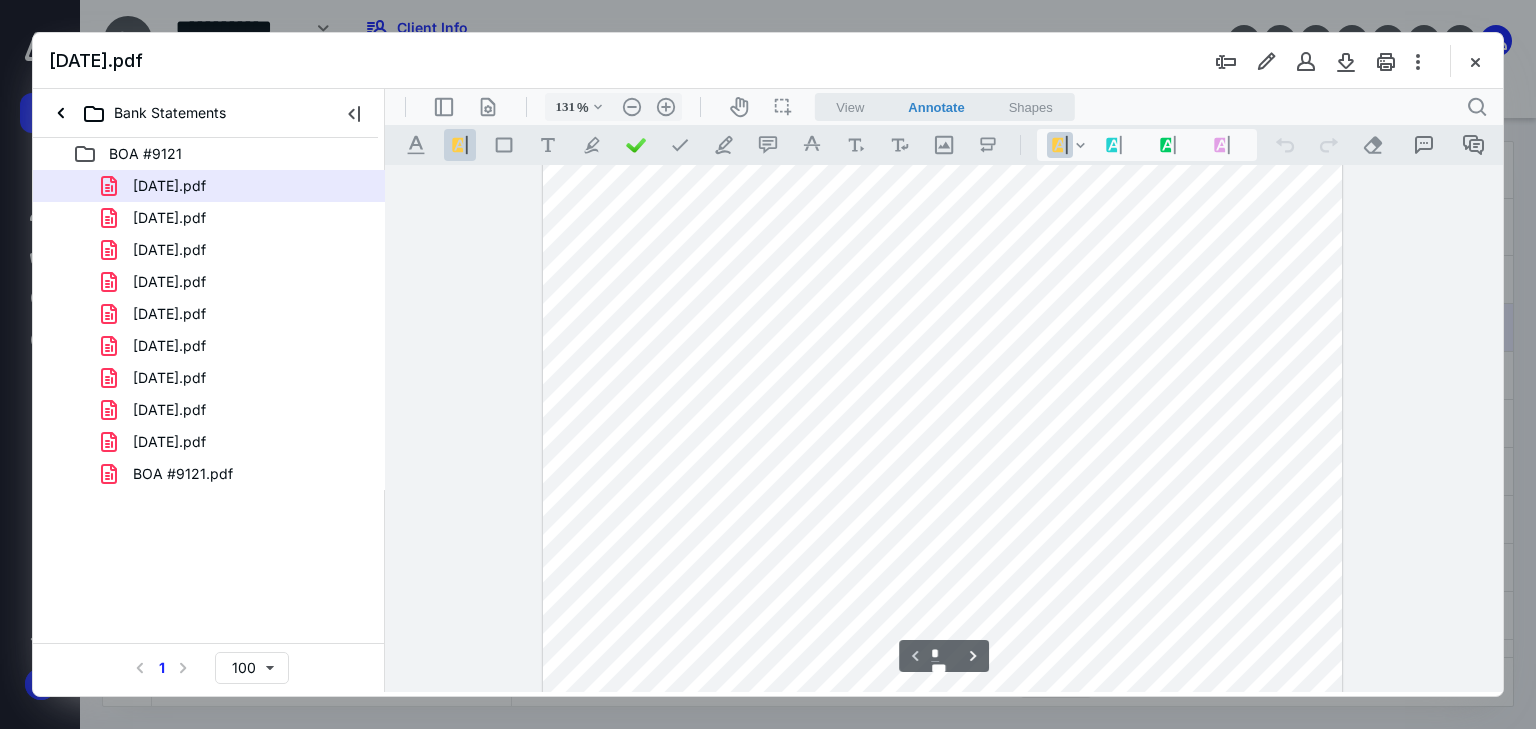 drag, startPoint x: 1501, startPoint y: 298, endPoint x: 1498, endPoint y: 286, distance: 12.369317 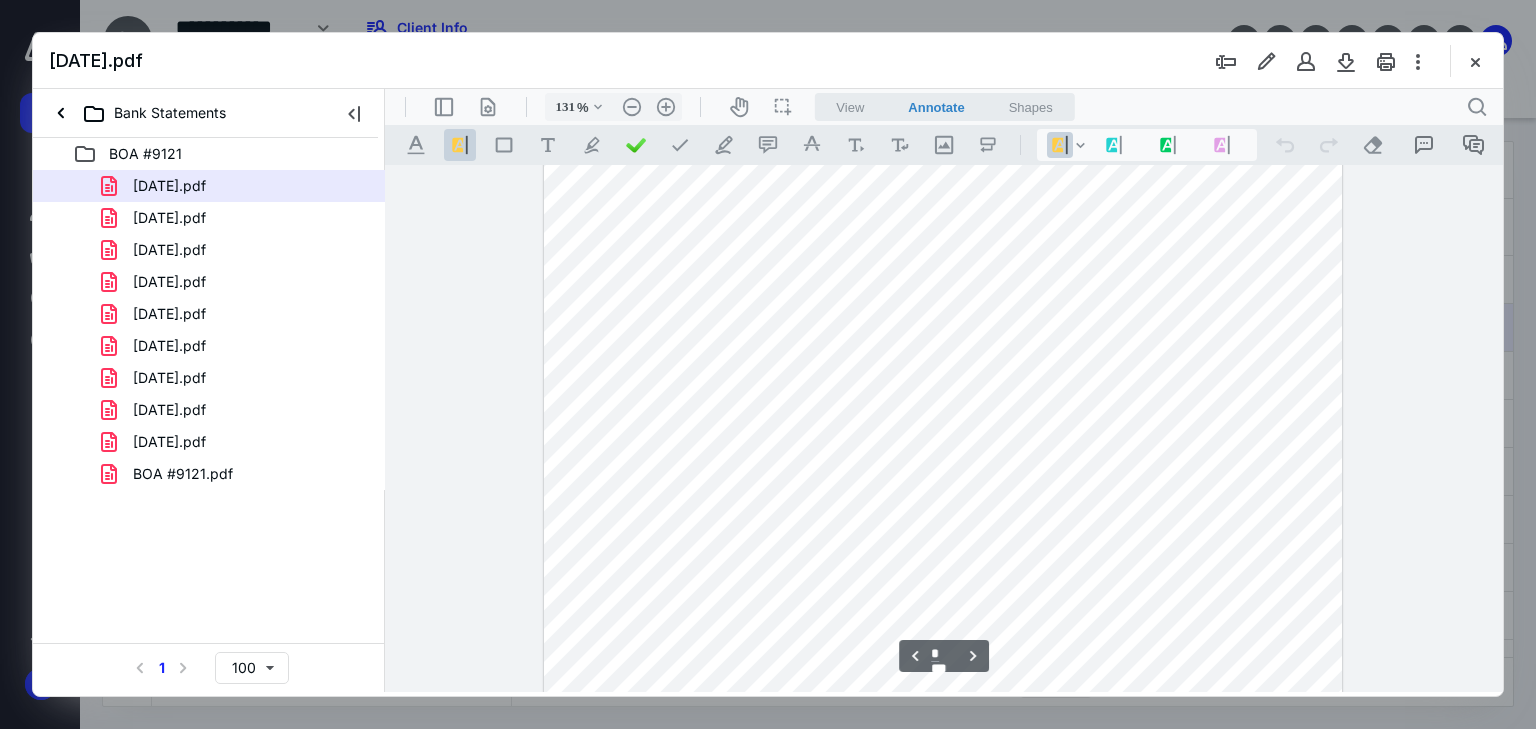 scroll, scrollTop: 1074, scrollLeft: 0, axis: vertical 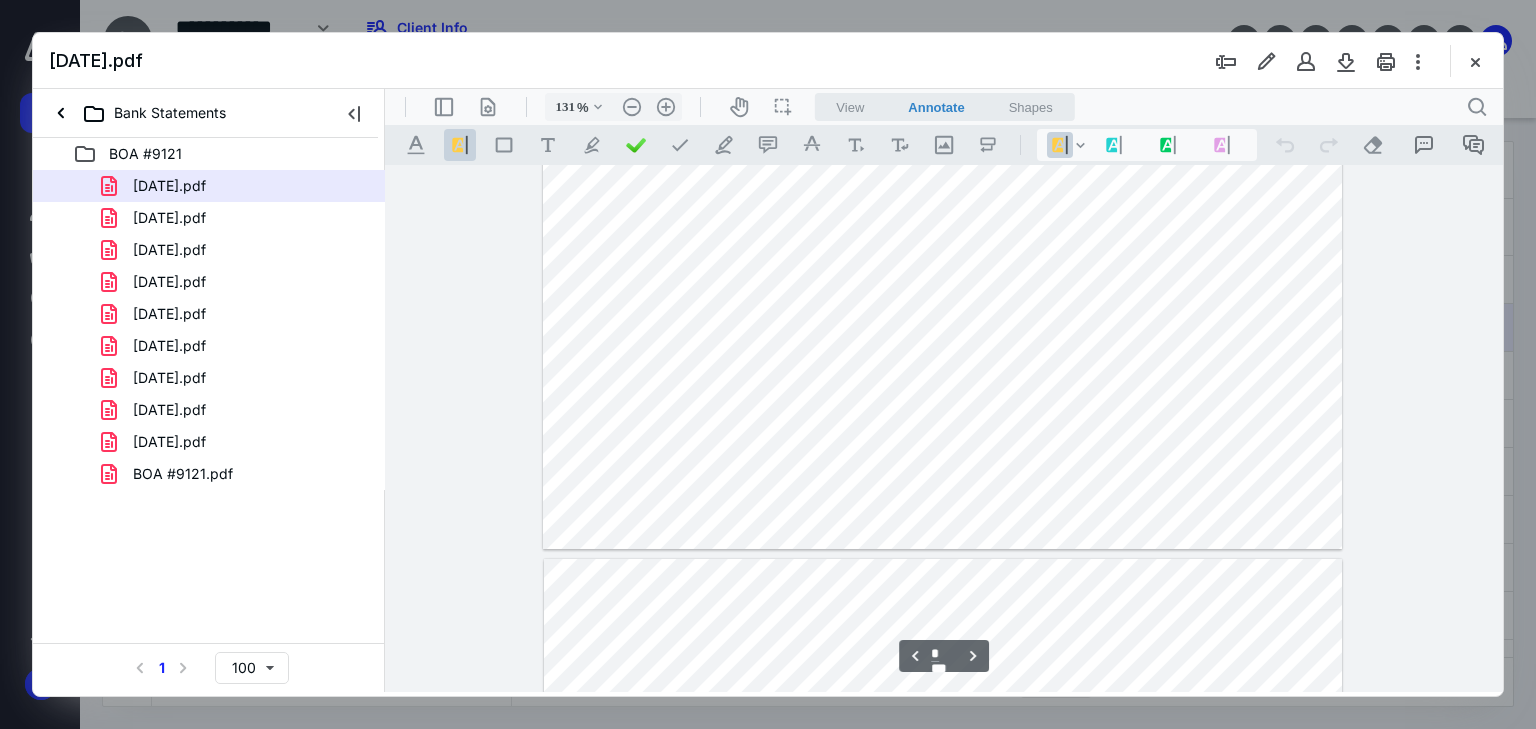 type on "*" 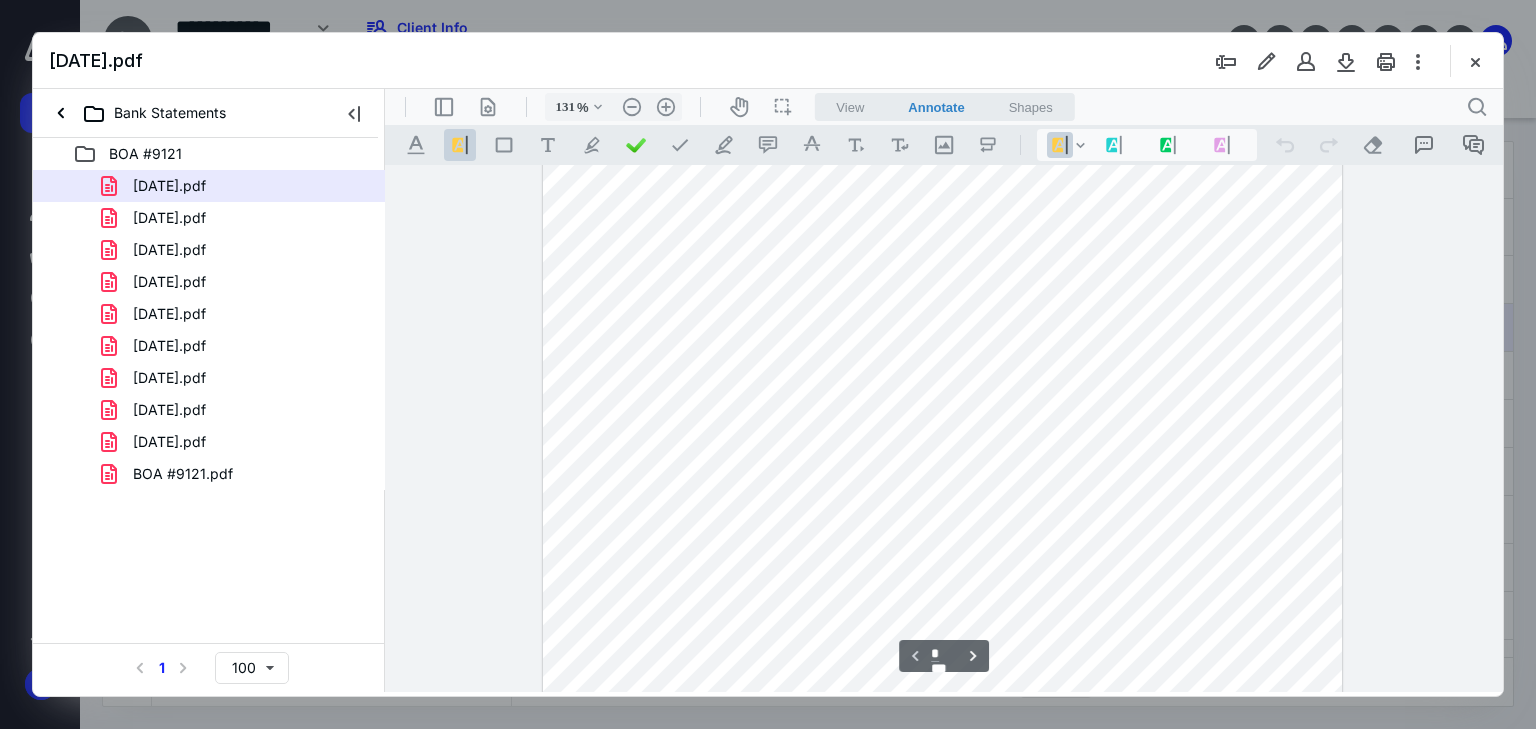 scroll, scrollTop: 228, scrollLeft: 0, axis: vertical 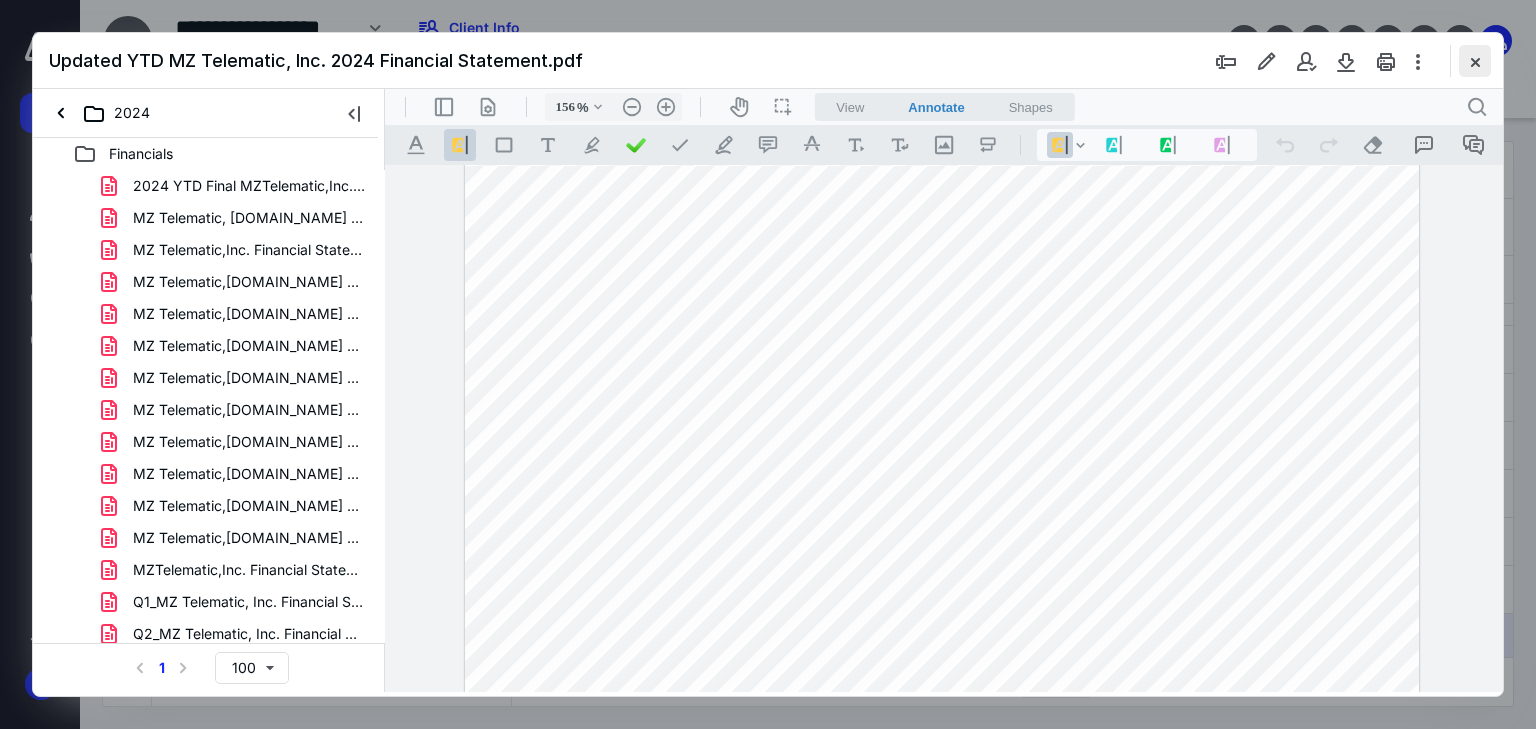 click at bounding box center [1475, 61] 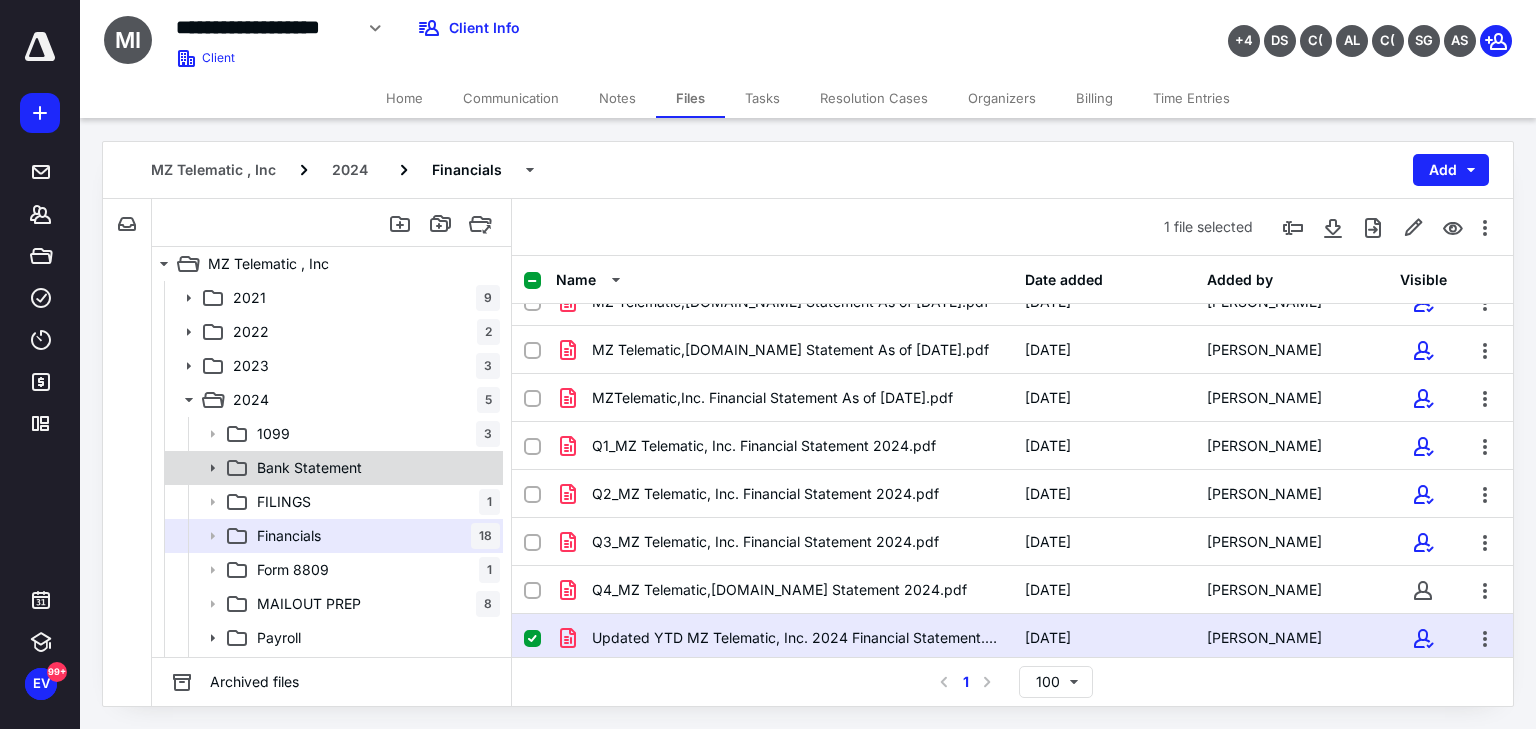 click on "Bank Statement" at bounding box center [374, 468] 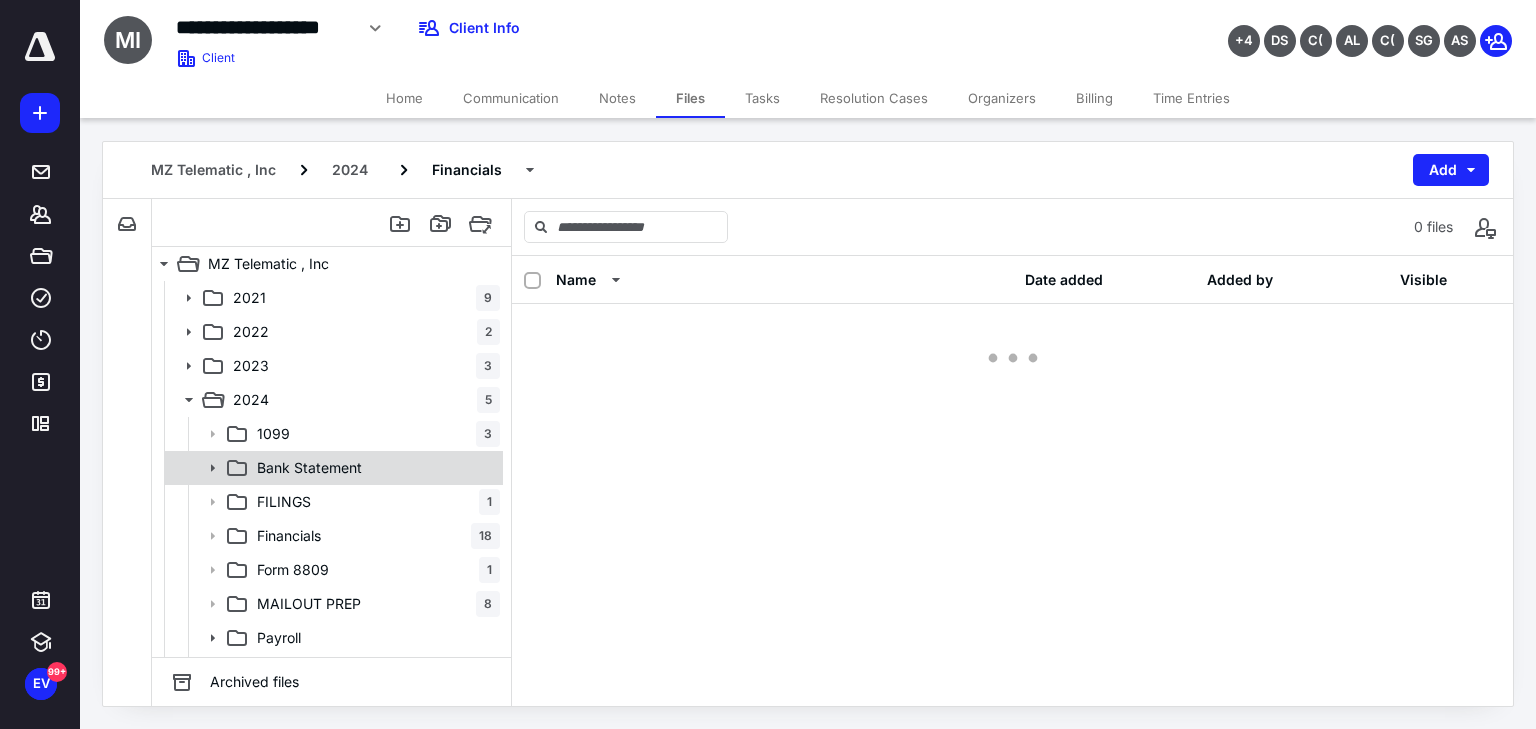 scroll, scrollTop: 0, scrollLeft: 0, axis: both 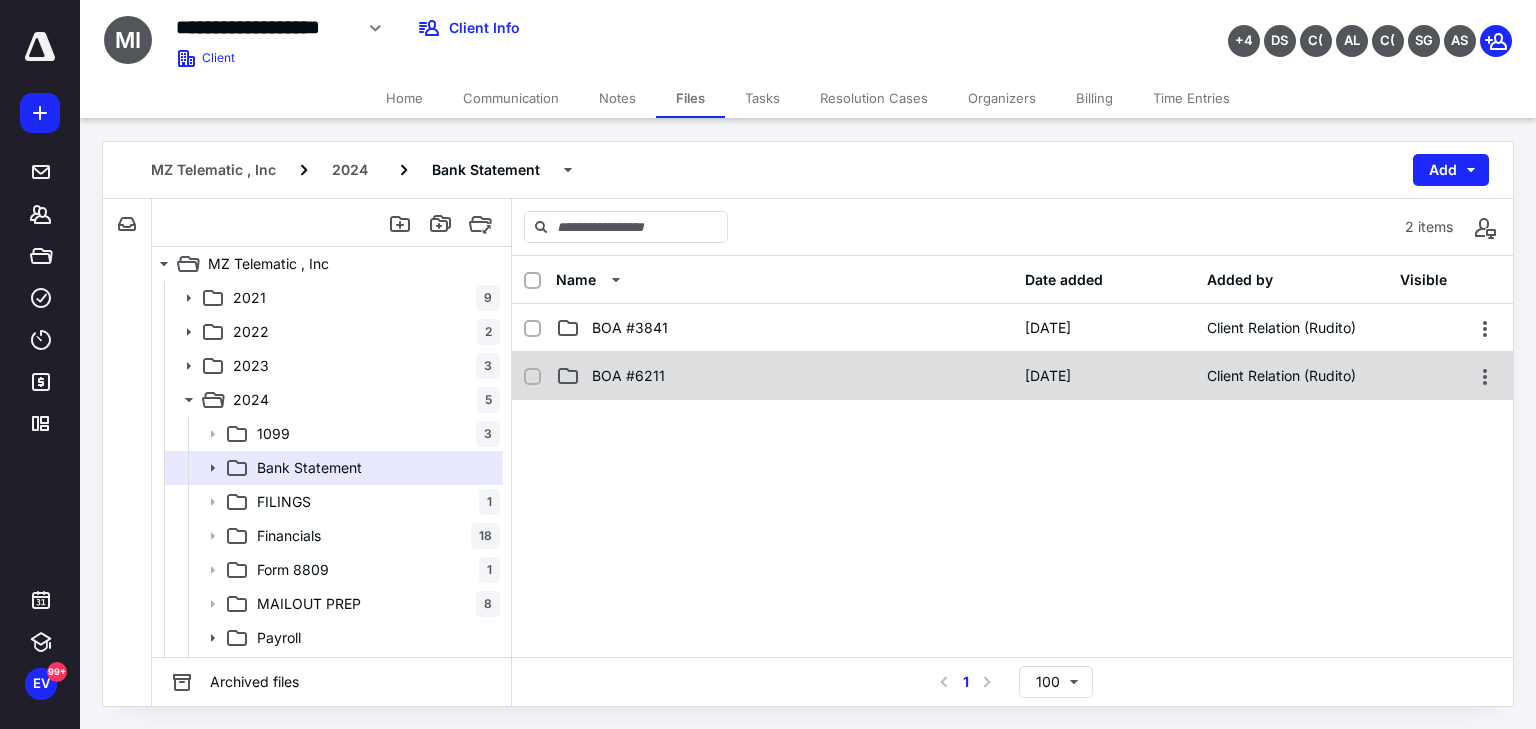 click on "BOA #6211 [DATE] Client Relation ([GEOGRAPHIC_DATA])" at bounding box center (1012, 376) 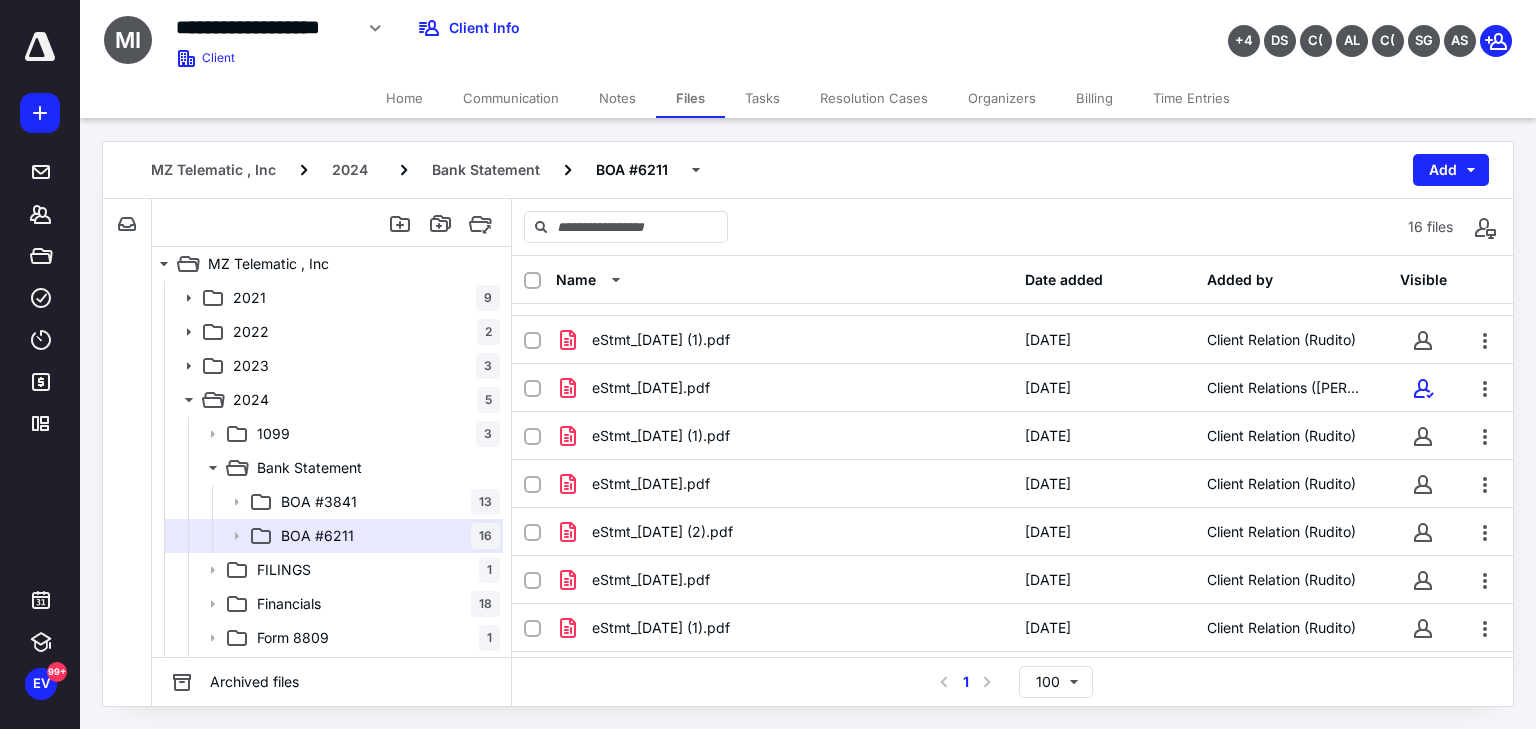 scroll, scrollTop: 410, scrollLeft: 0, axis: vertical 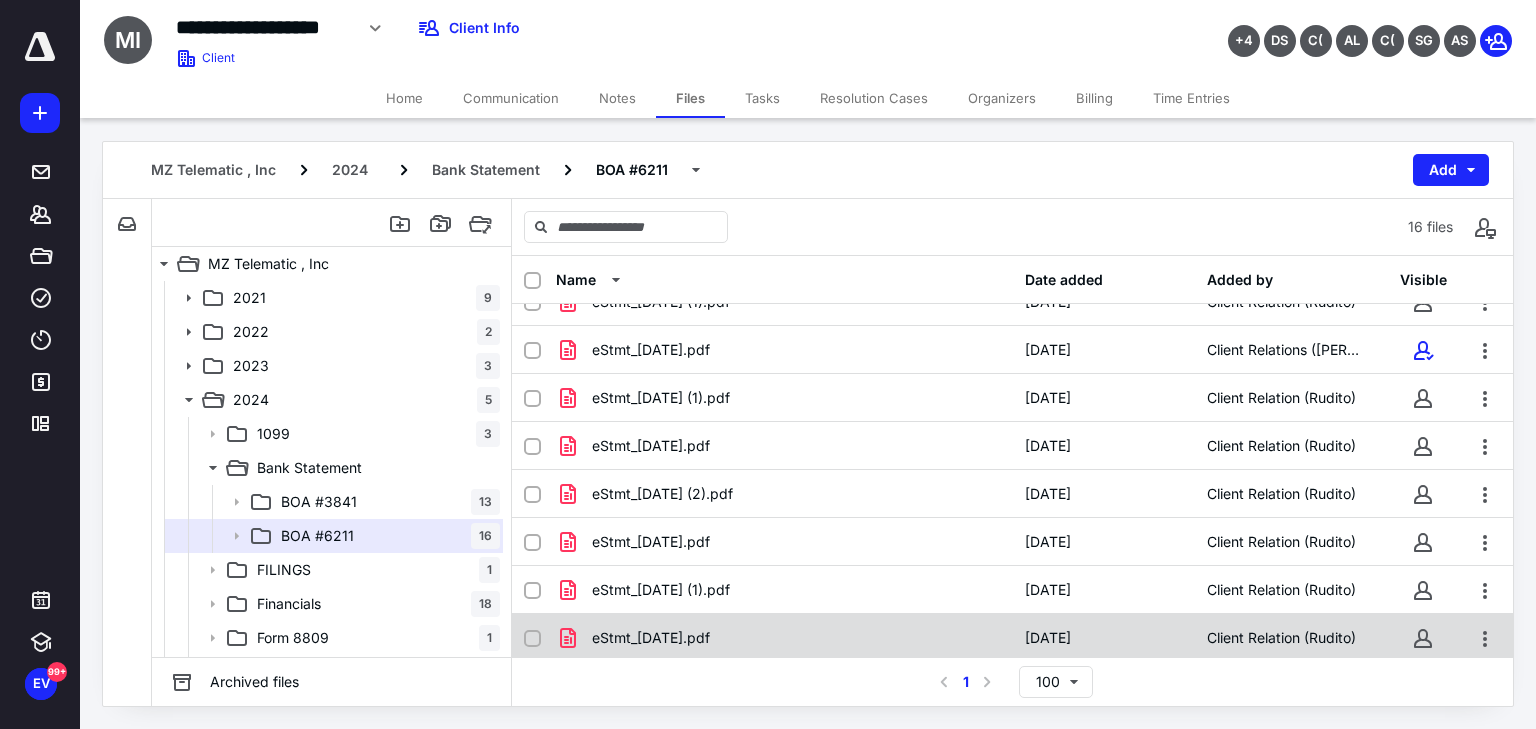 click on "eStmt_[DATE].pdf" at bounding box center [784, 638] 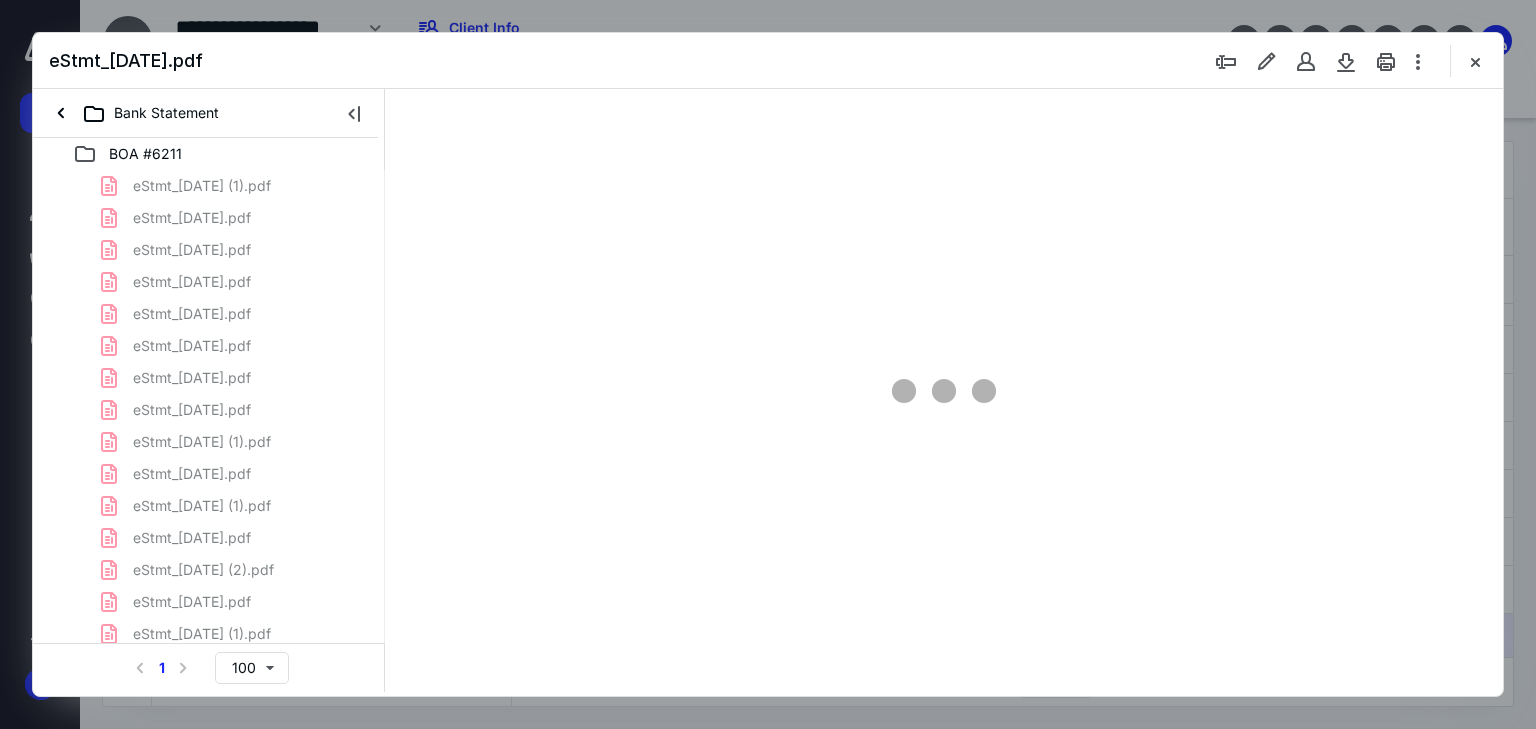 scroll, scrollTop: 0, scrollLeft: 0, axis: both 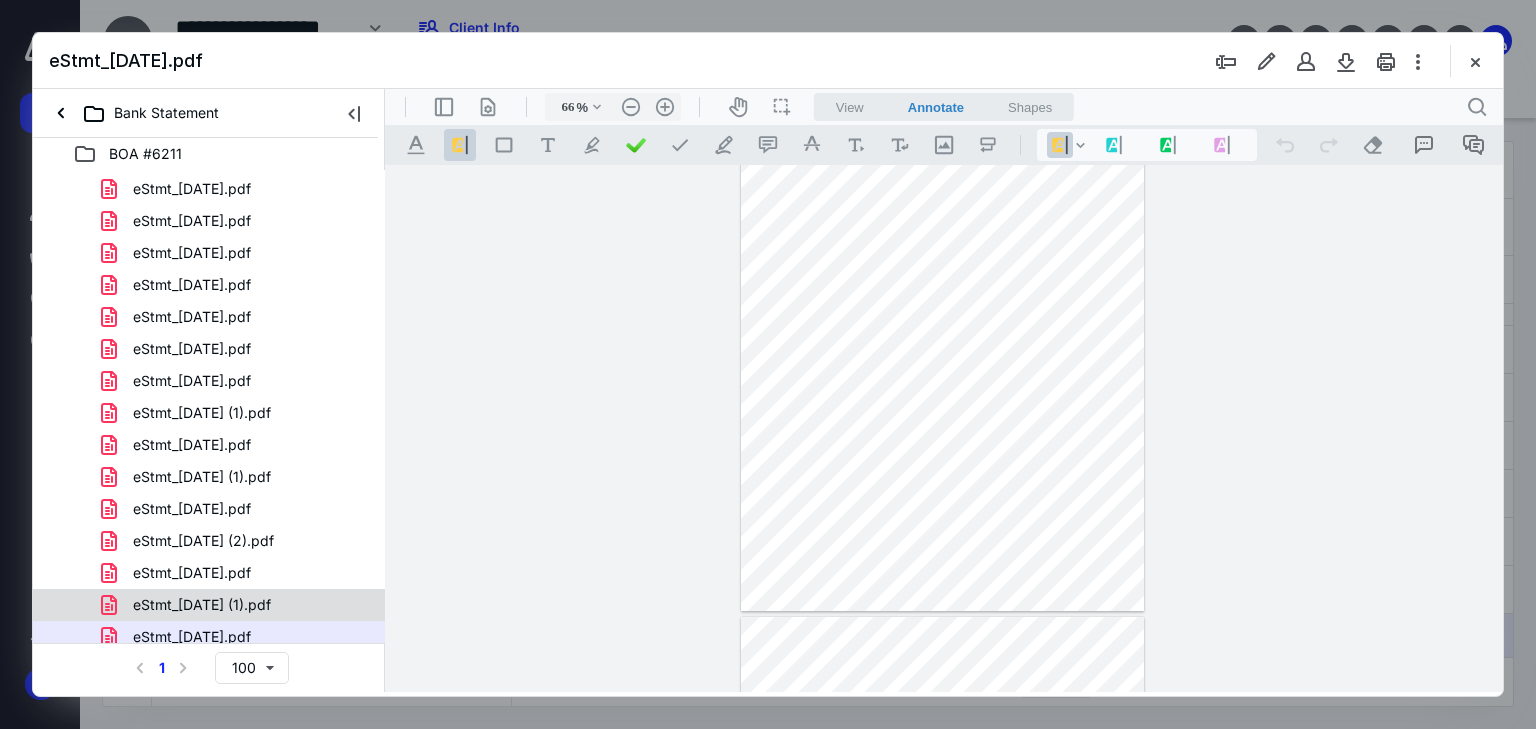 click on "eStmt_[DATE] (1).pdf" at bounding box center (202, 605) 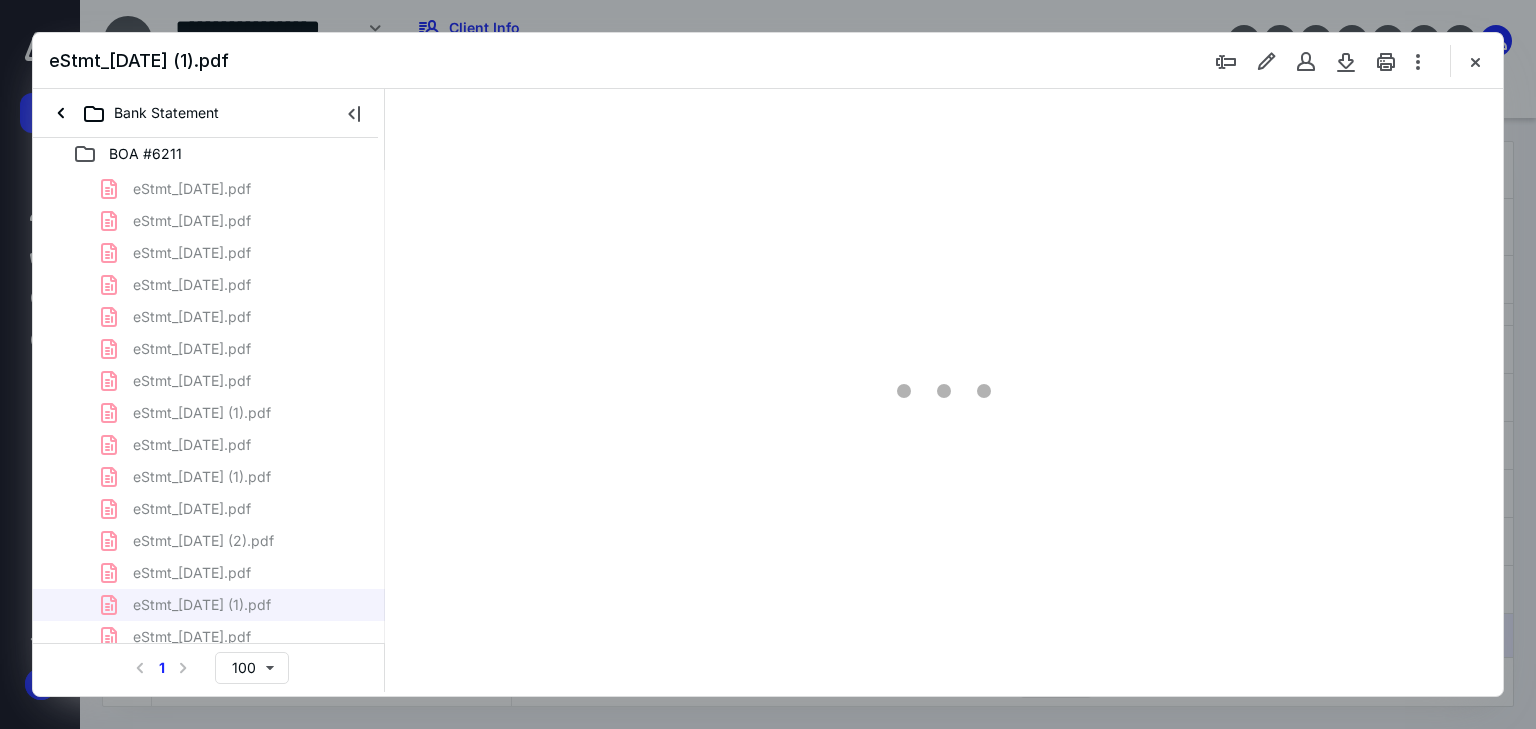 scroll, scrollTop: 79, scrollLeft: 0, axis: vertical 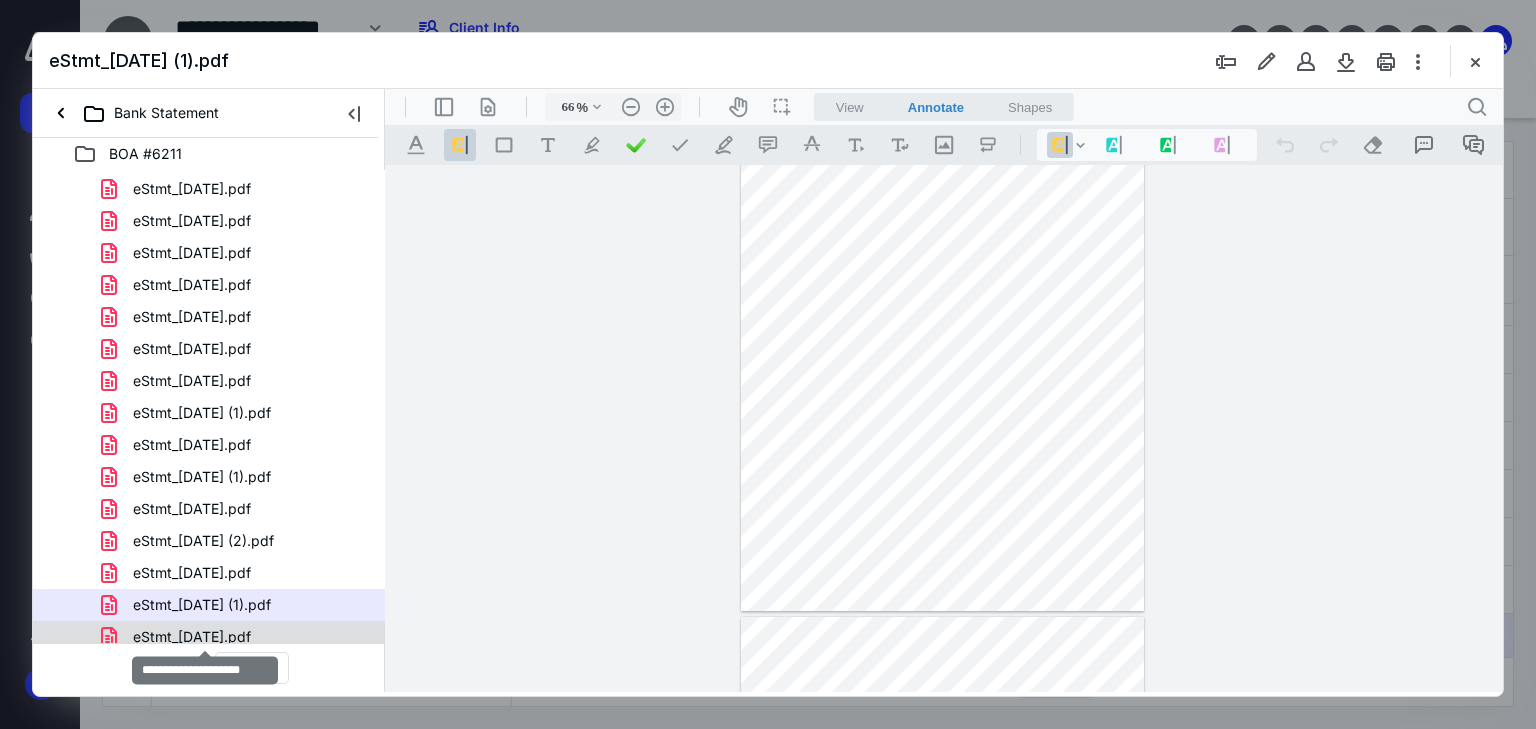 click on "eStmt_[DATE].pdf" at bounding box center [192, 637] 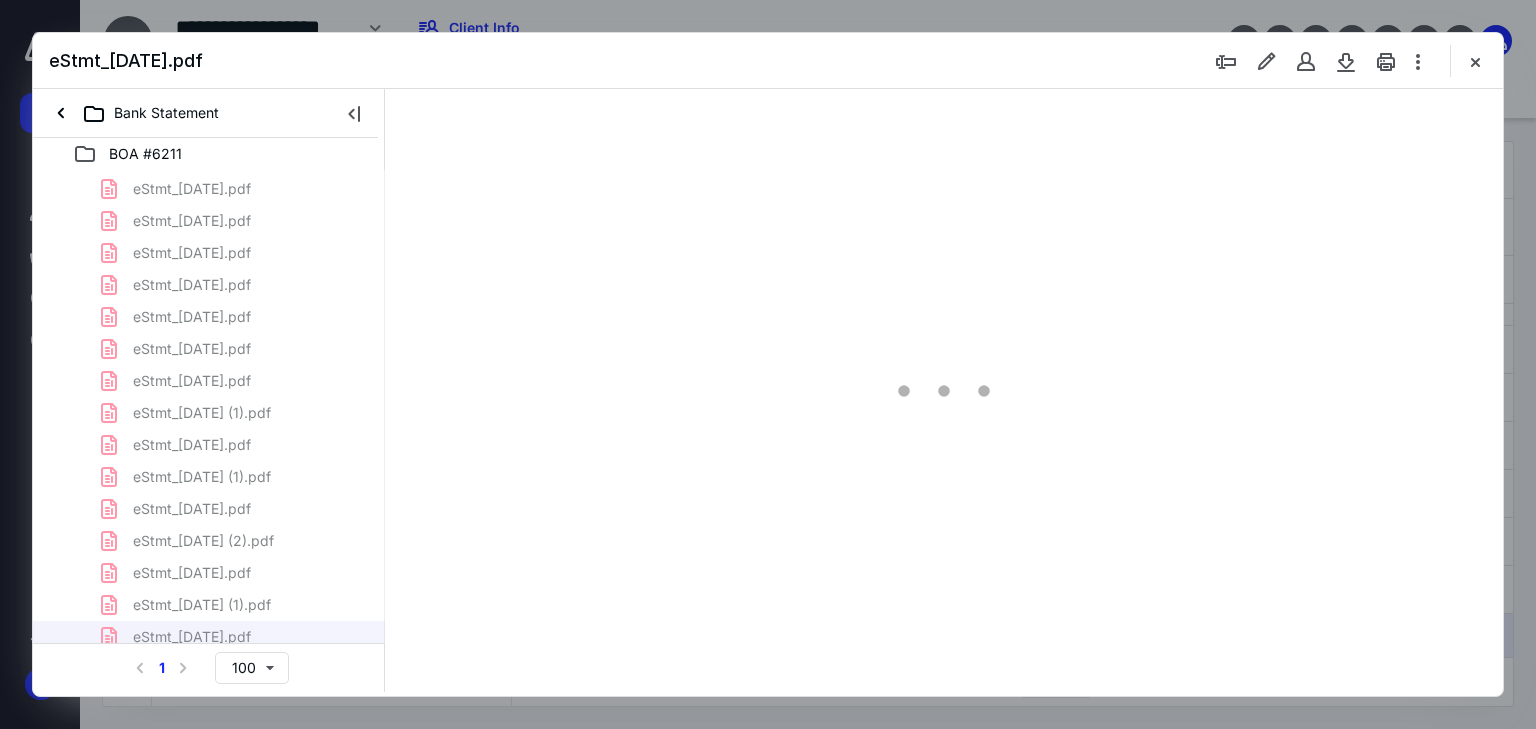type on "66" 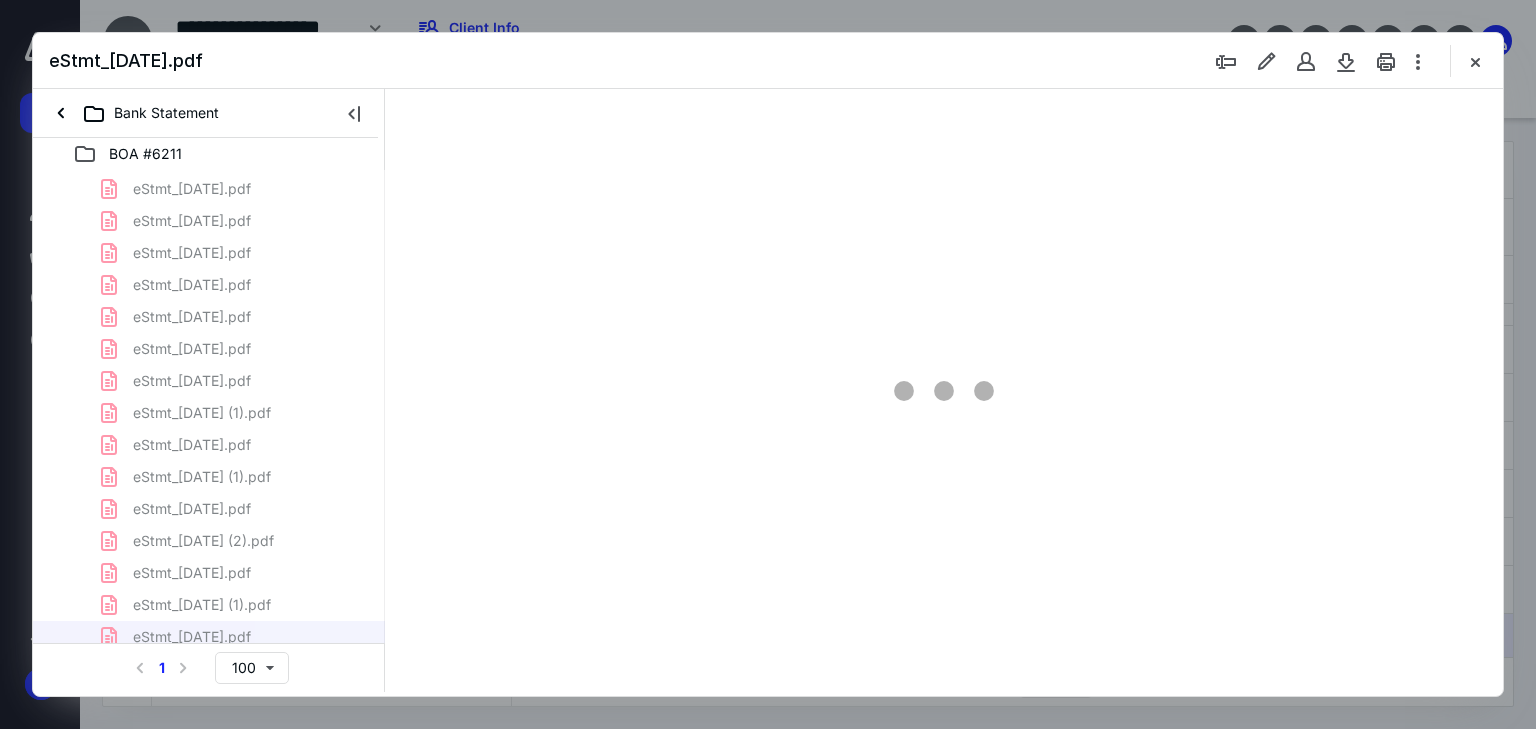 scroll, scrollTop: 79, scrollLeft: 0, axis: vertical 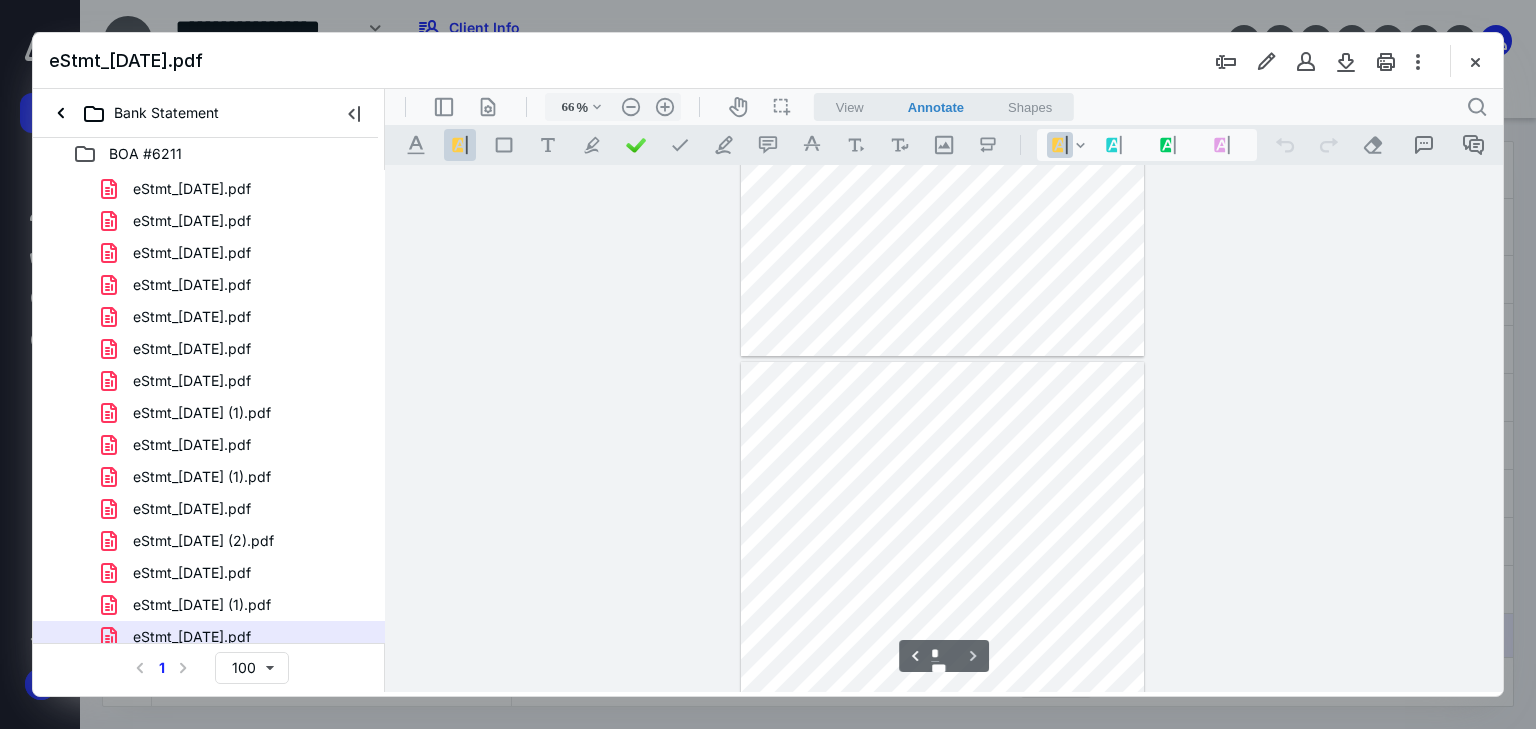 type on "*" 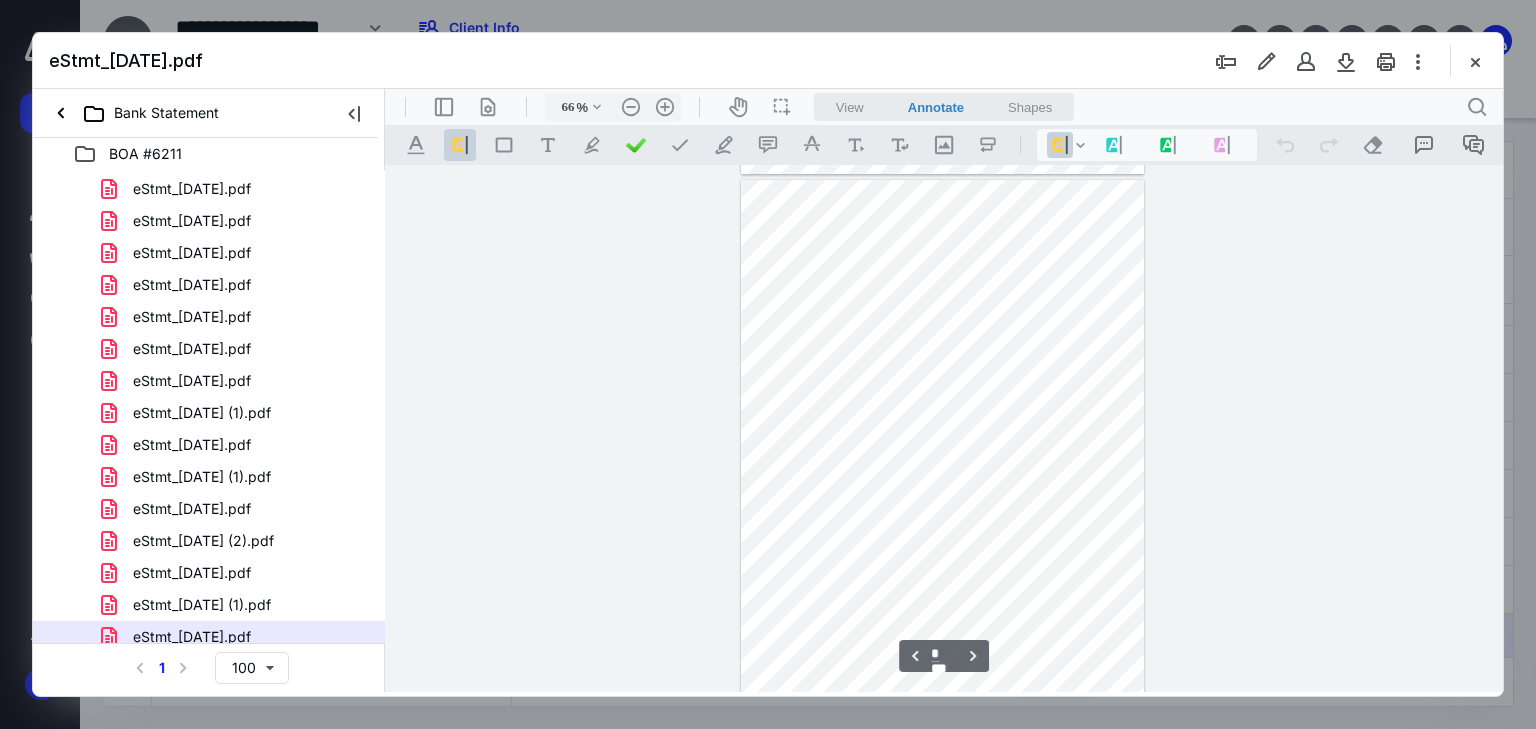scroll, scrollTop: 1046, scrollLeft: 0, axis: vertical 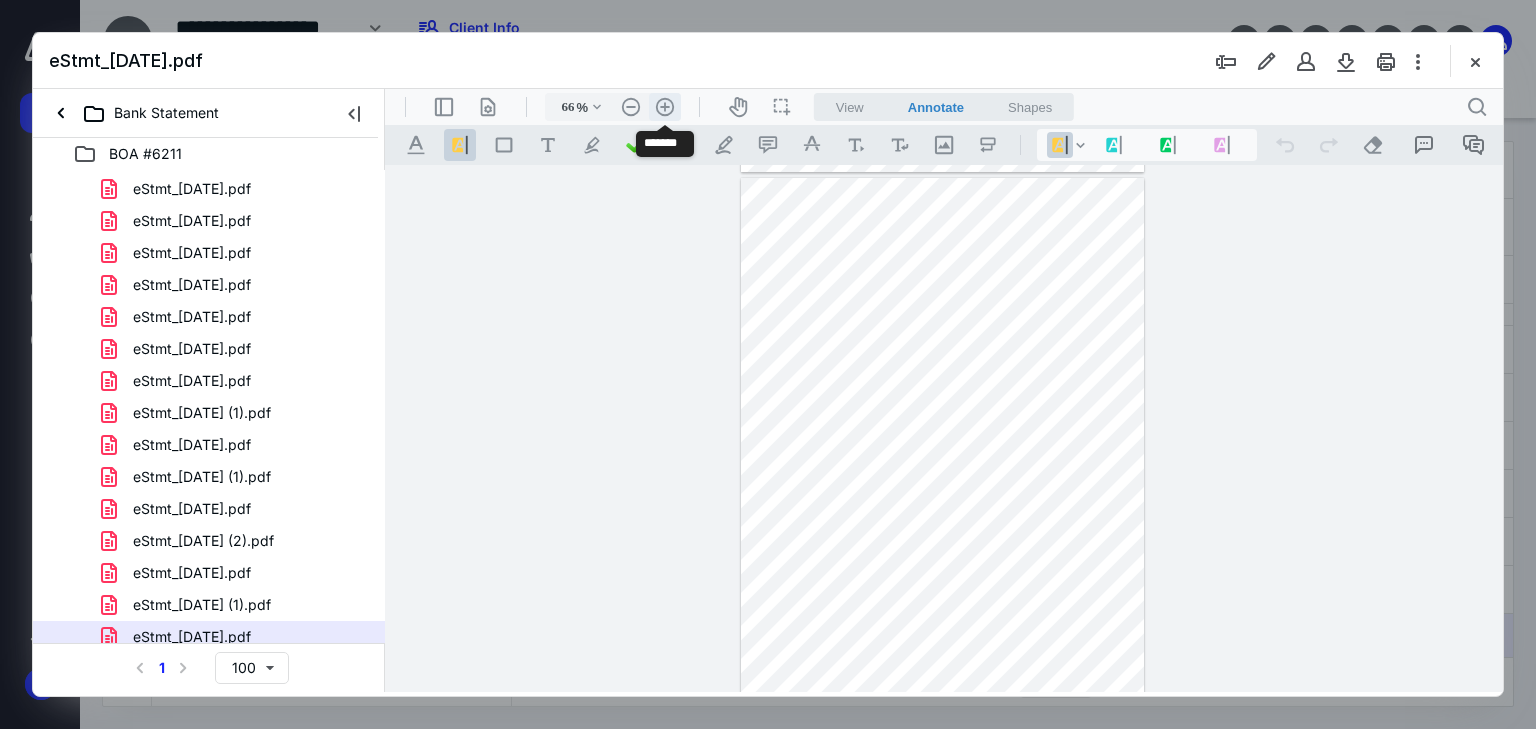 click on ".cls-1{fill:#abb0c4;} icon - header - zoom - in - line" at bounding box center (665, 107) 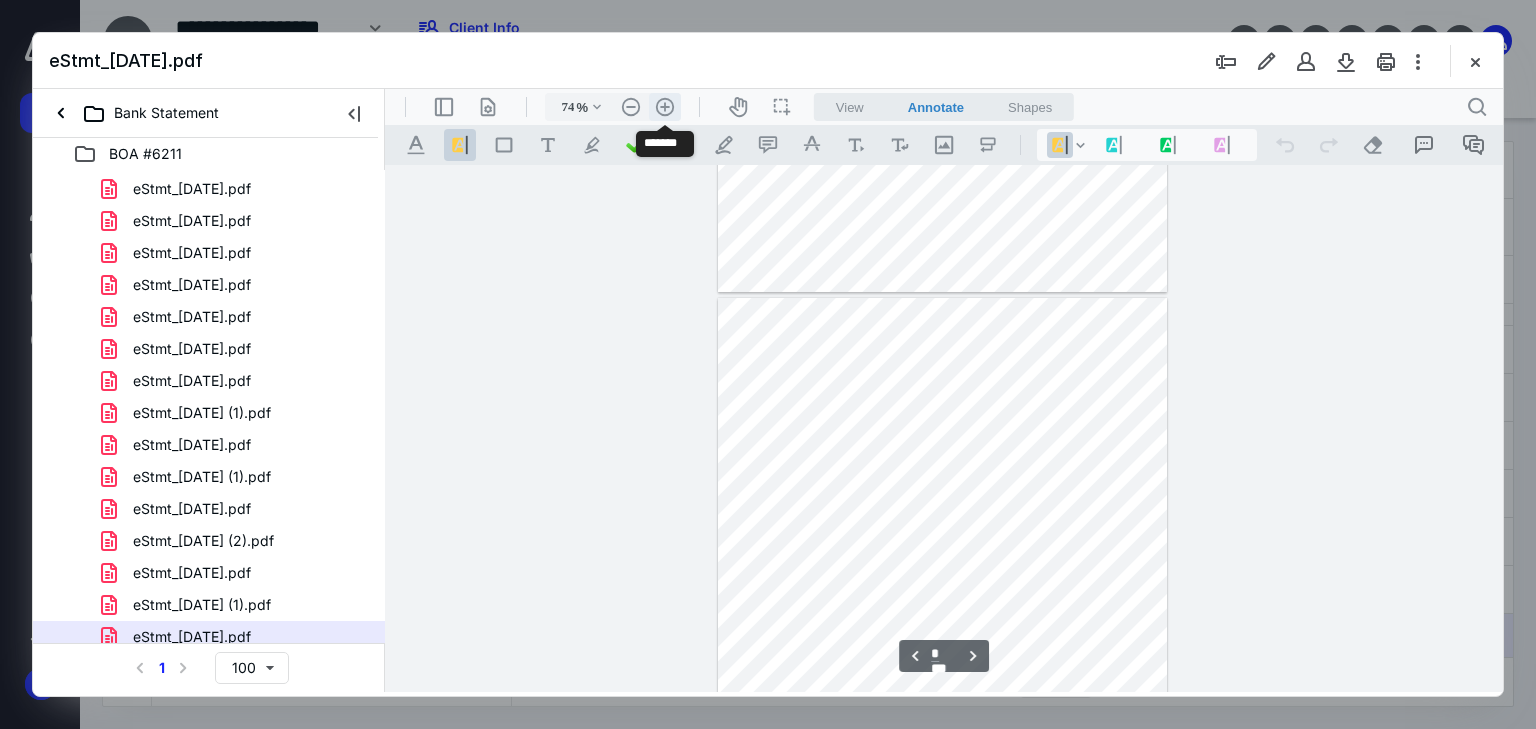 scroll, scrollTop: 1190, scrollLeft: 0, axis: vertical 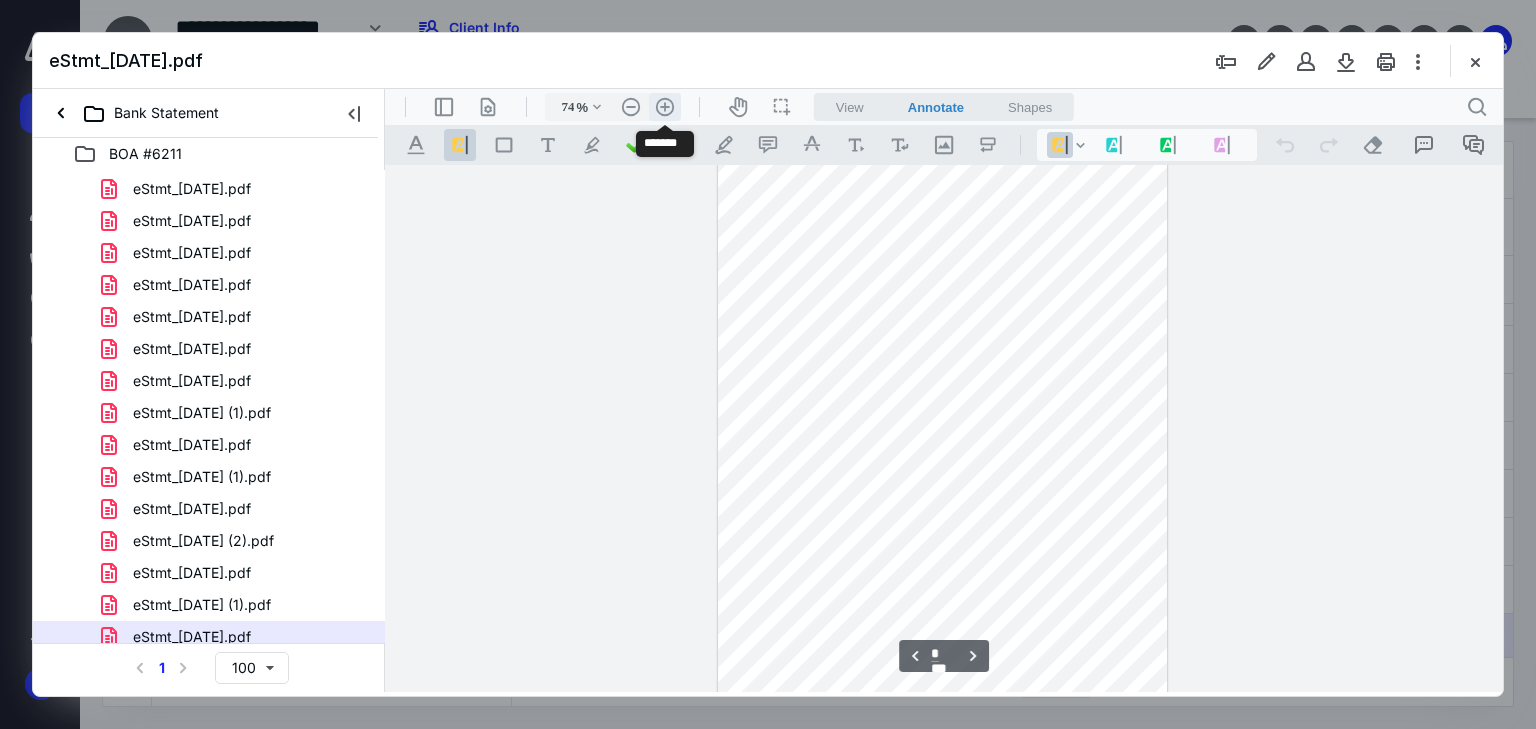 click on ".cls-1{fill:#abb0c4;} icon - header - zoom - in - line" at bounding box center [665, 107] 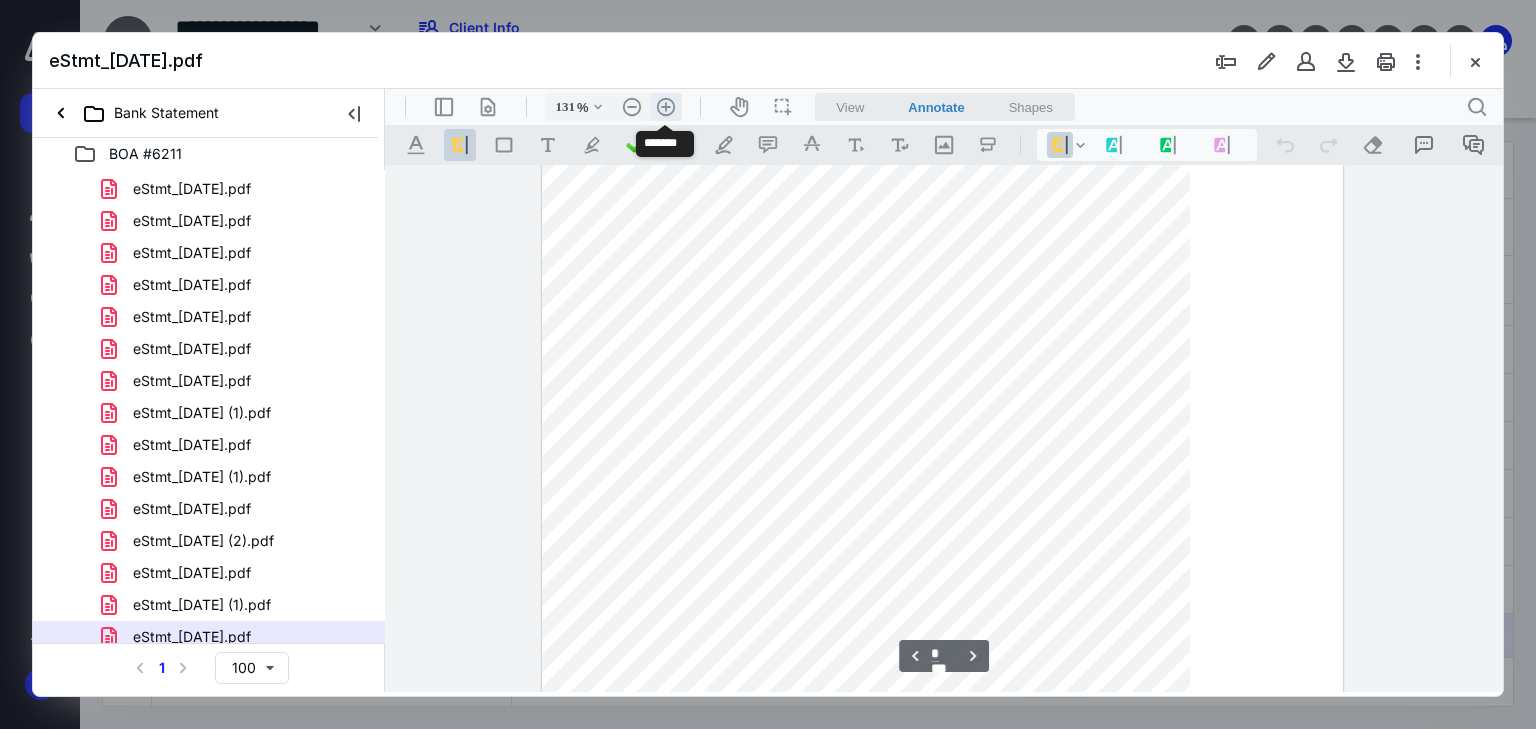 scroll, scrollTop: 2298, scrollLeft: 0, axis: vertical 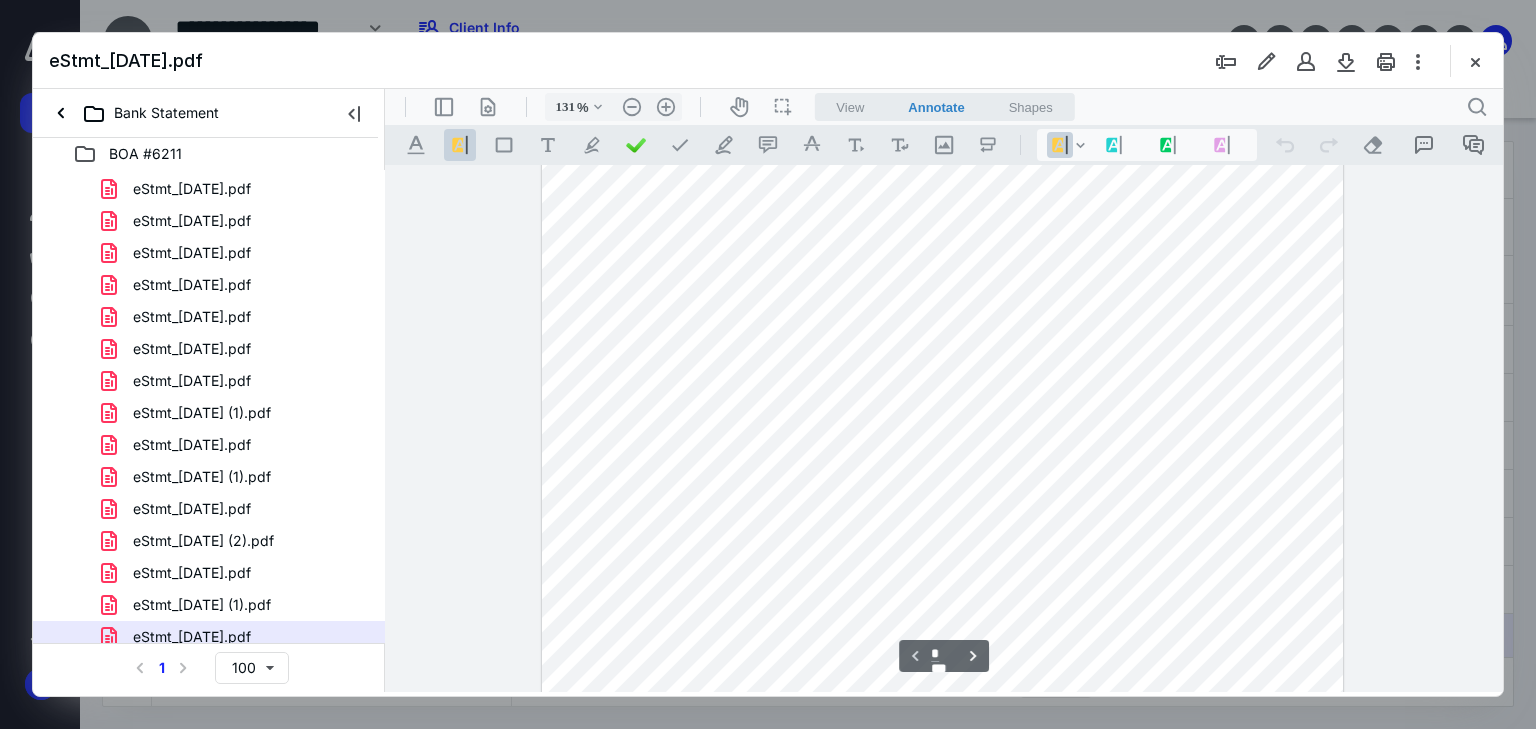 type on "*" 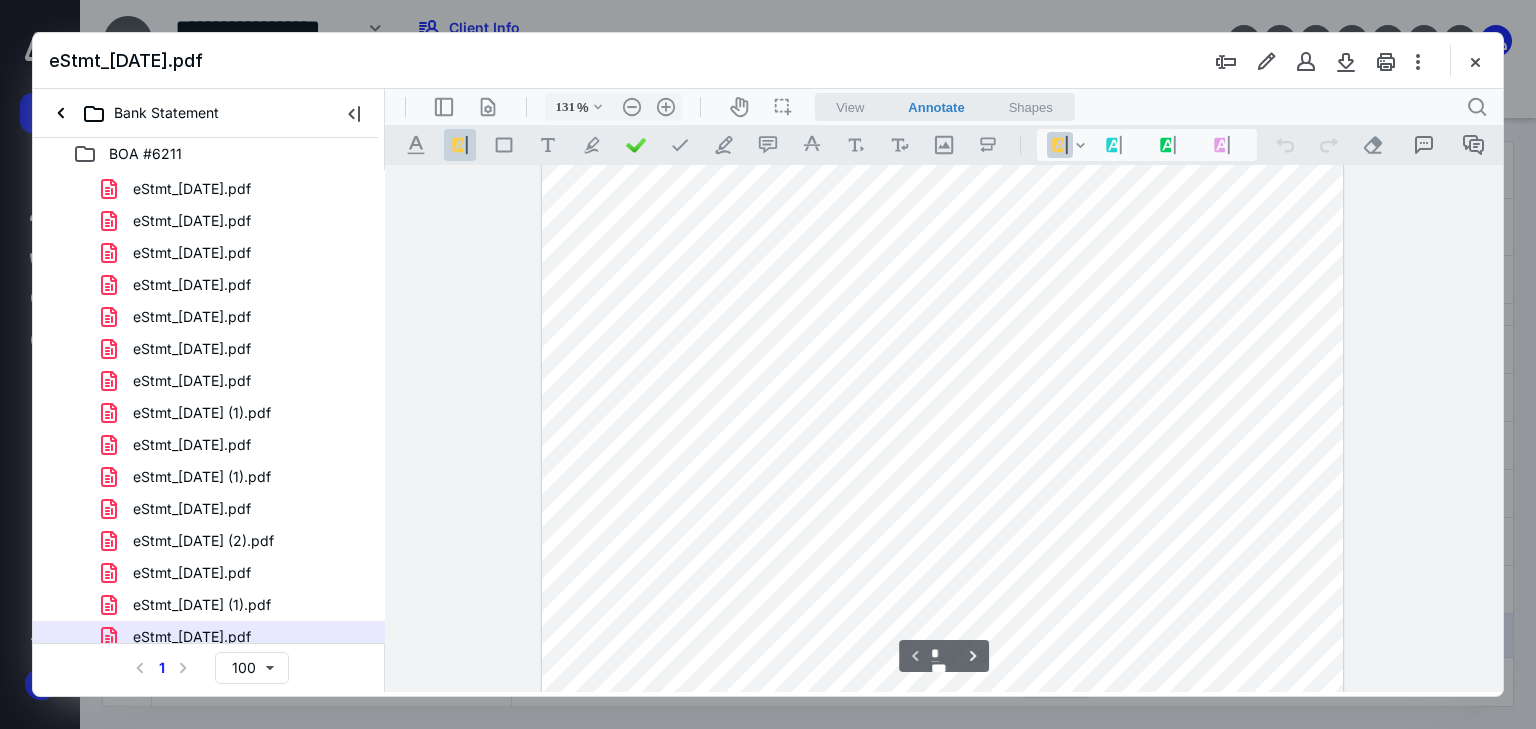 scroll, scrollTop: 168, scrollLeft: 0, axis: vertical 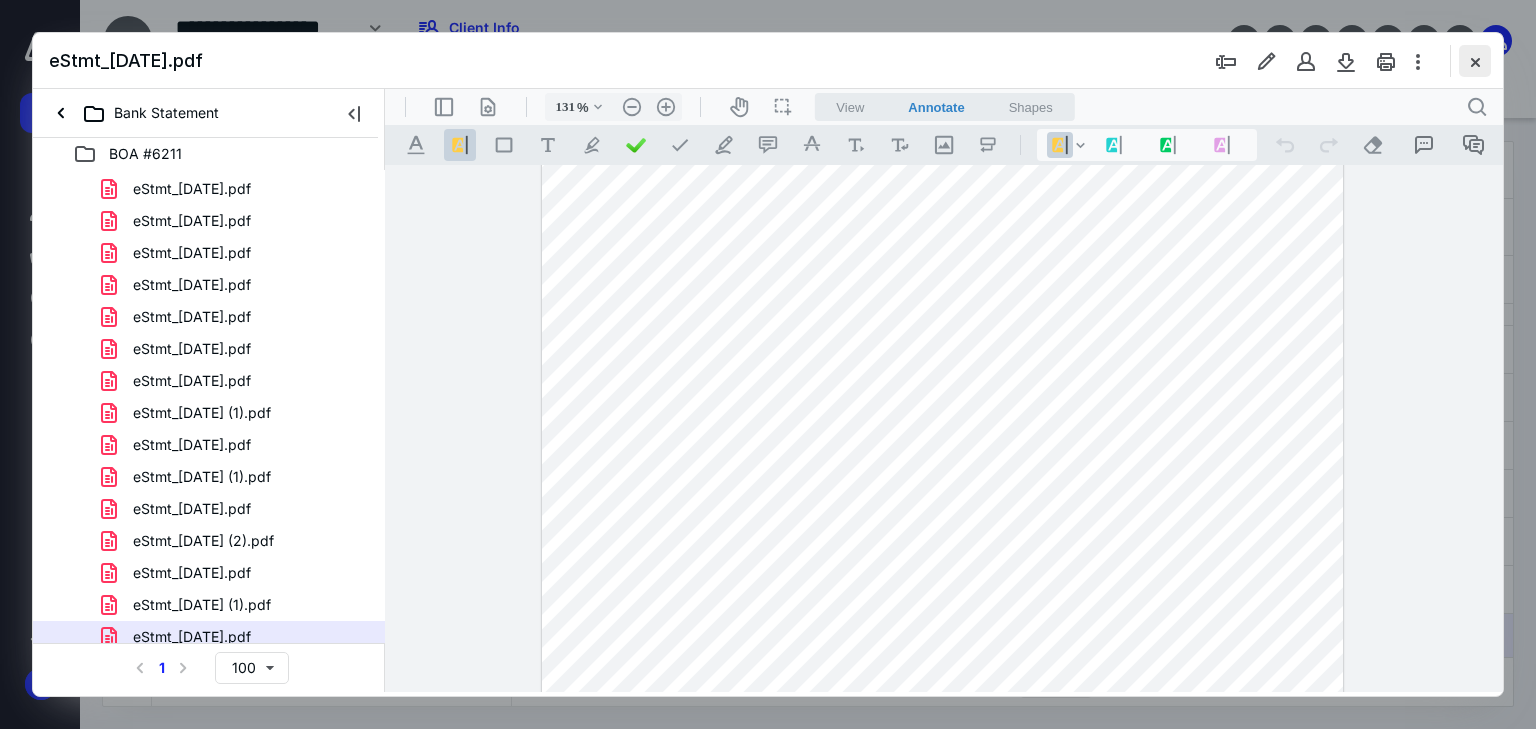 click at bounding box center [1475, 61] 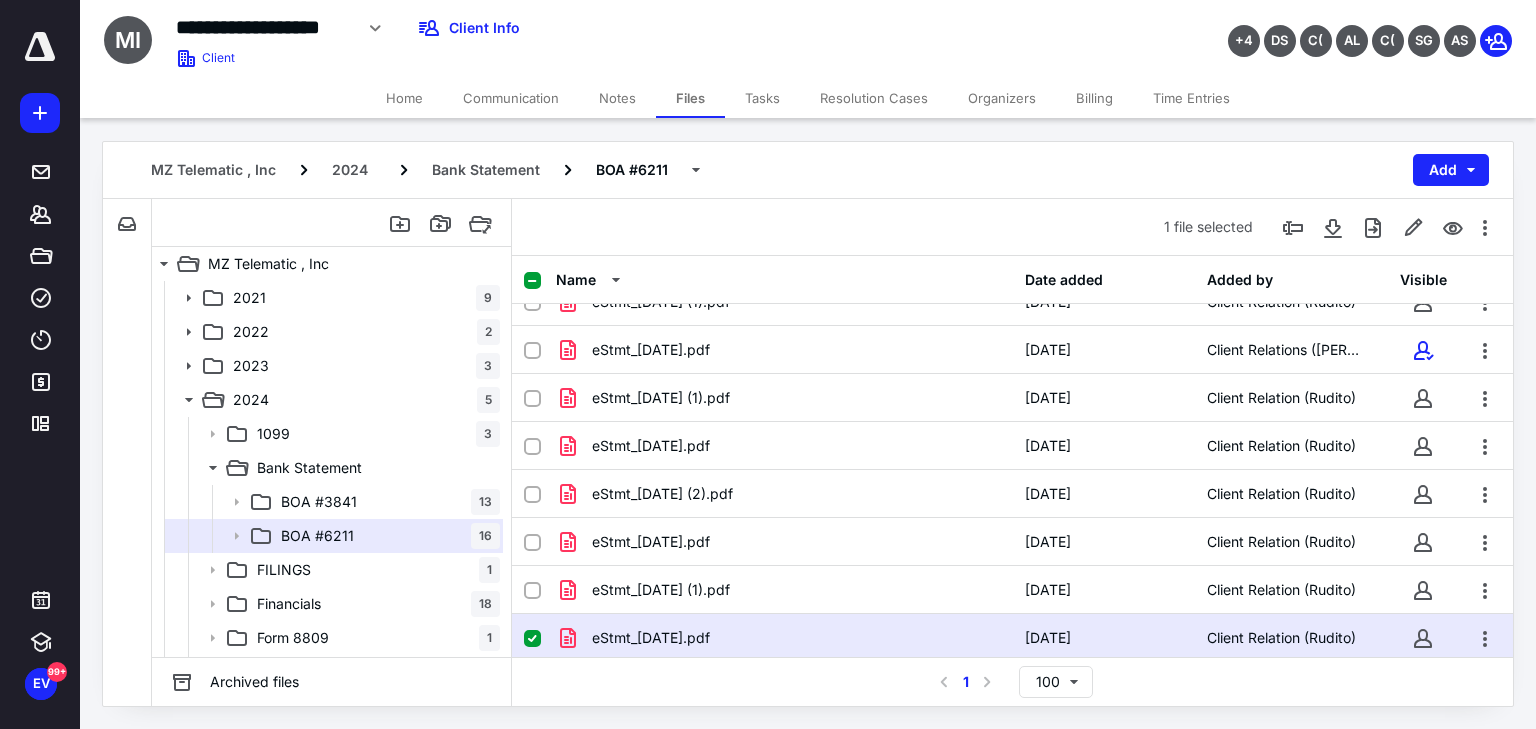 scroll, scrollTop: 72, scrollLeft: 0, axis: vertical 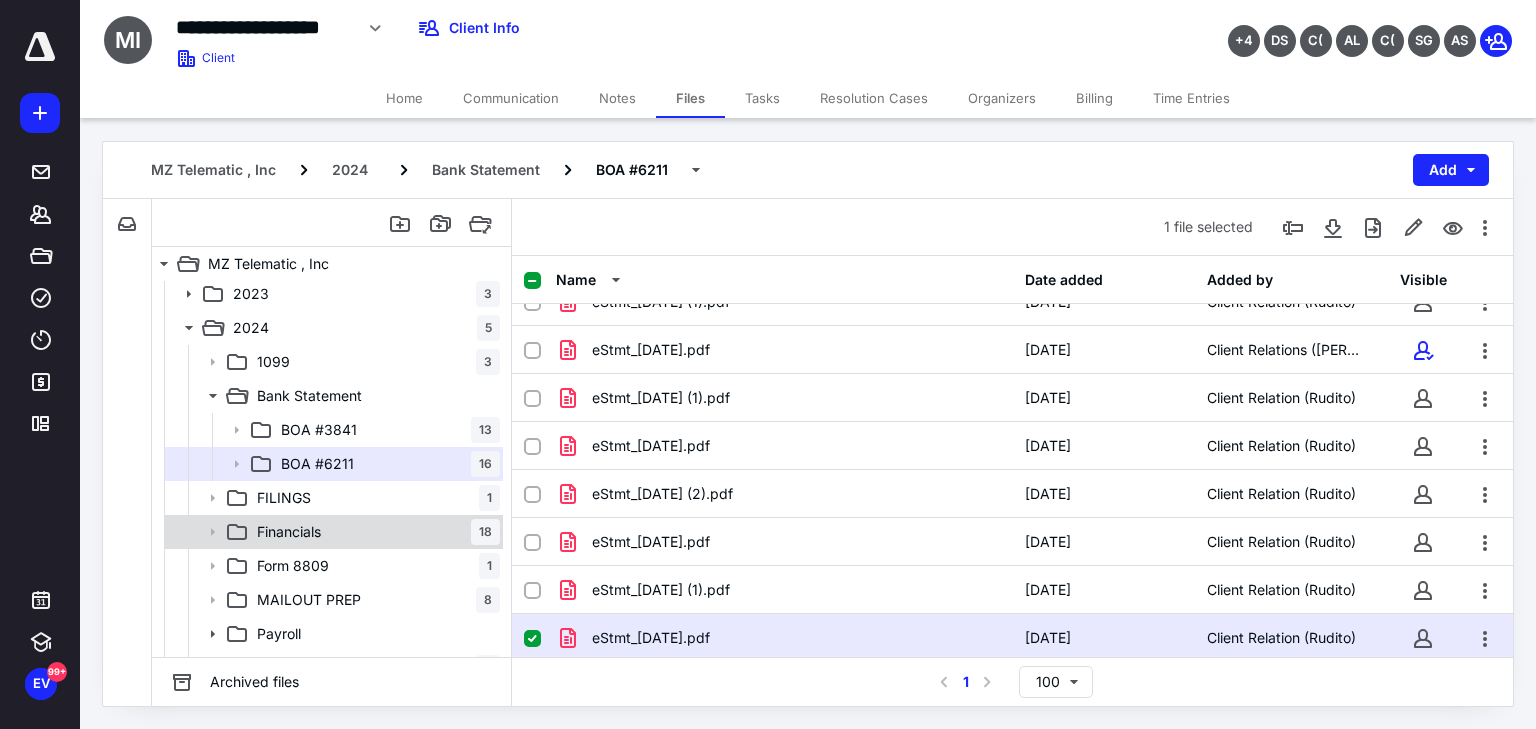 click on "Financials 18" at bounding box center [332, 532] 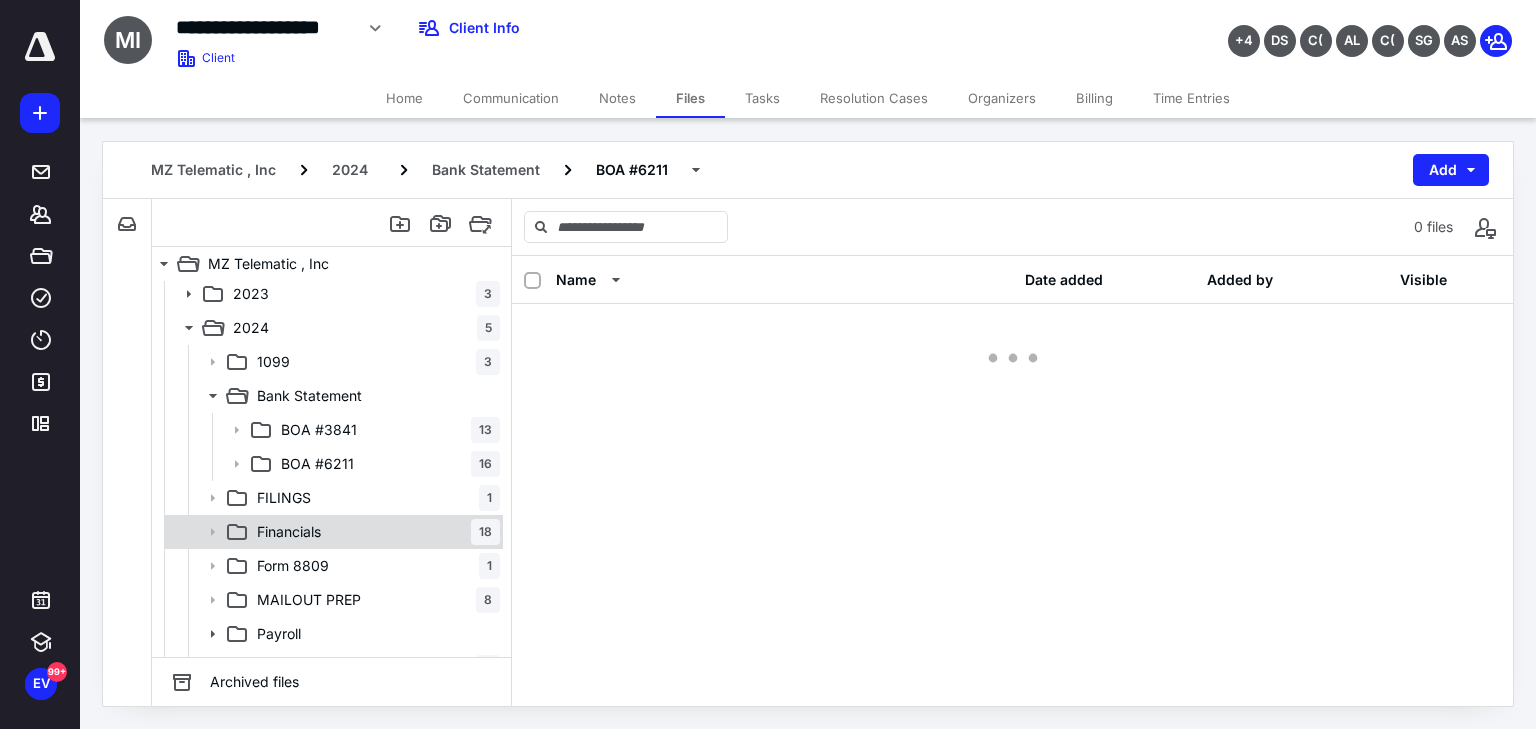 scroll, scrollTop: 0, scrollLeft: 0, axis: both 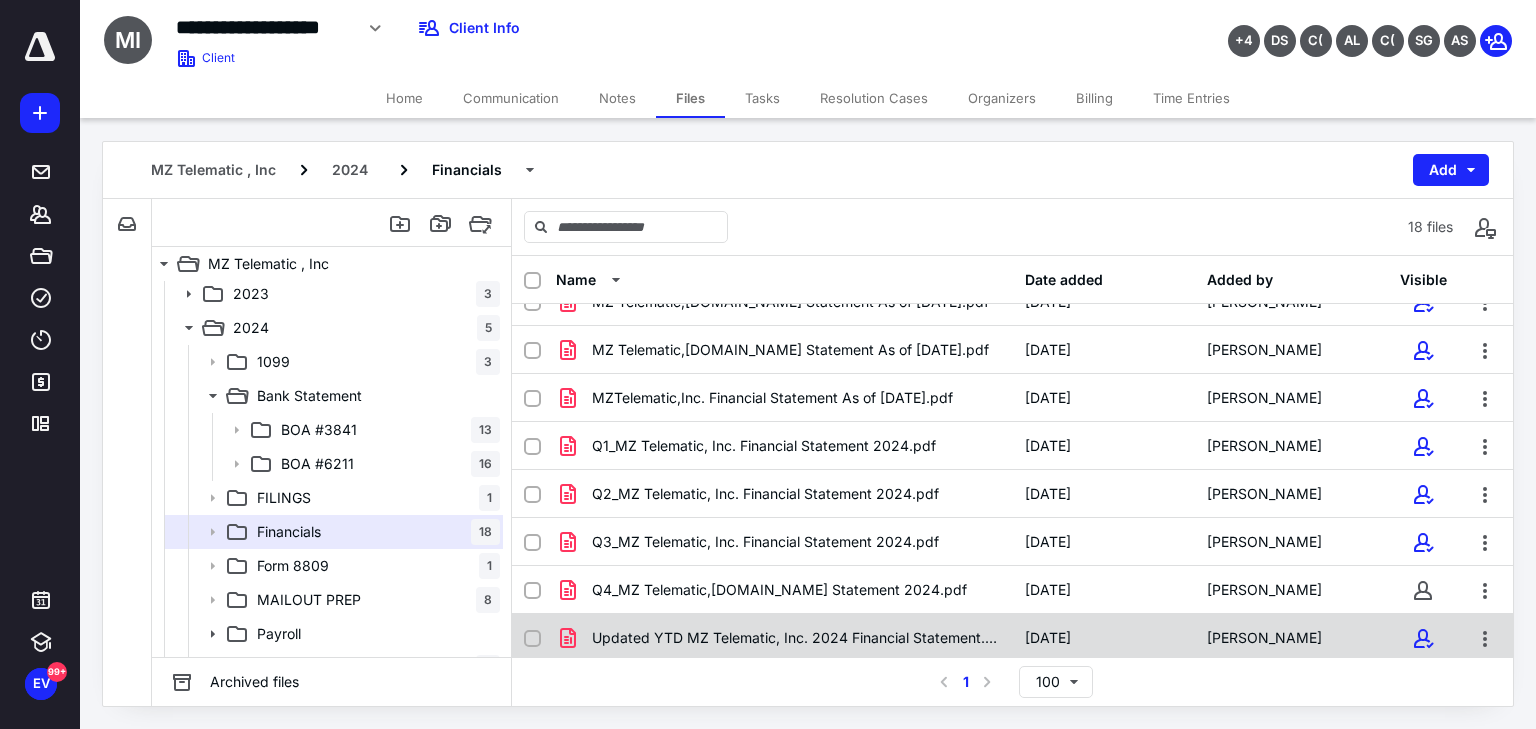 click on "Updated YTD MZ Telematic, Inc. 2024 Financial Statement.pdf [DATE] [PERSON_NAME]" at bounding box center (1012, 638) 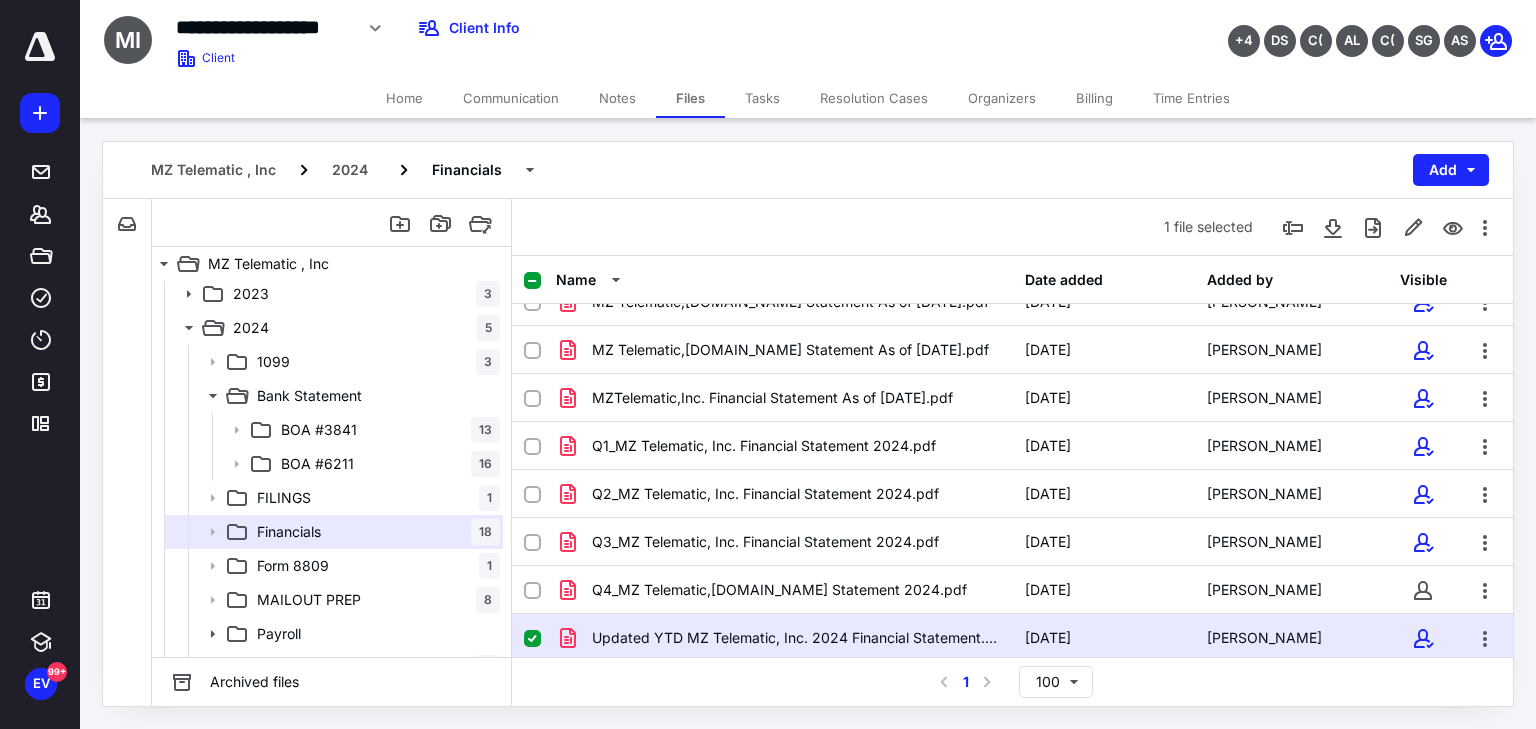 click on "Updated YTD MZ Telematic, Inc. 2024 Financial Statement.pdf [DATE] [PERSON_NAME]" at bounding box center (1012, 638) 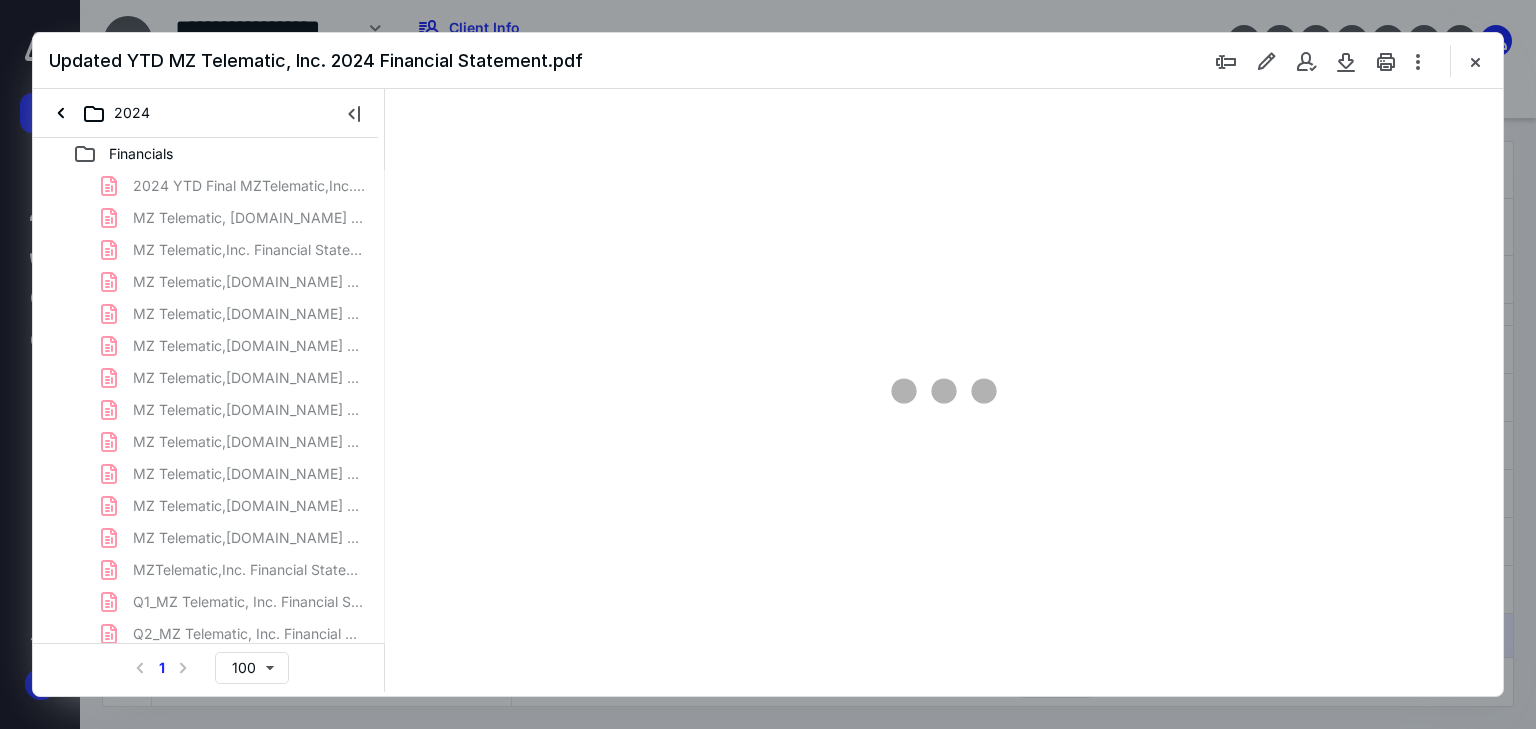 scroll, scrollTop: 0, scrollLeft: 0, axis: both 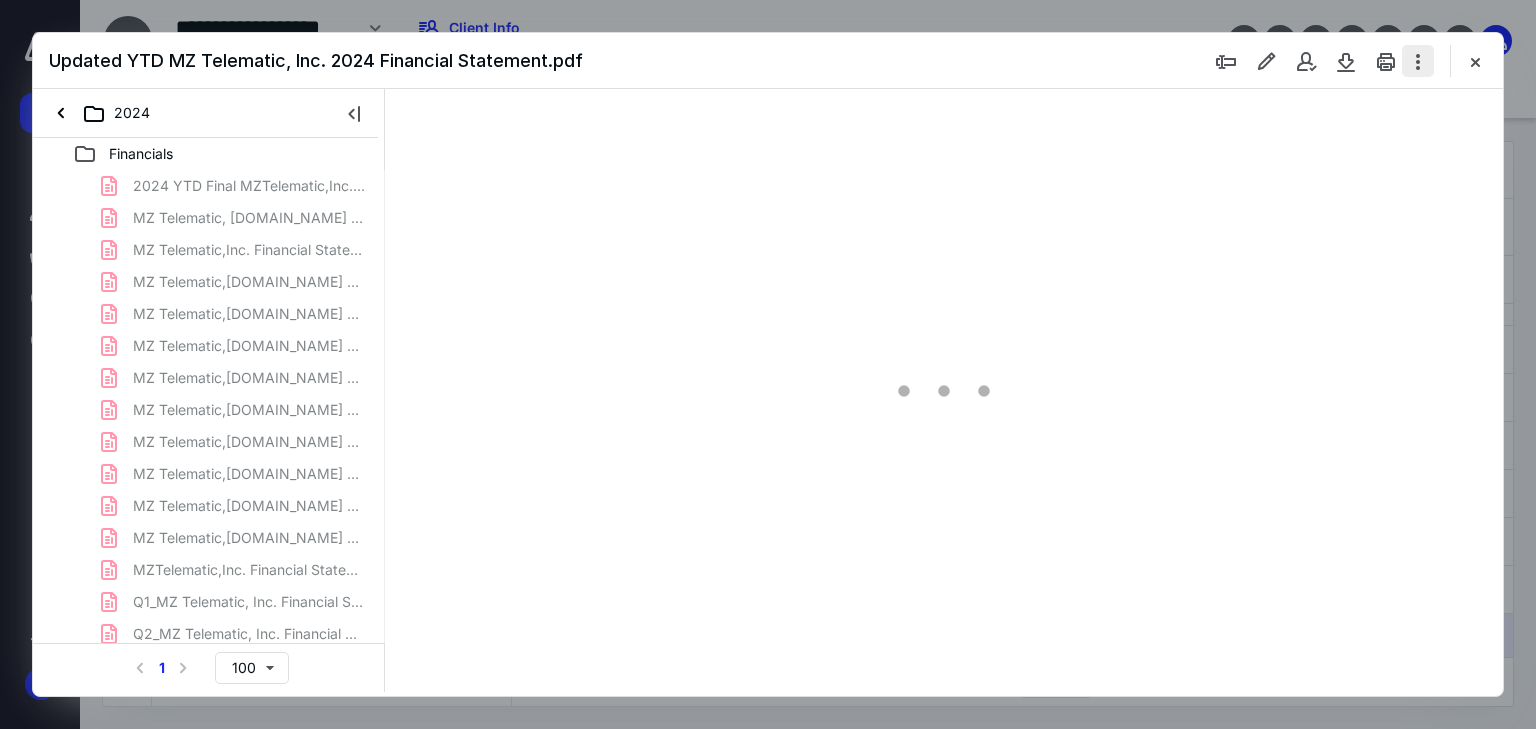 click at bounding box center [1418, 61] 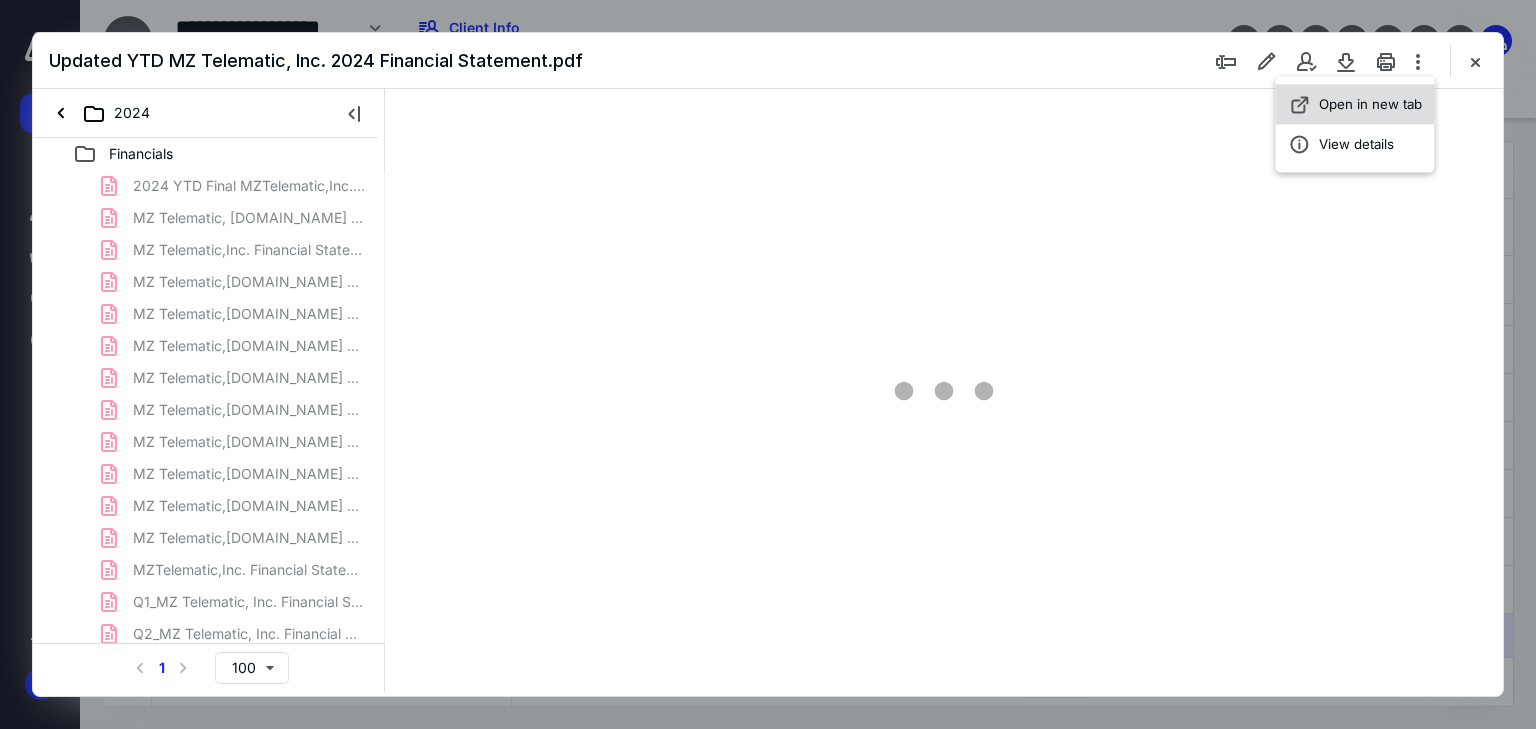 click on "Open in new tab" at bounding box center [1370, 104] 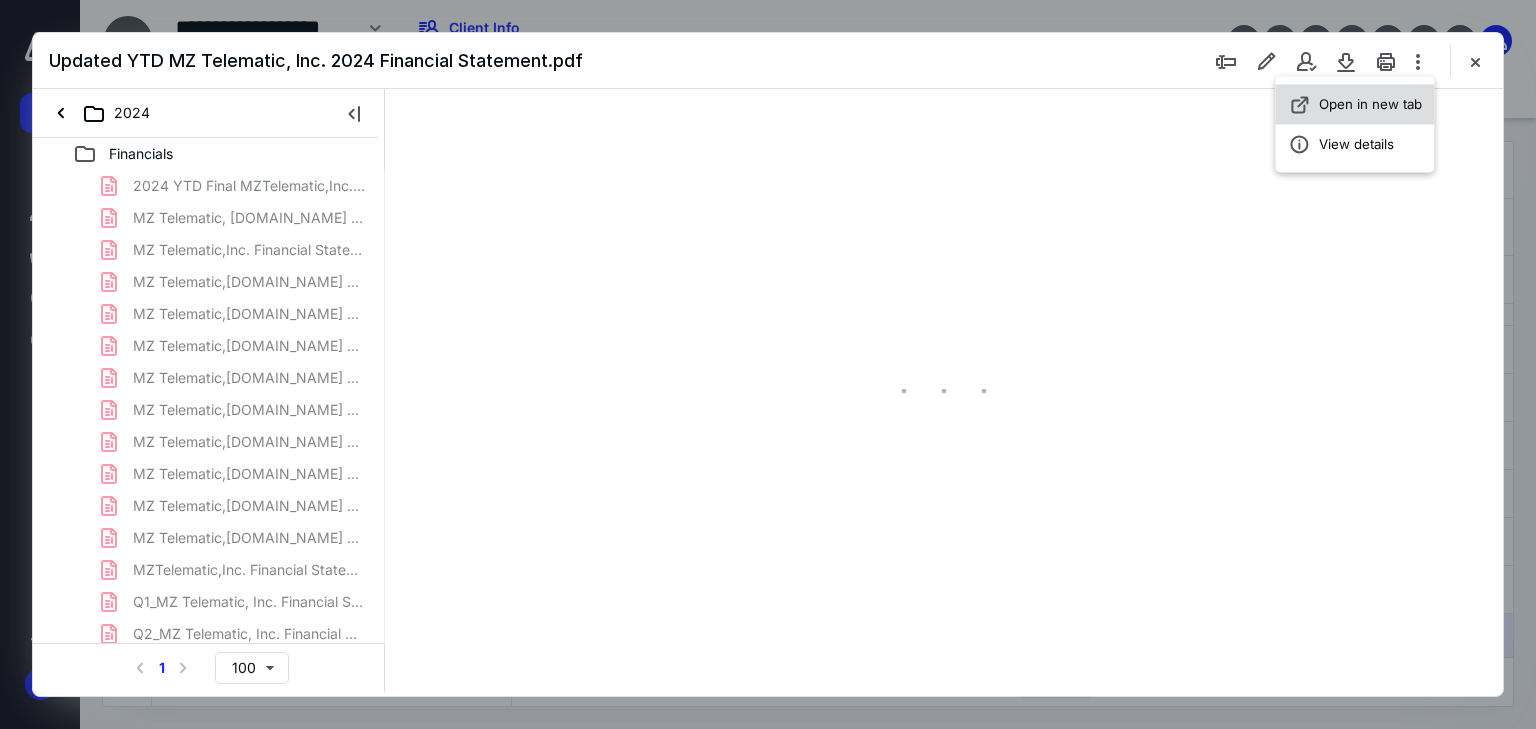 type on "66" 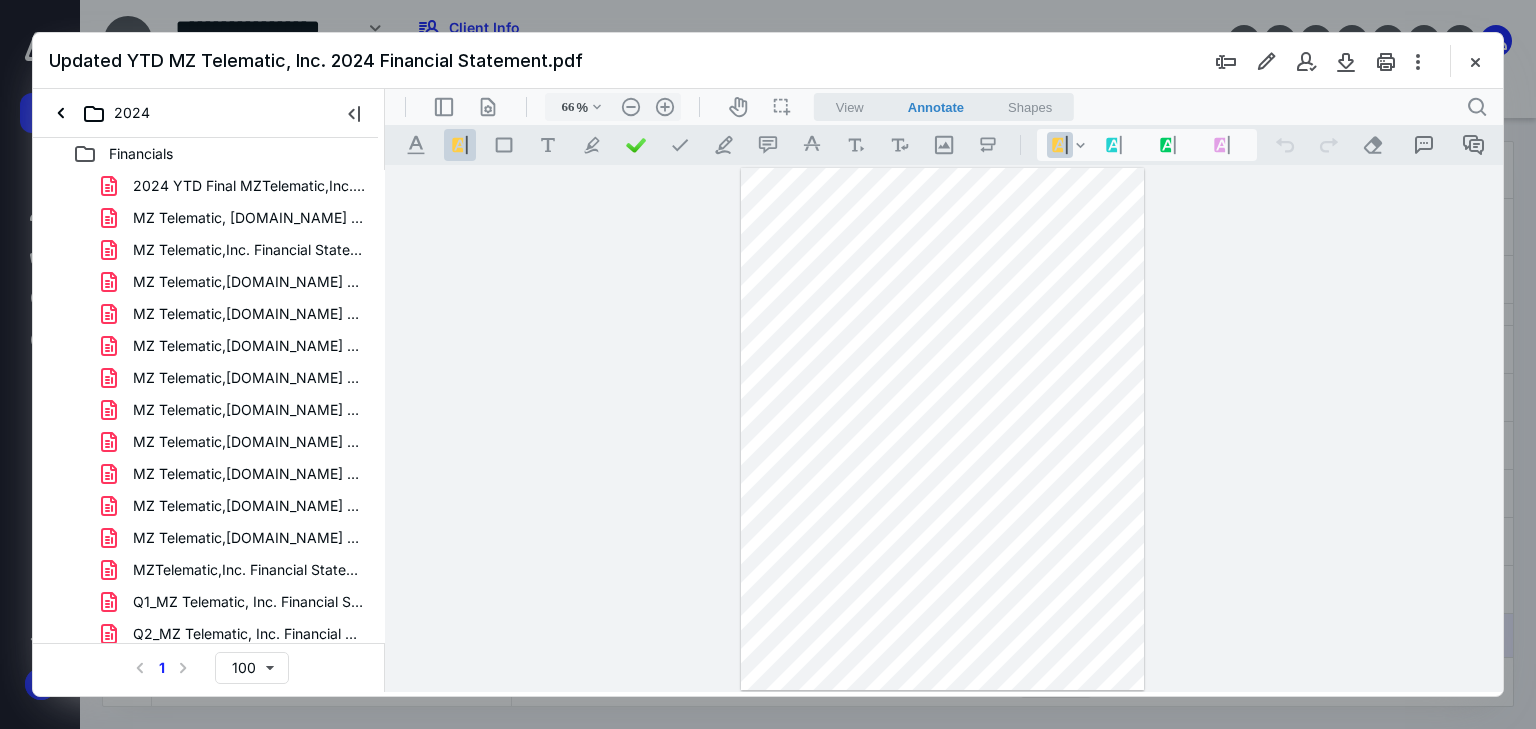 scroll, scrollTop: 79, scrollLeft: 0, axis: vertical 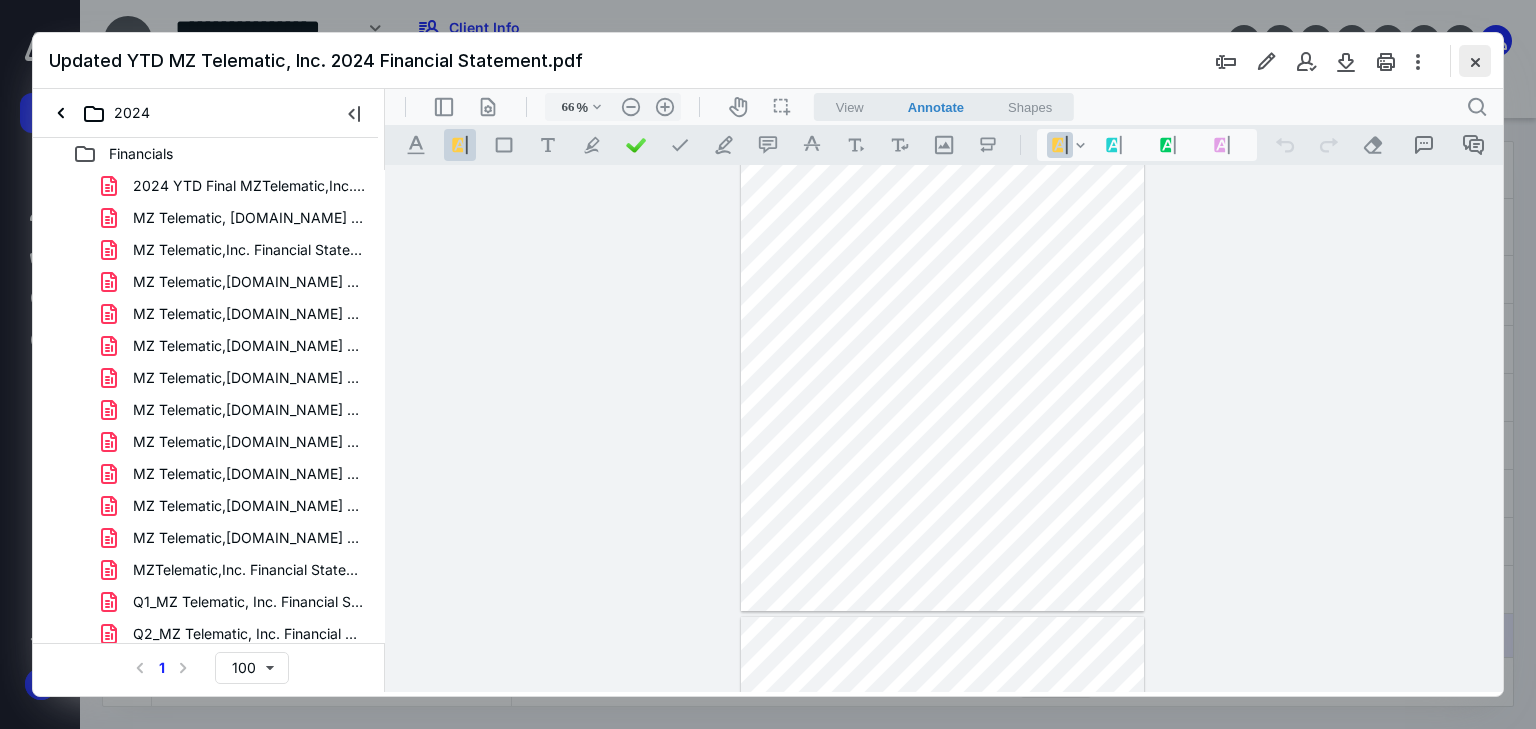 click at bounding box center [1475, 61] 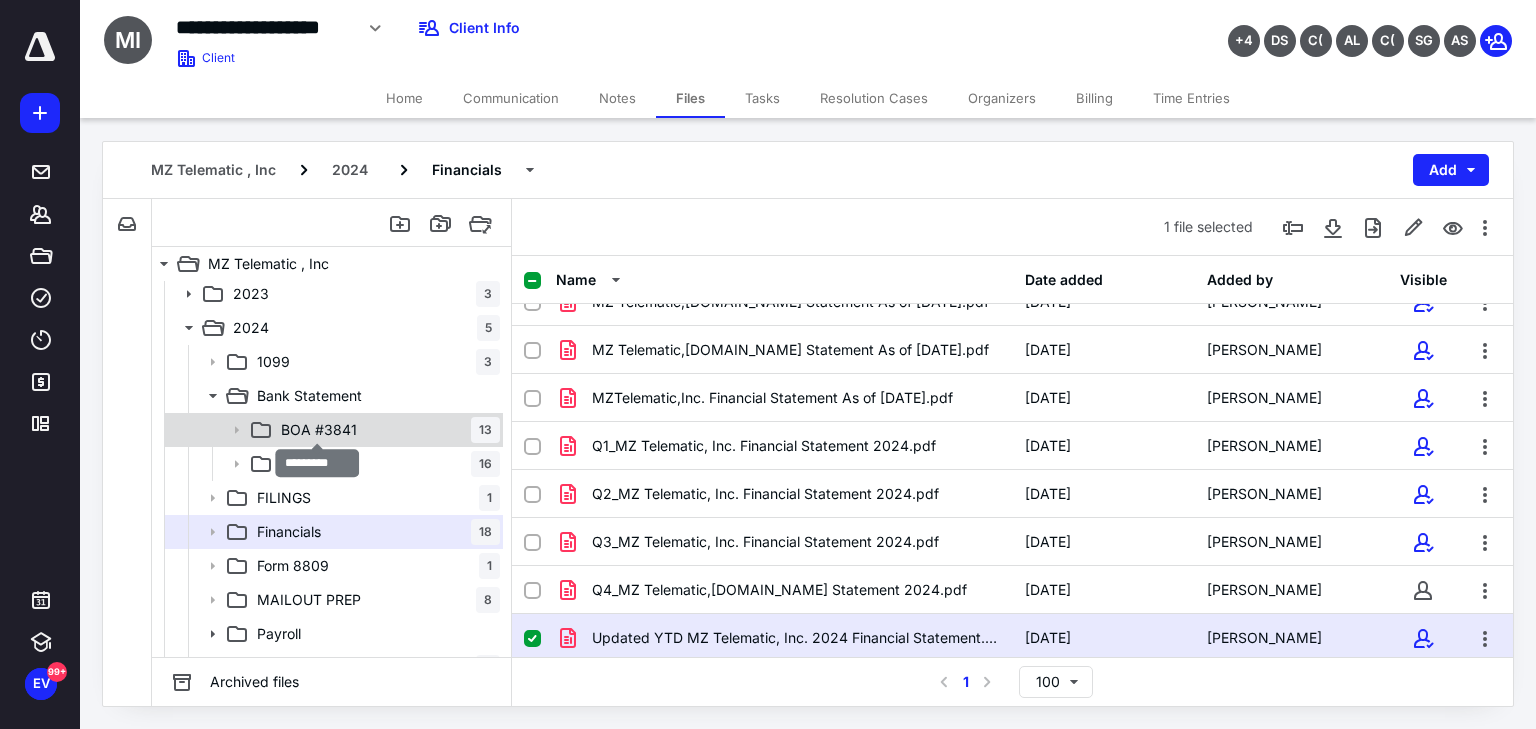click on "BOA #3841" at bounding box center [319, 430] 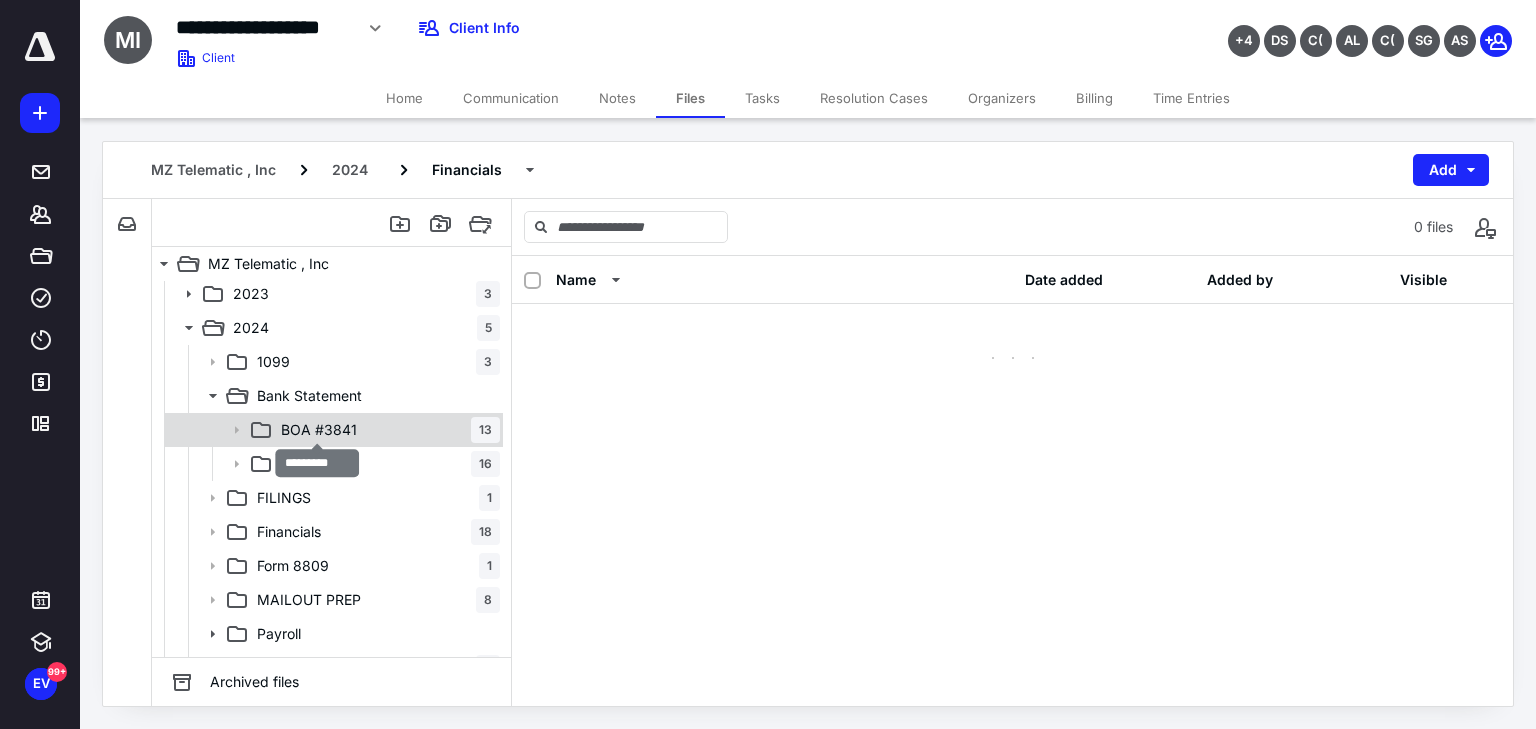 scroll, scrollTop: 0, scrollLeft: 0, axis: both 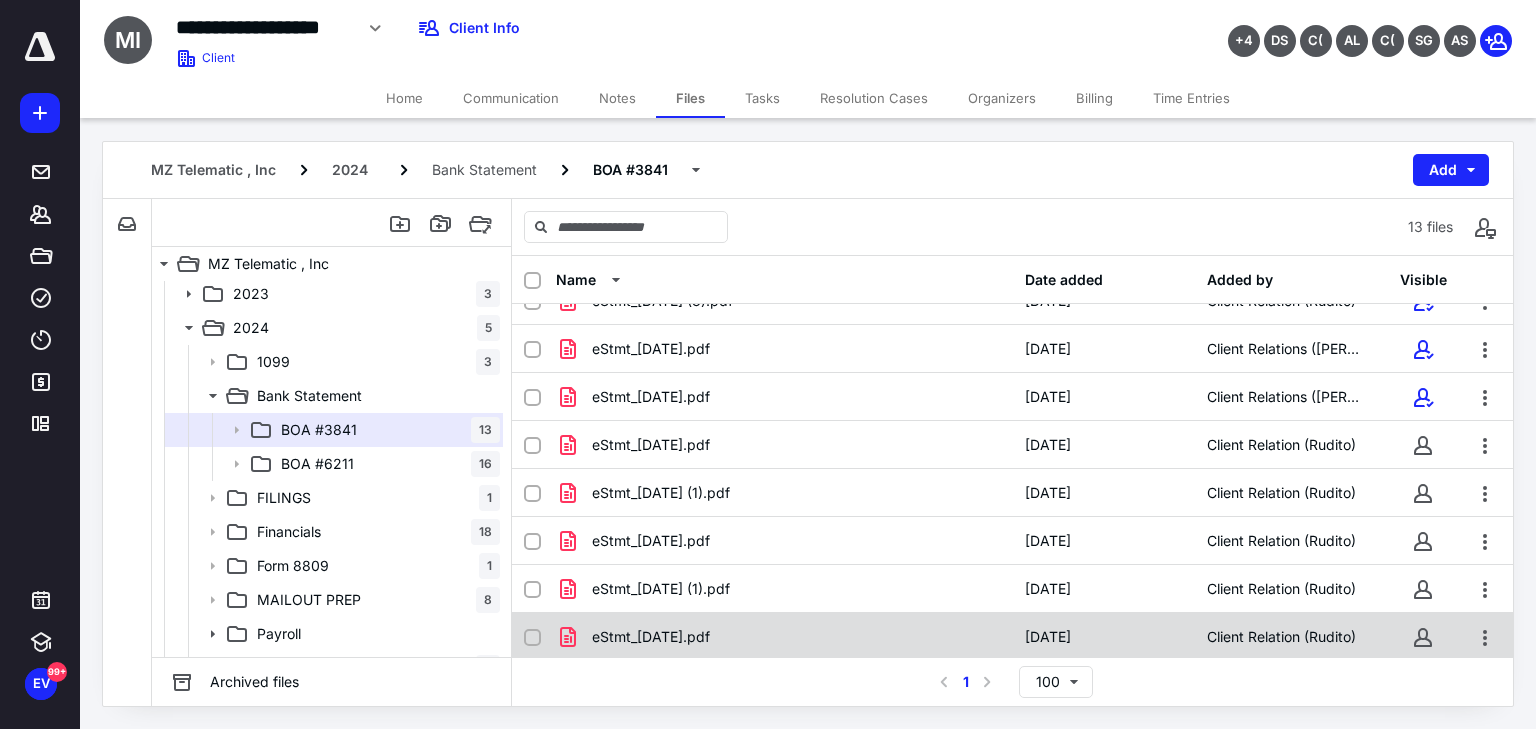 click on "eStmt_[DATE].pdf" at bounding box center (784, 637) 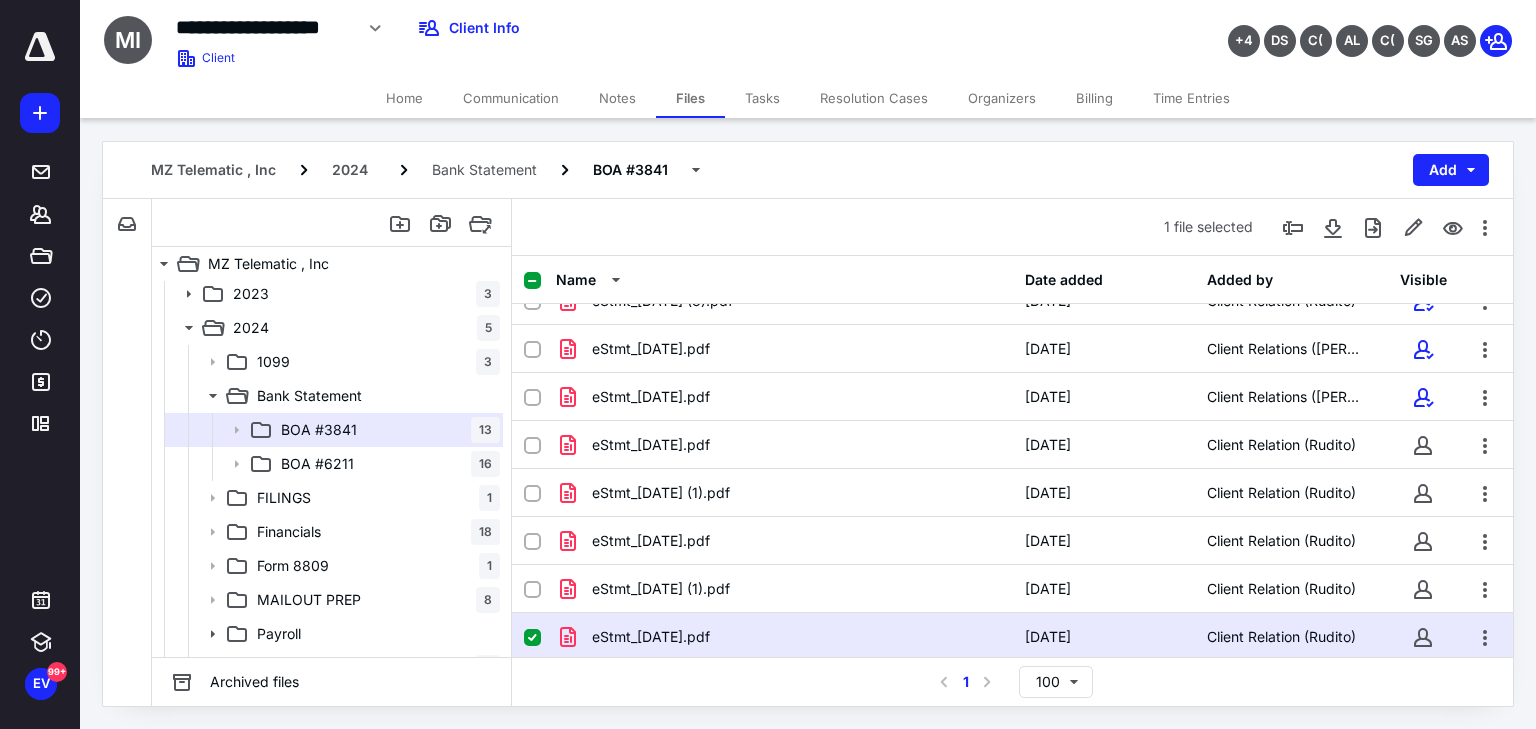 click on "eStmt_[DATE].pdf" at bounding box center [784, 637] 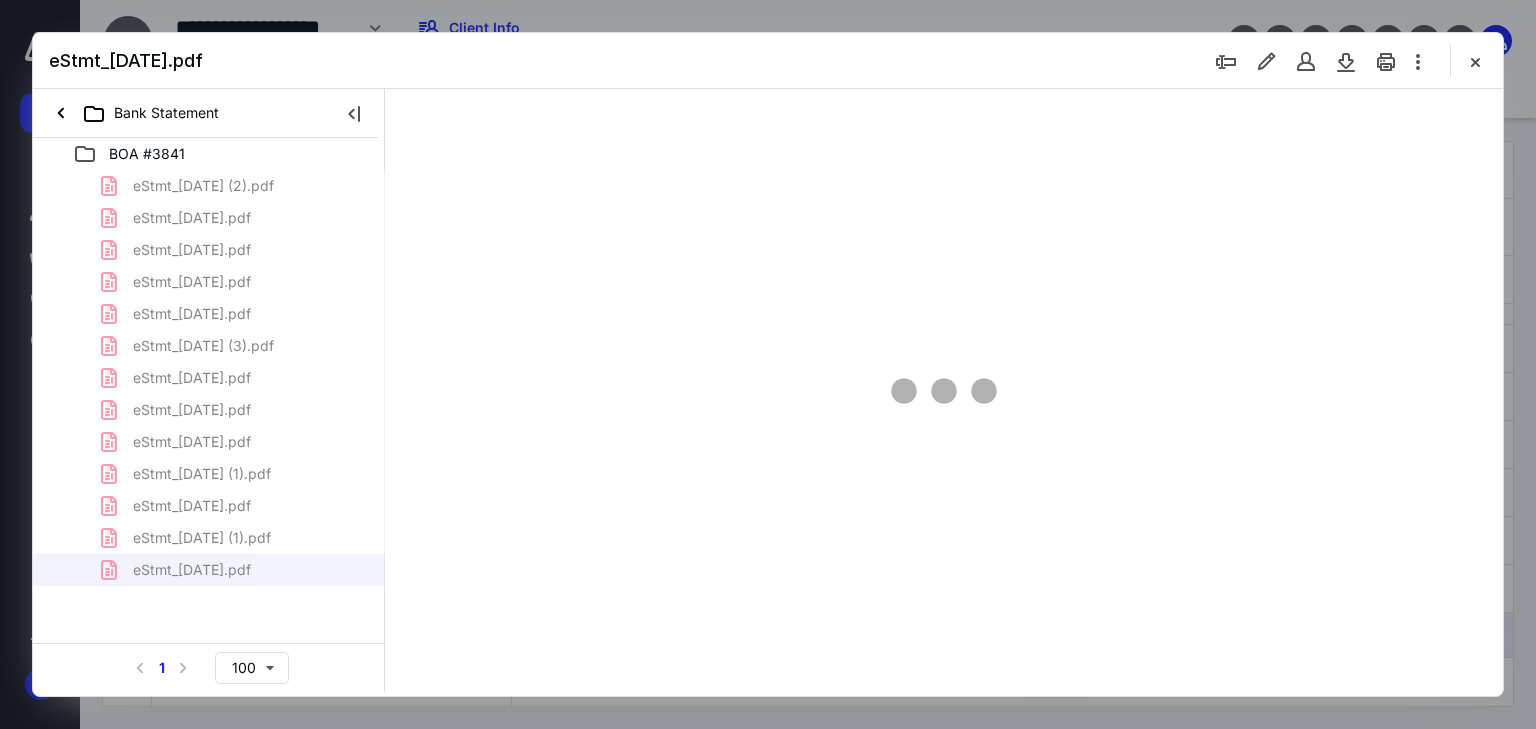 scroll, scrollTop: 0, scrollLeft: 0, axis: both 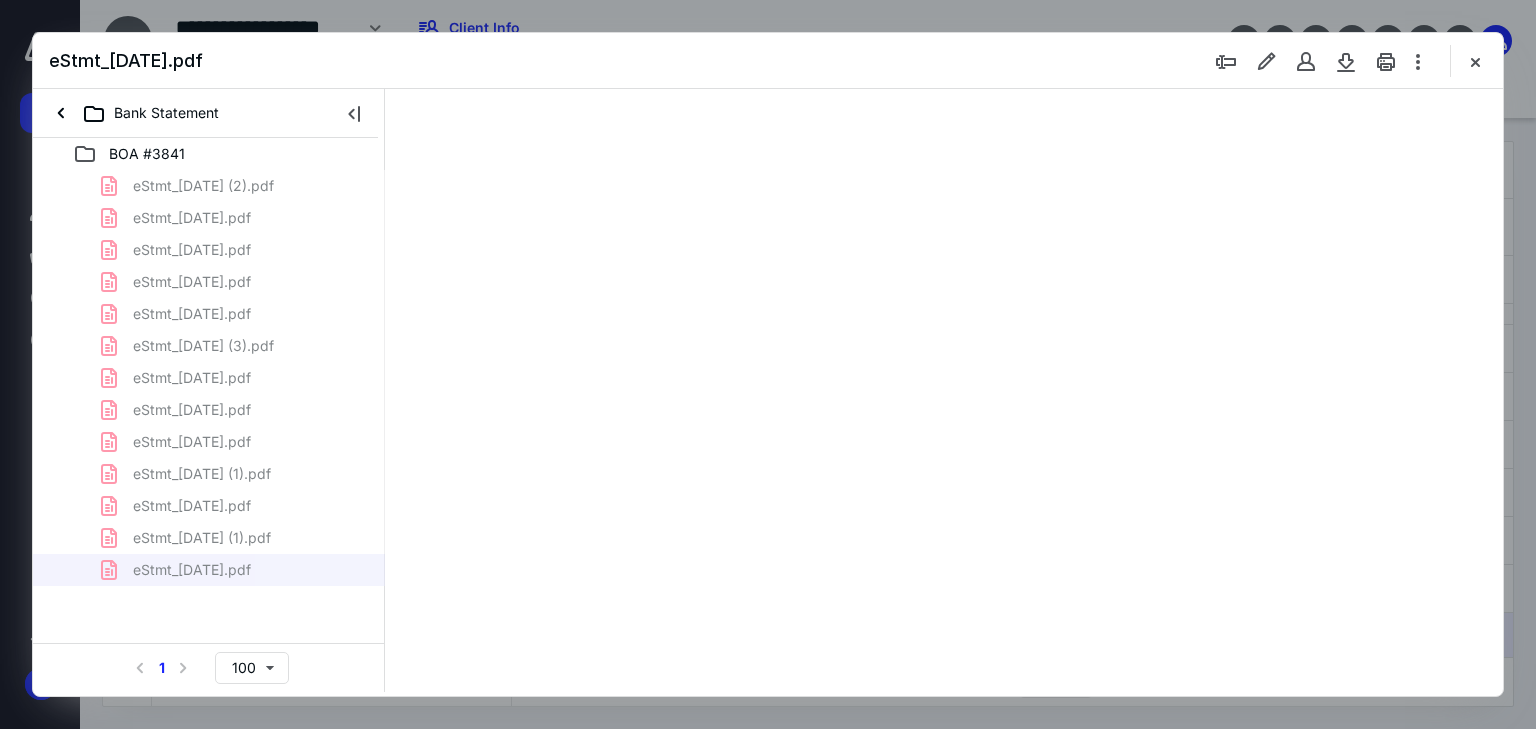 type on "66" 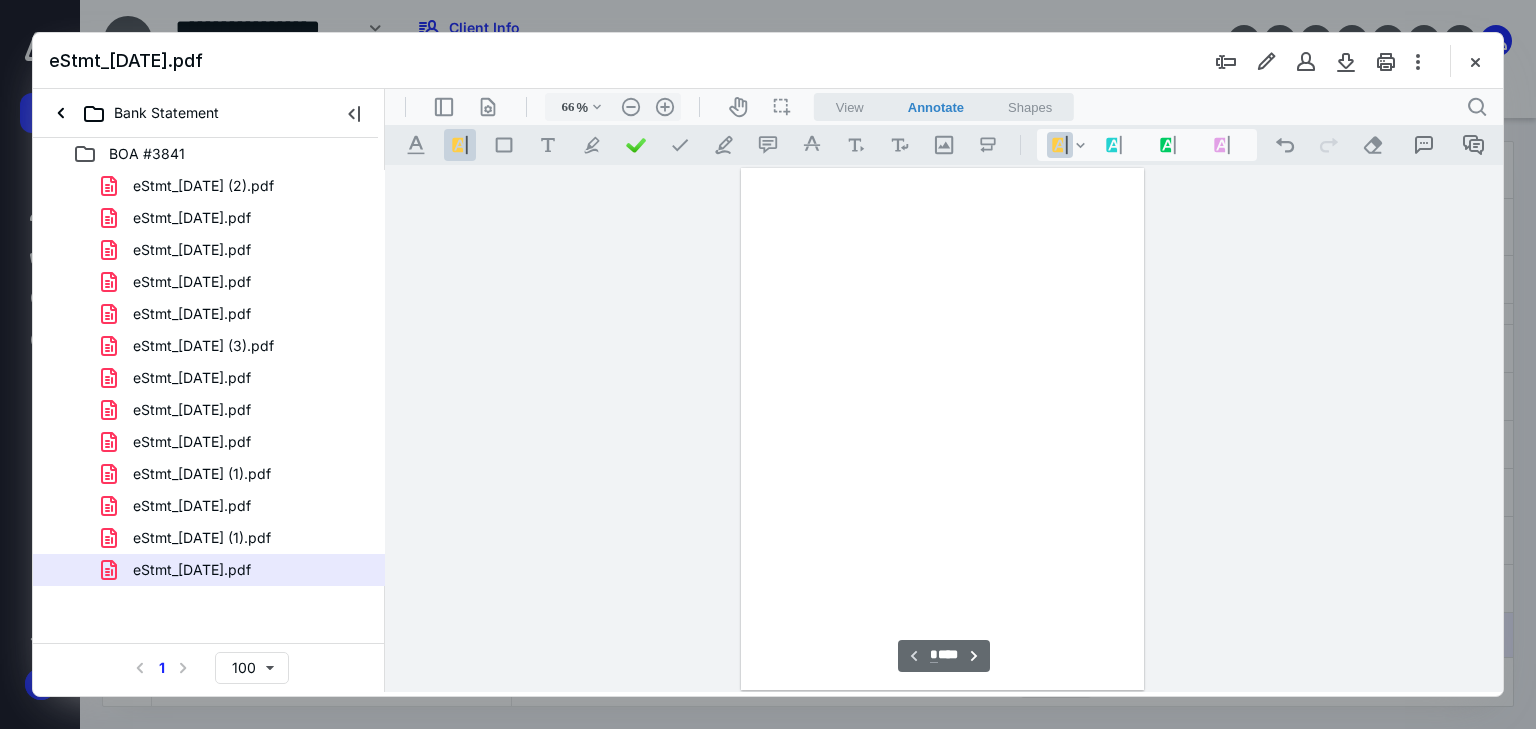 scroll, scrollTop: 79, scrollLeft: 0, axis: vertical 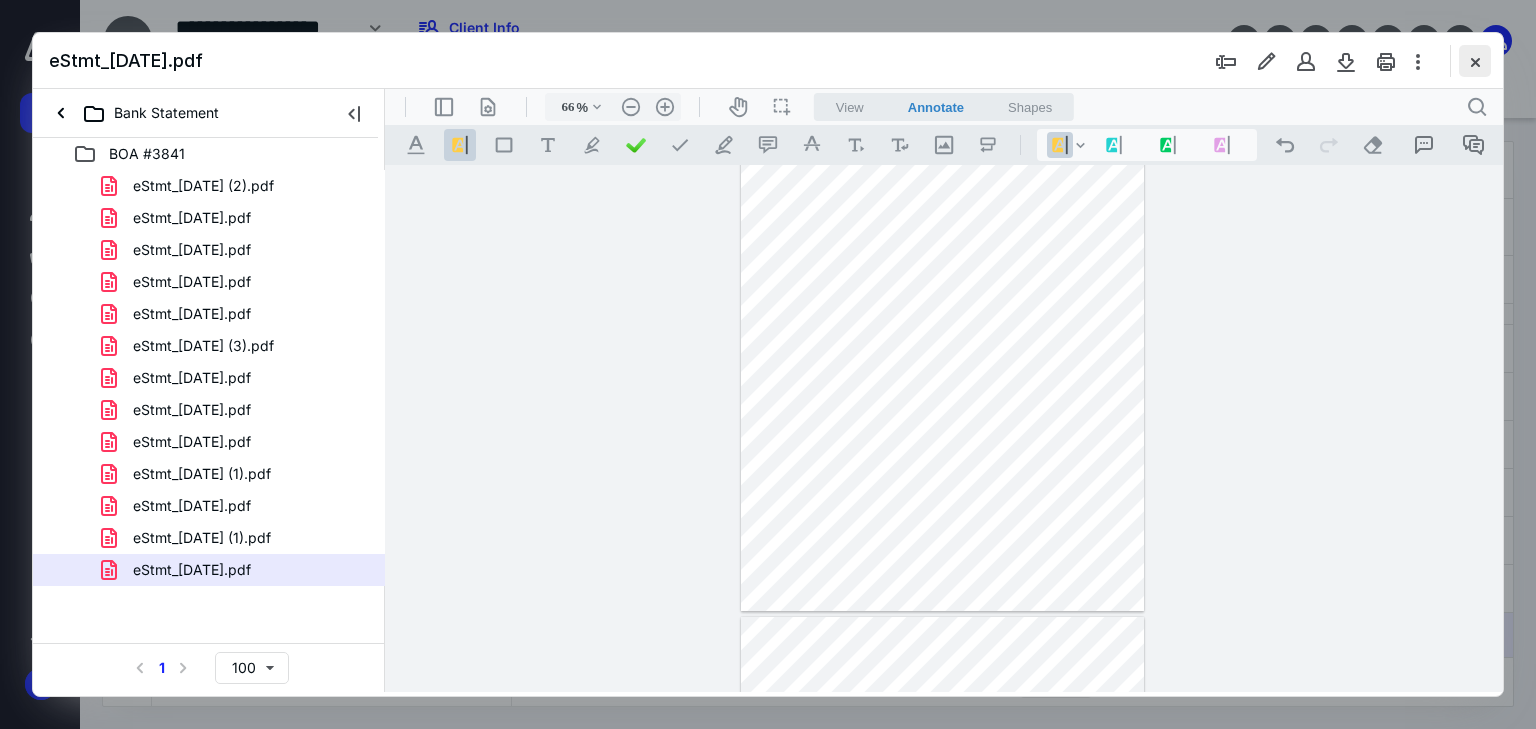click at bounding box center (1475, 61) 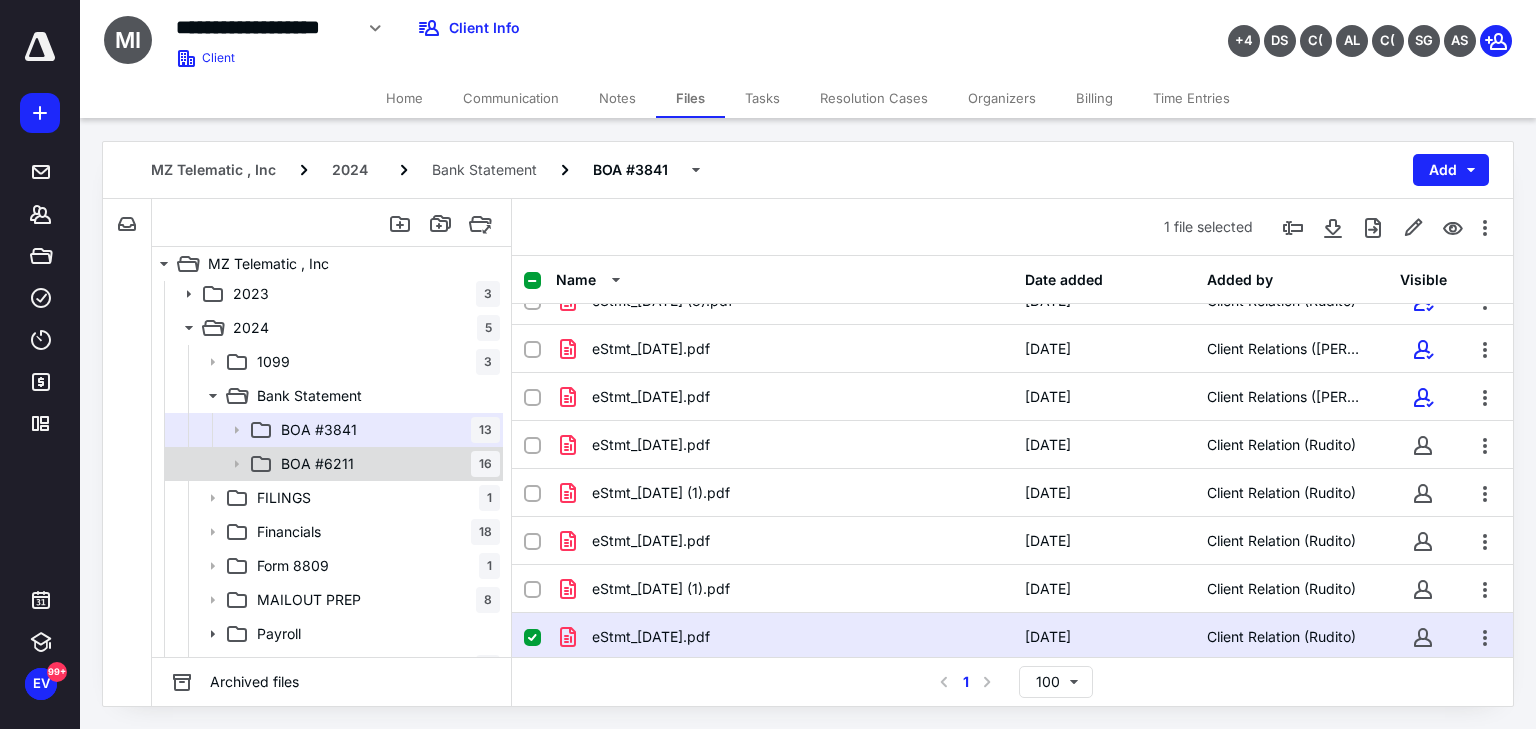 click on "BOA #6211 16" at bounding box center [386, 464] 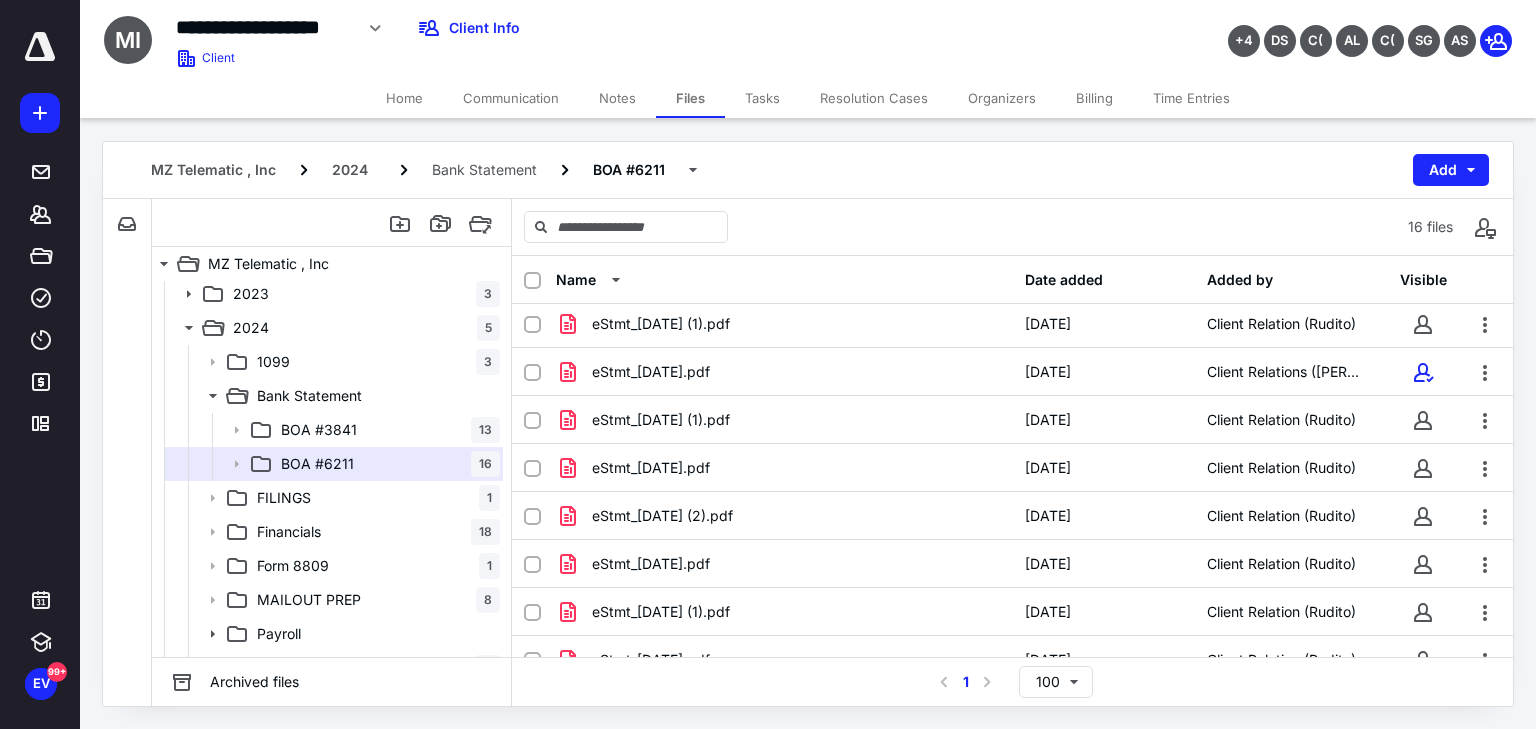 scroll, scrollTop: 410, scrollLeft: 0, axis: vertical 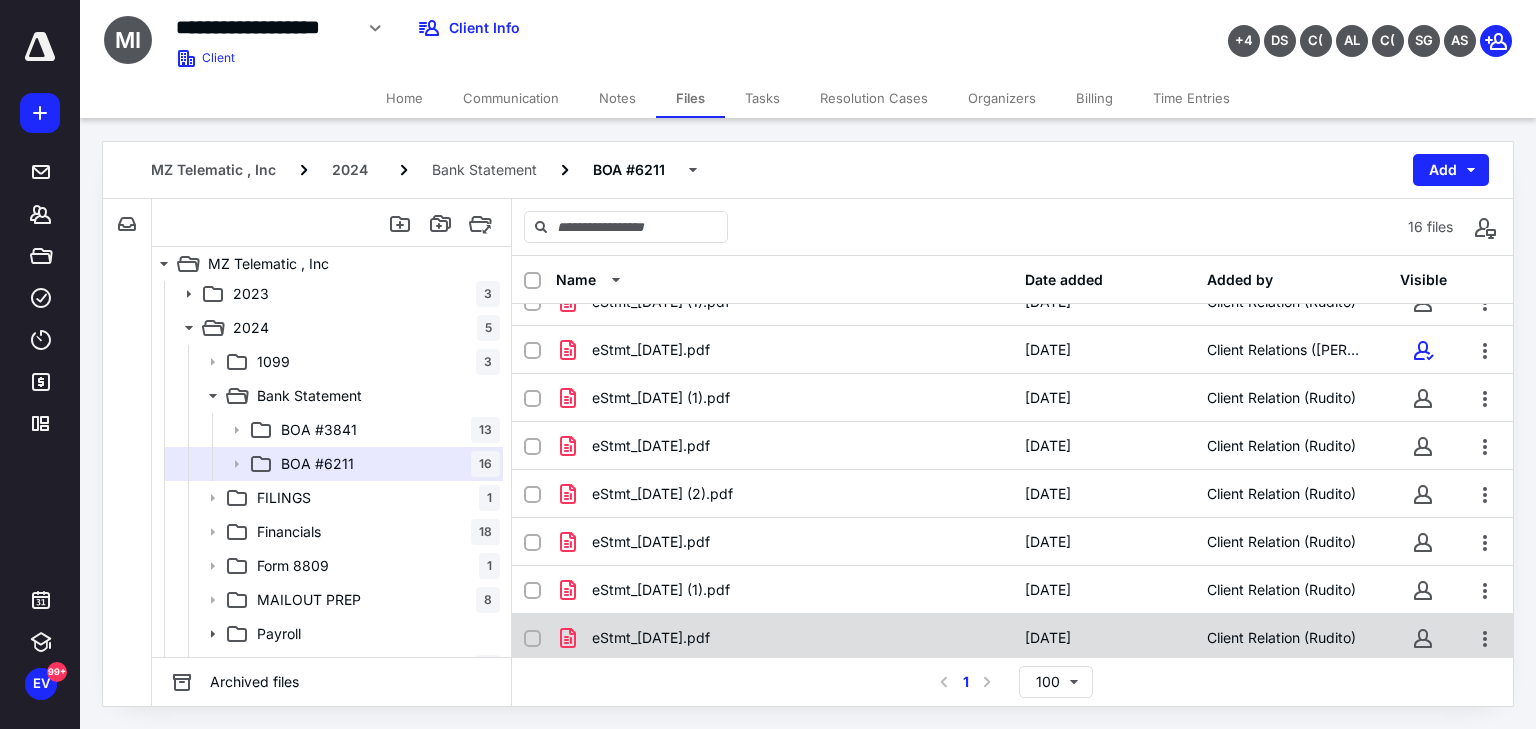 click on "[DATE]" at bounding box center (1048, 638) 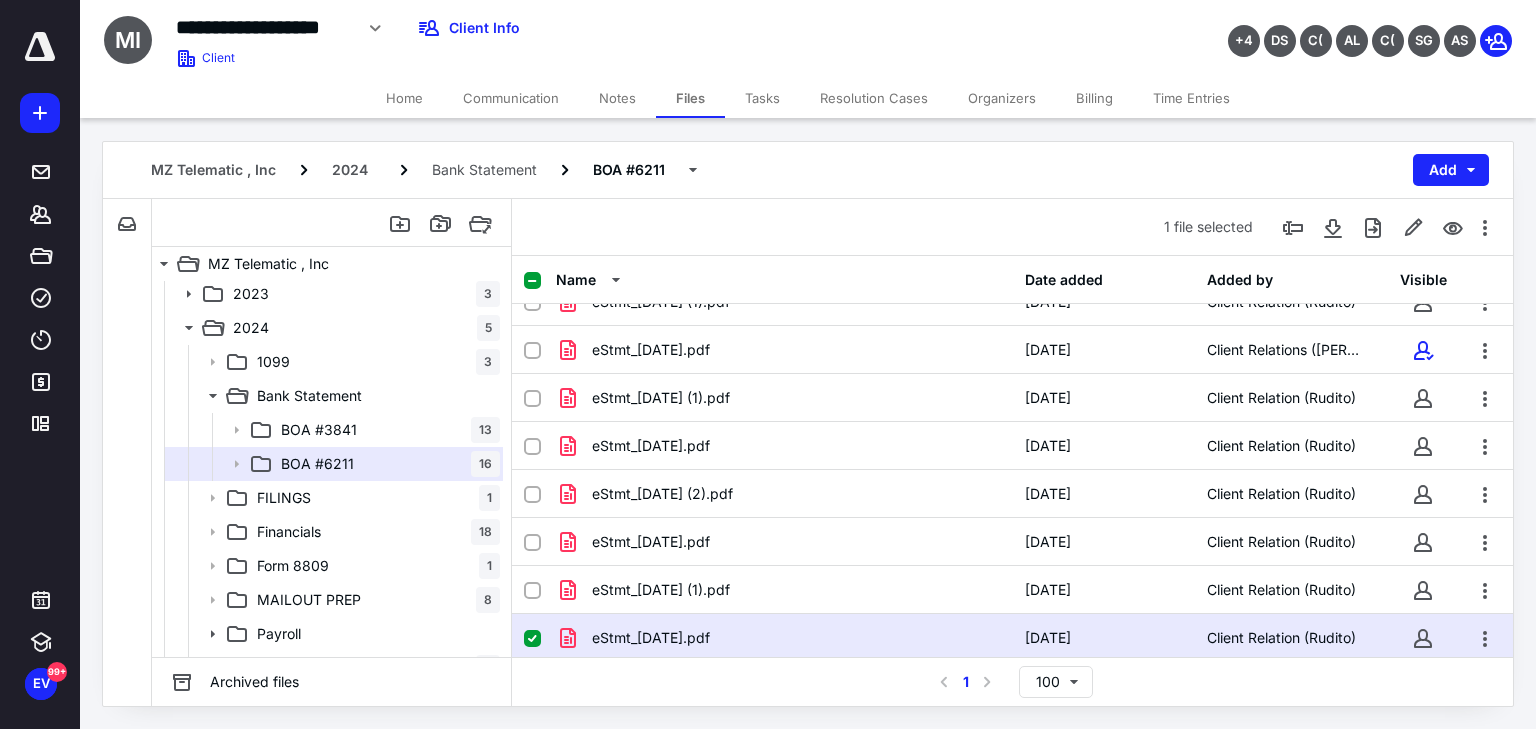 click on "[DATE]" at bounding box center [1048, 638] 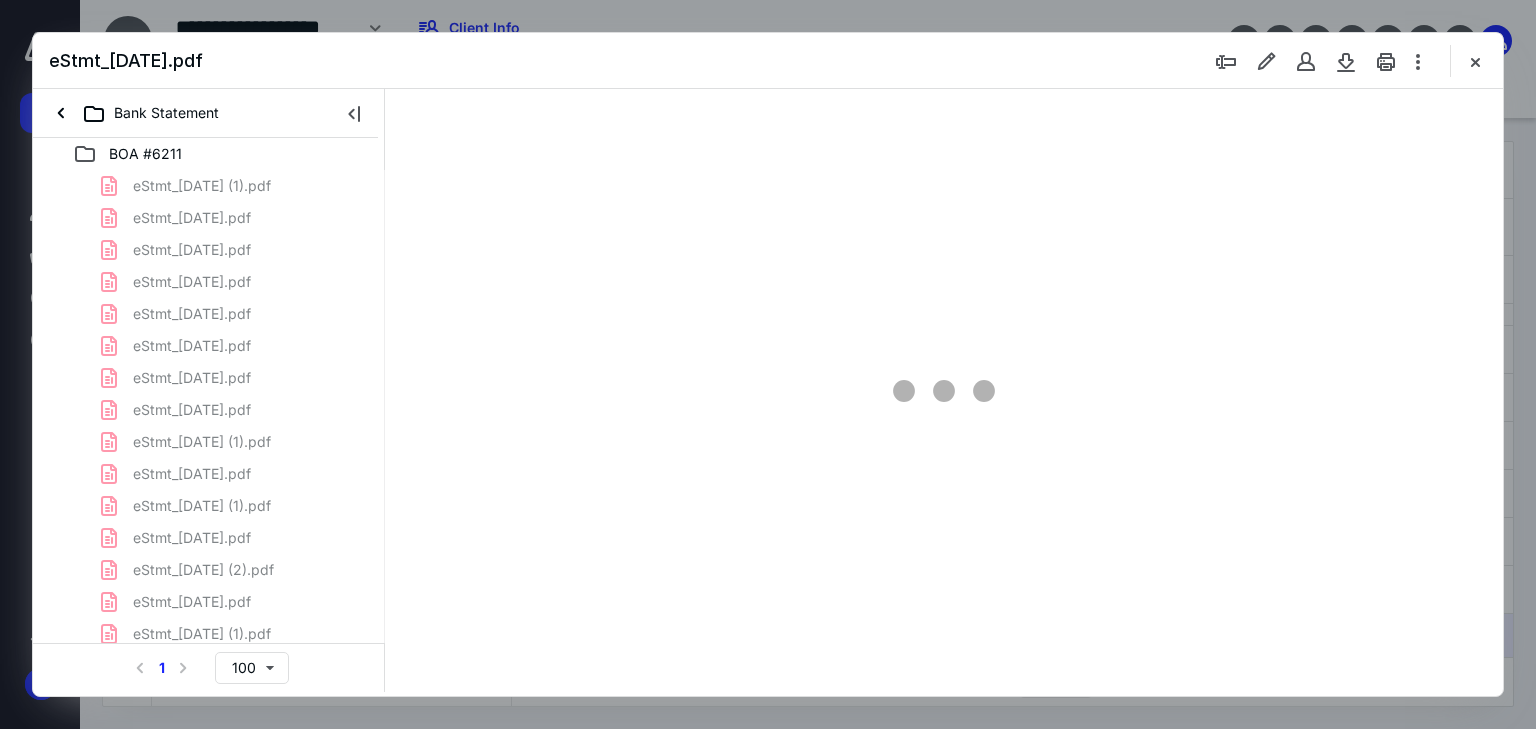 scroll, scrollTop: 0, scrollLeft: 0, axis: both 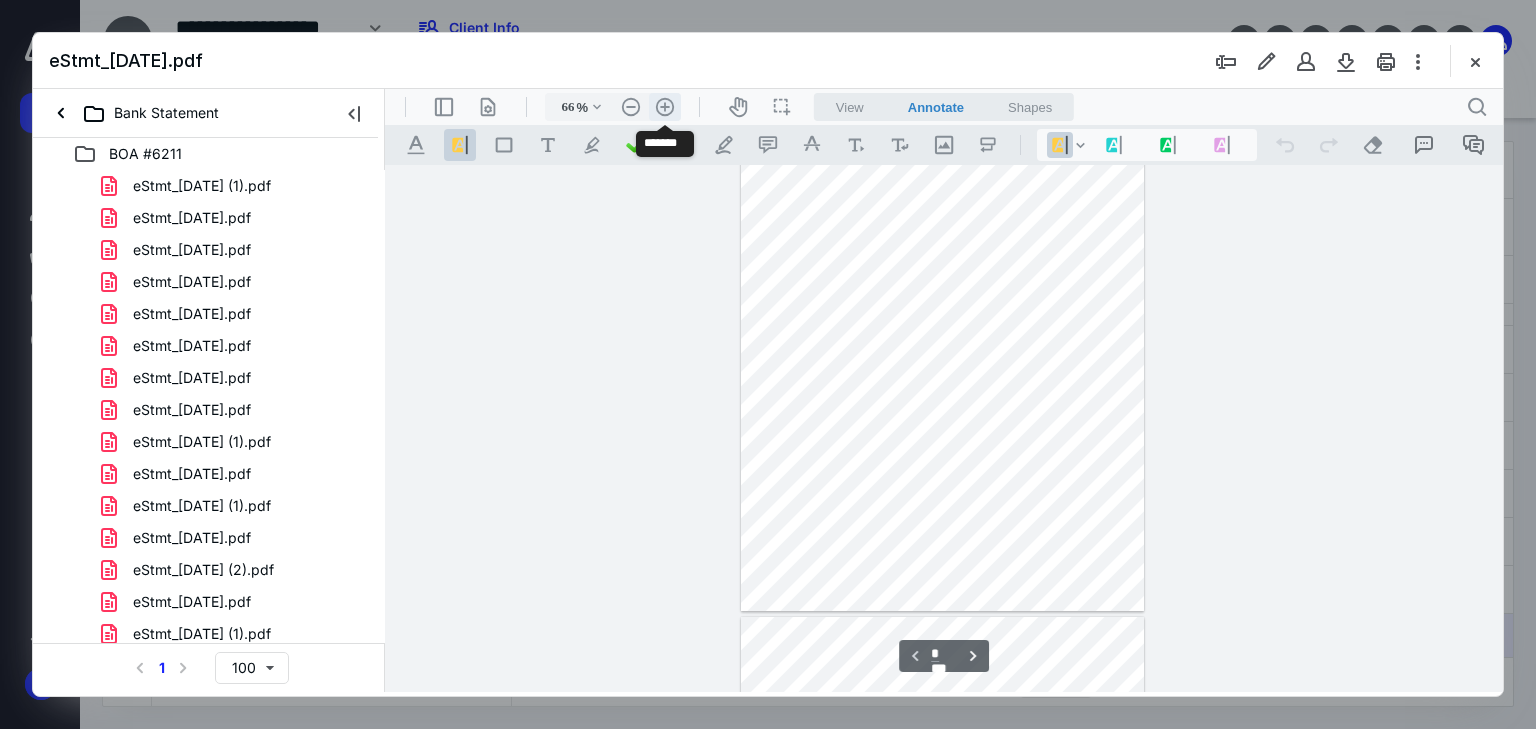click on ".cls-1{fill:#abb0c4;} icon - header - zoom - in - line" at bounding box center [665, 107] 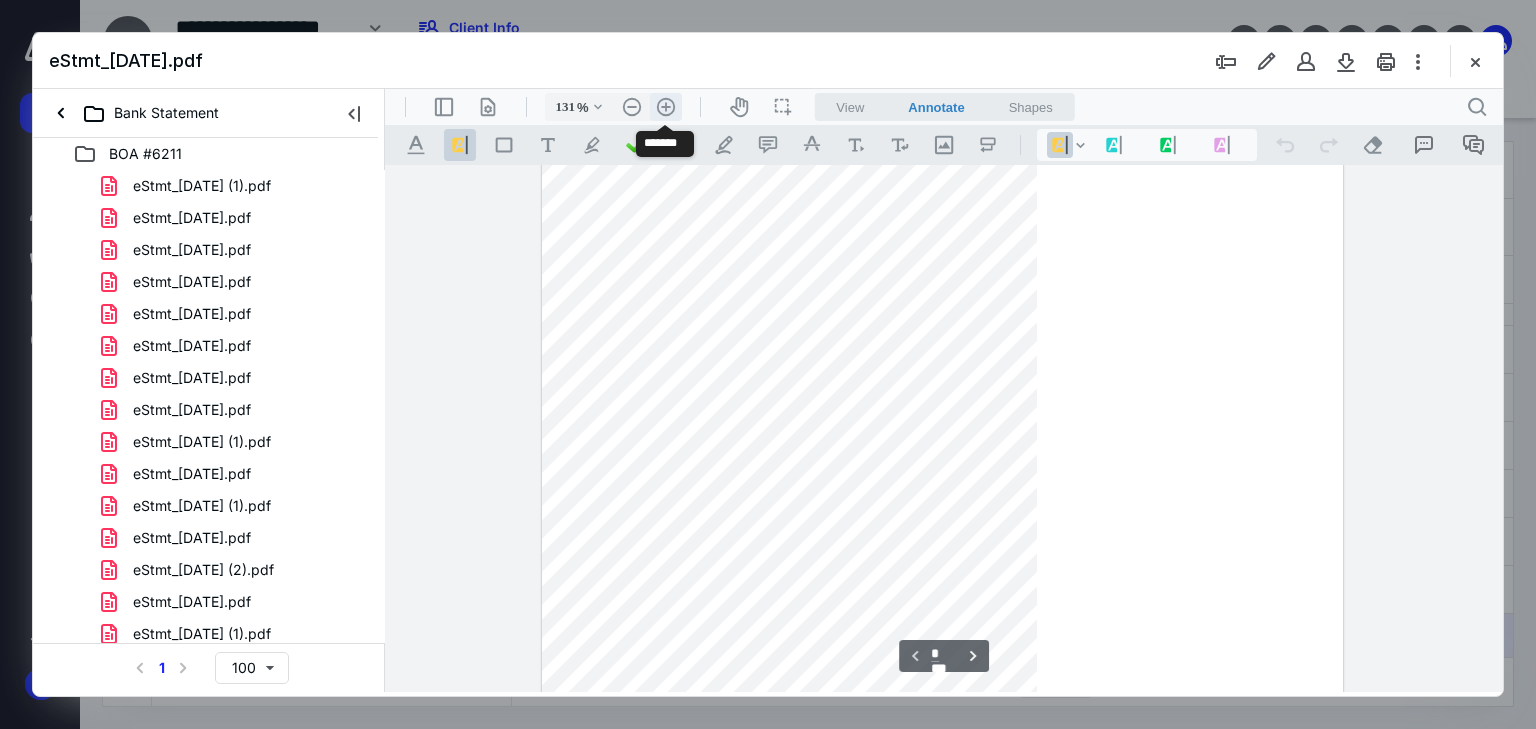 scroll, scrollTop: 380, scrollLeft: 0, axis: vertical 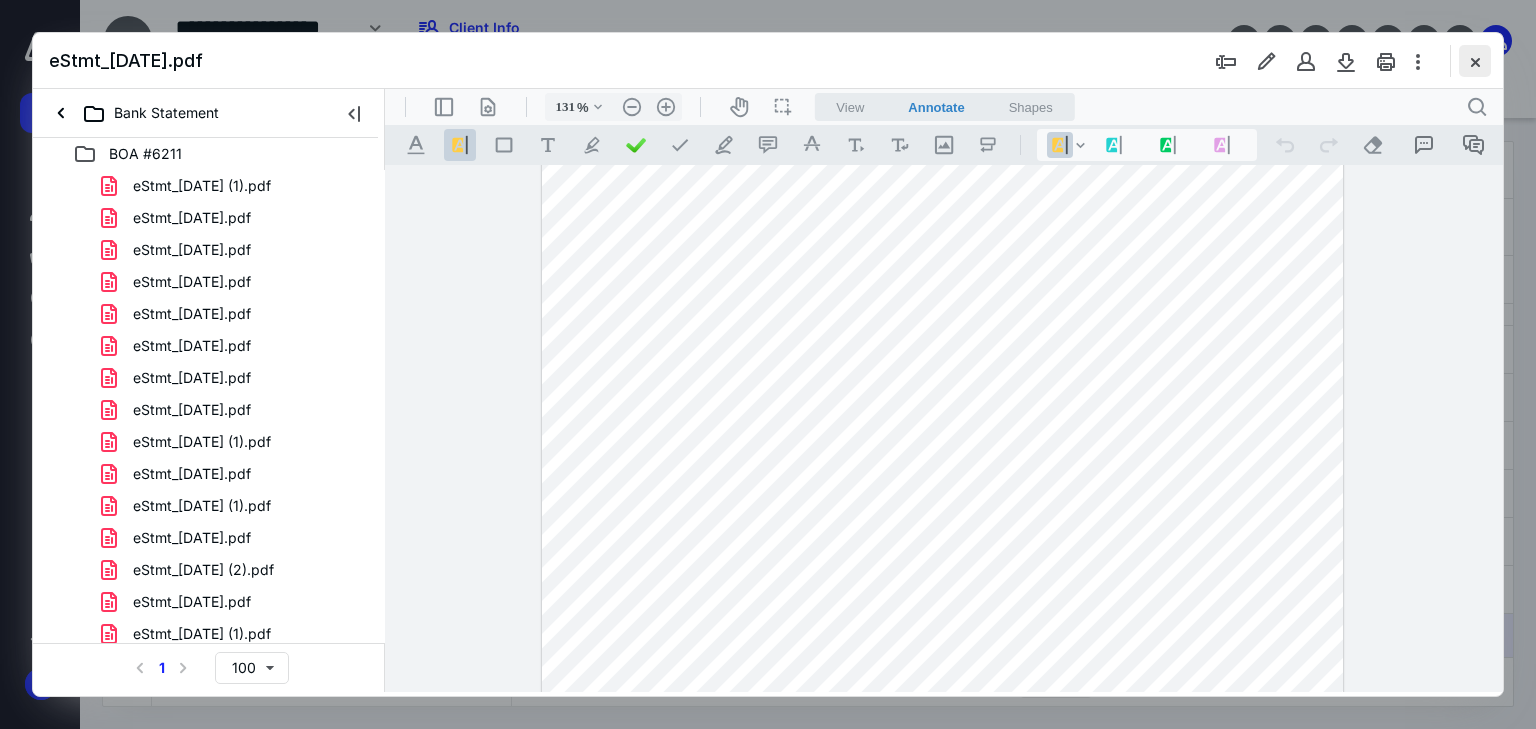 click at bounding box center (1475, 61) 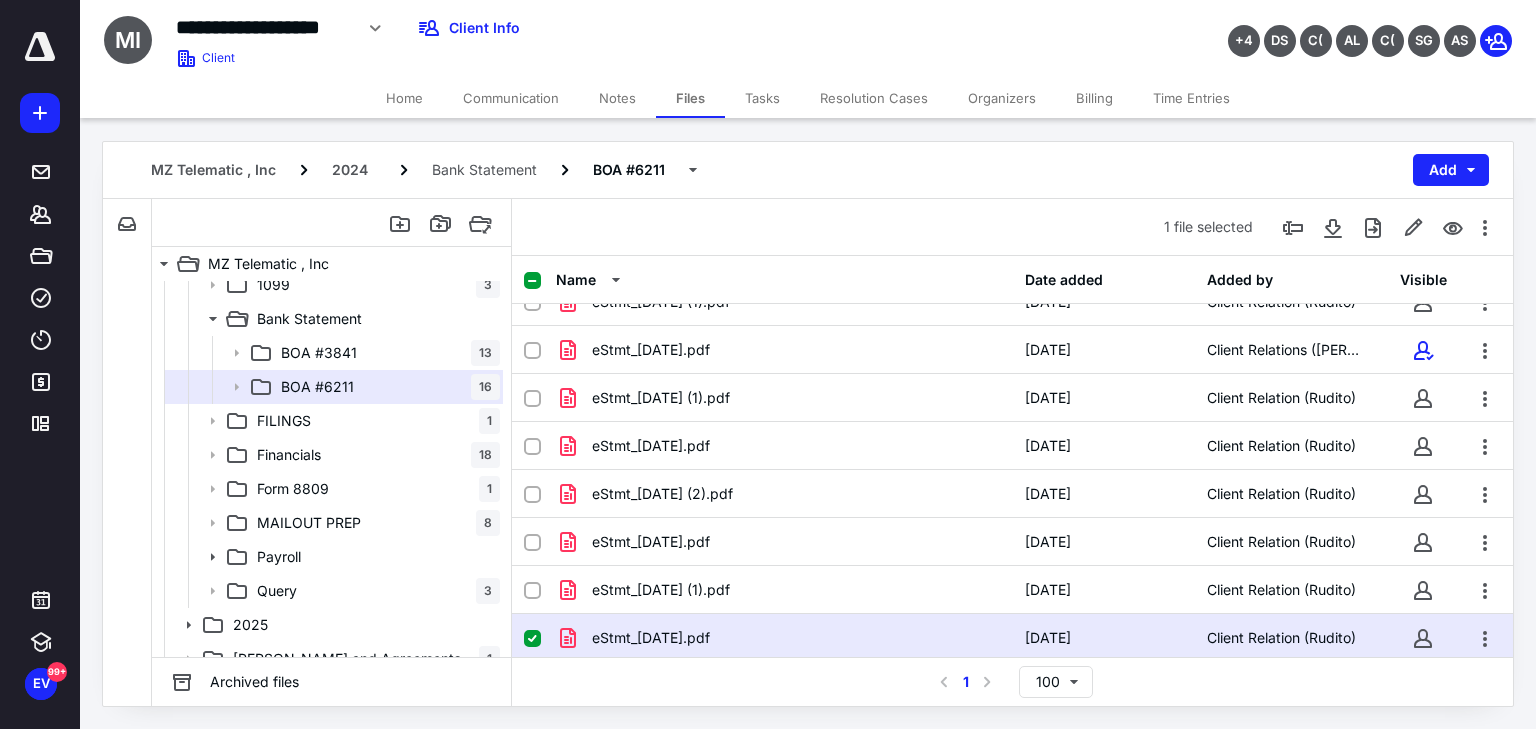 scroll, scrollTop: 200, scrollLeft: 0, axis: vertical 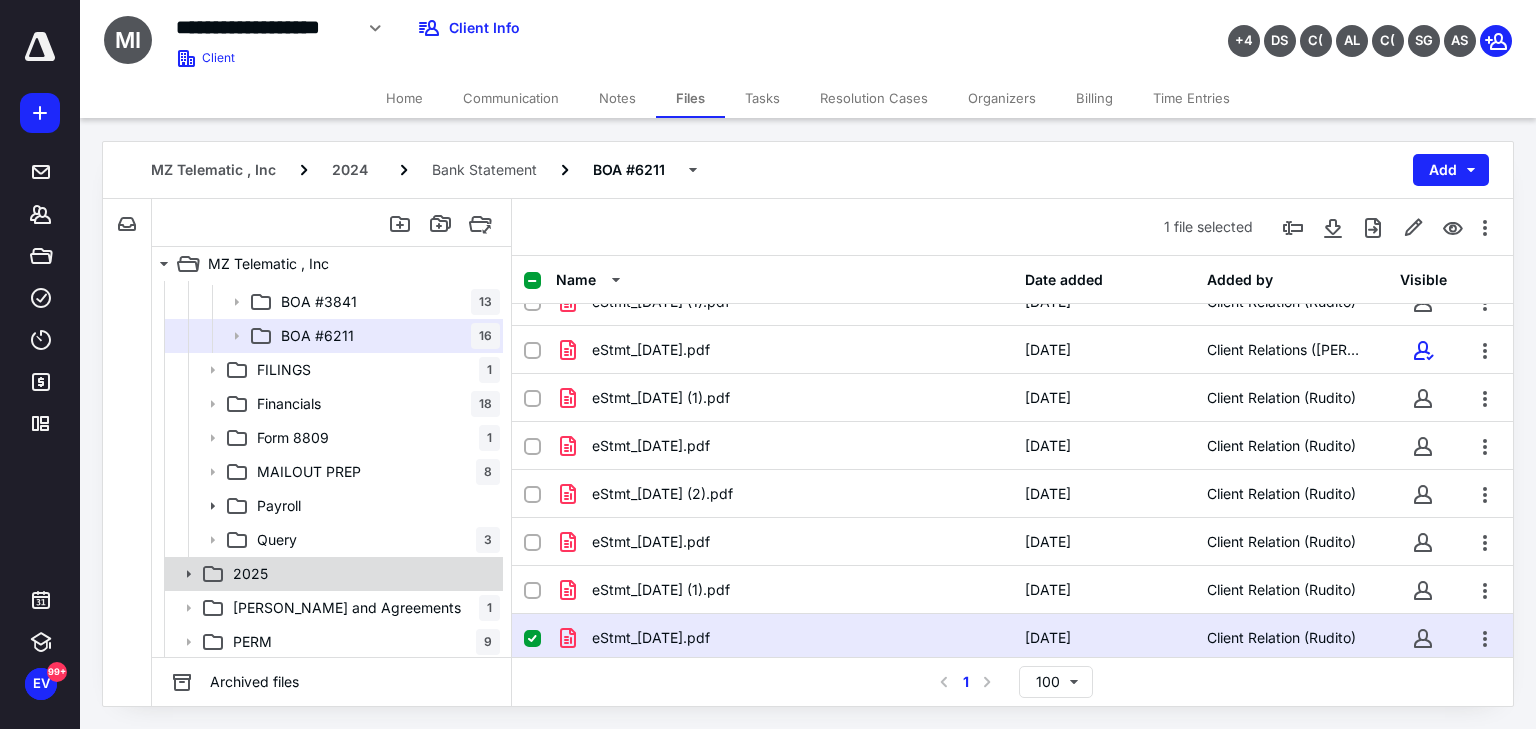 click on "2025" at bounding box center [362, 574] 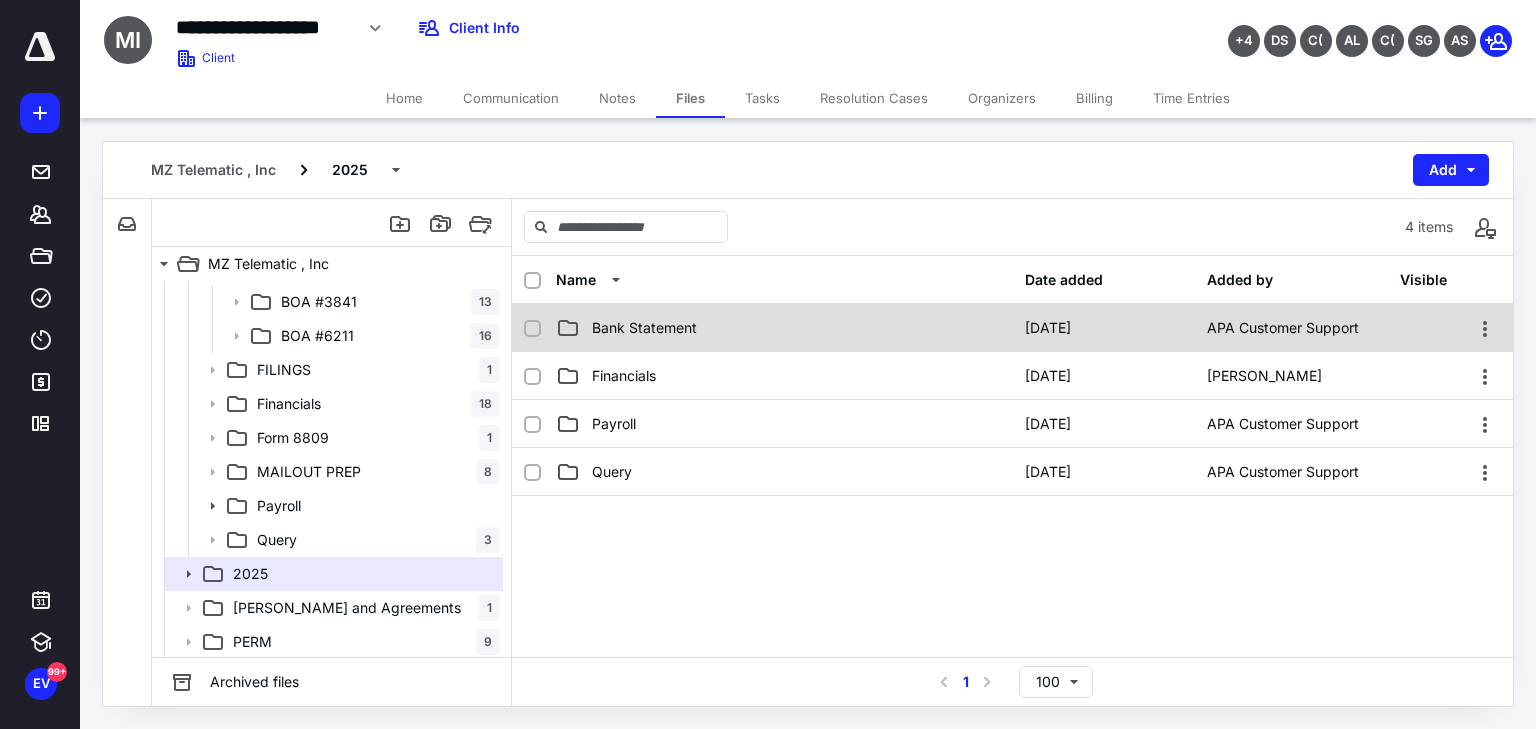 click on "Bank Statement" at bounding box center (644, 328) 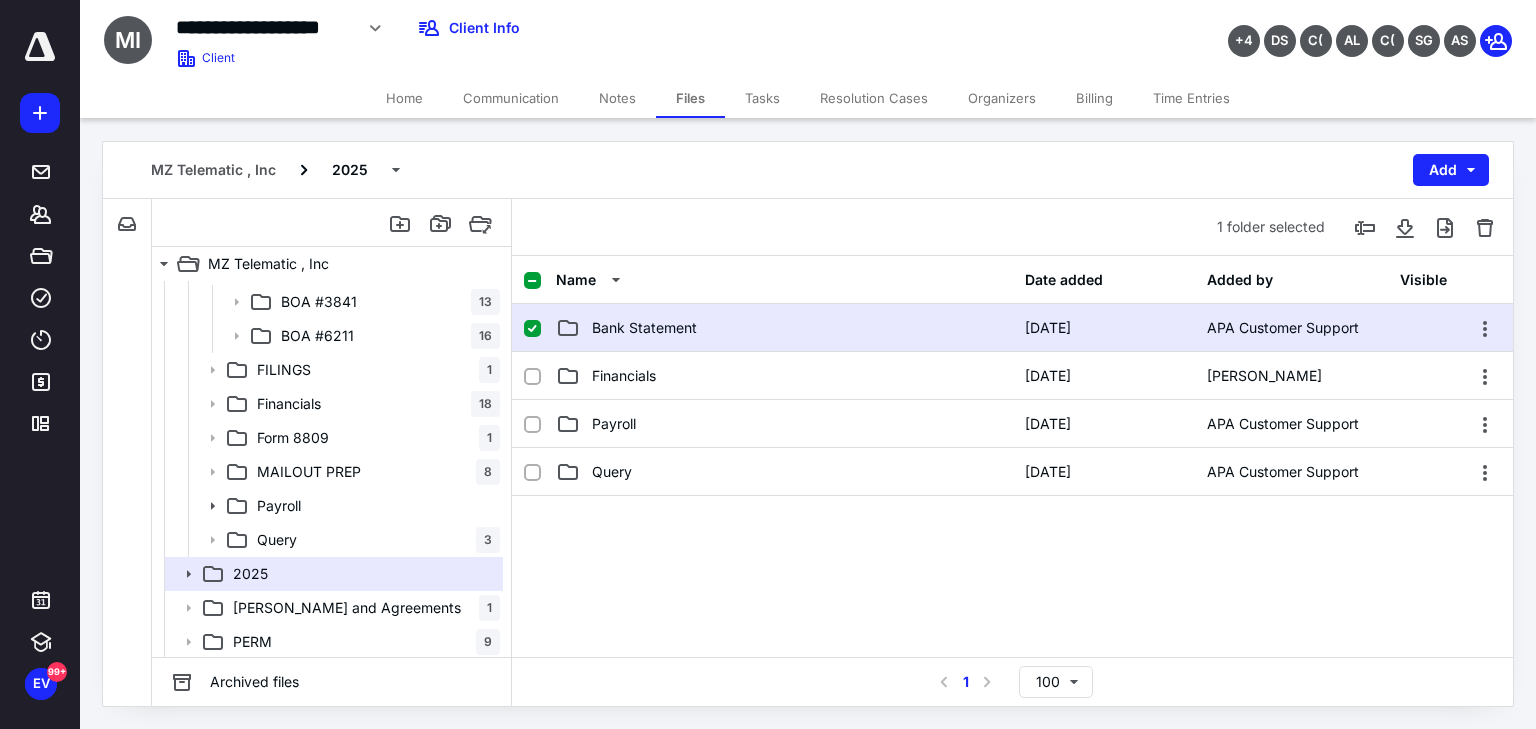click on "Bank Statement" at bounding box center [644, 328] 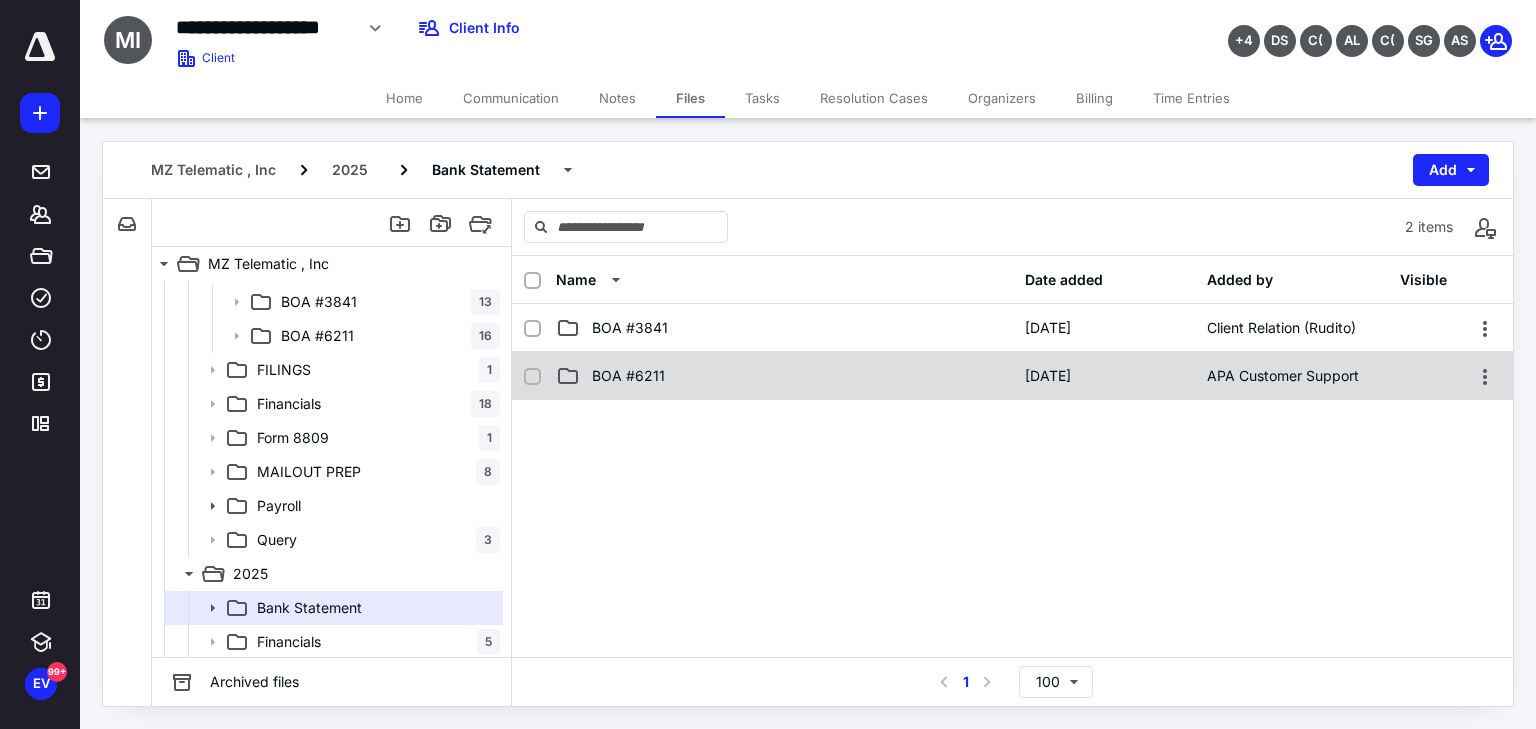 click on "BOA #6211" at bounding box center [784, 376] 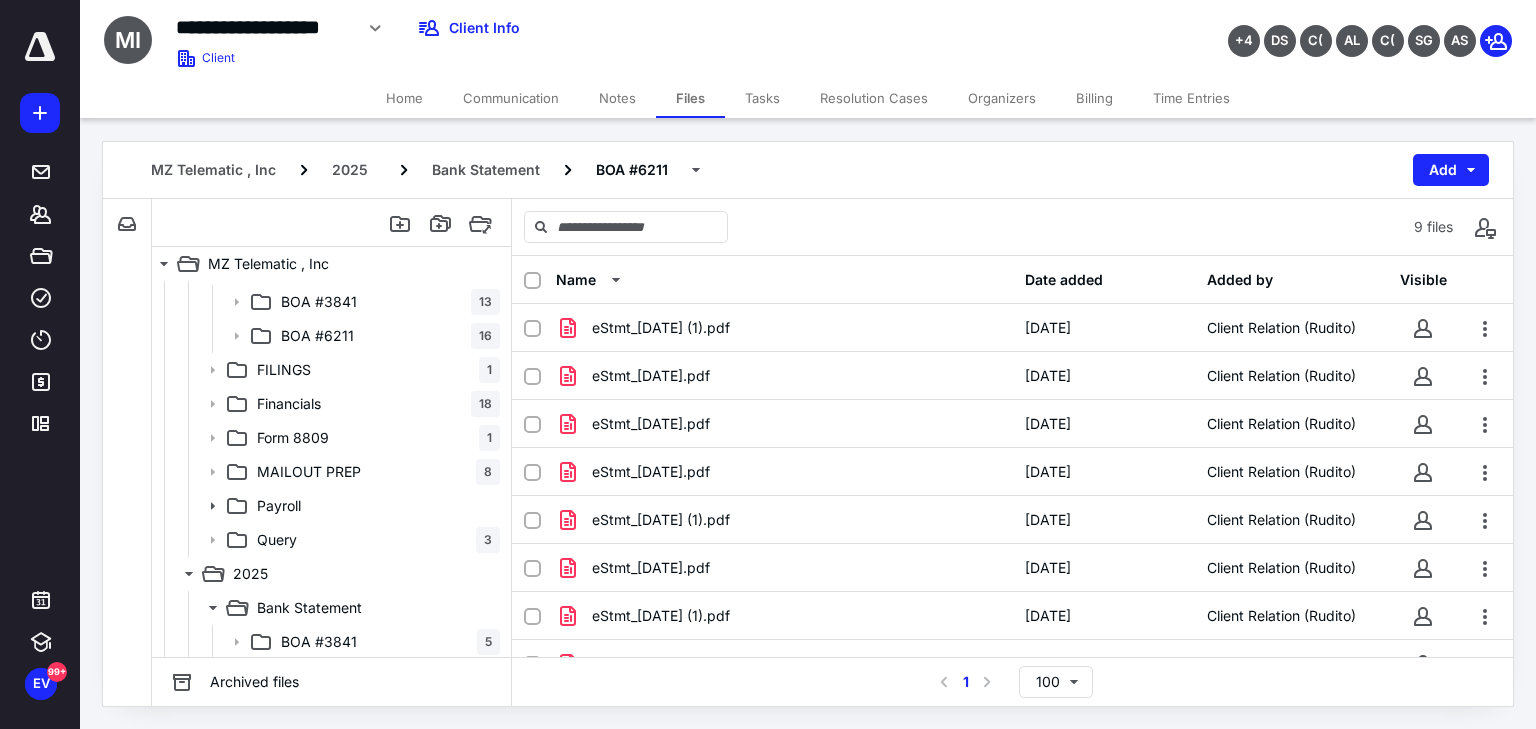 scroll, scrollTop: 76, scrollLeft: 0, axis: vertical 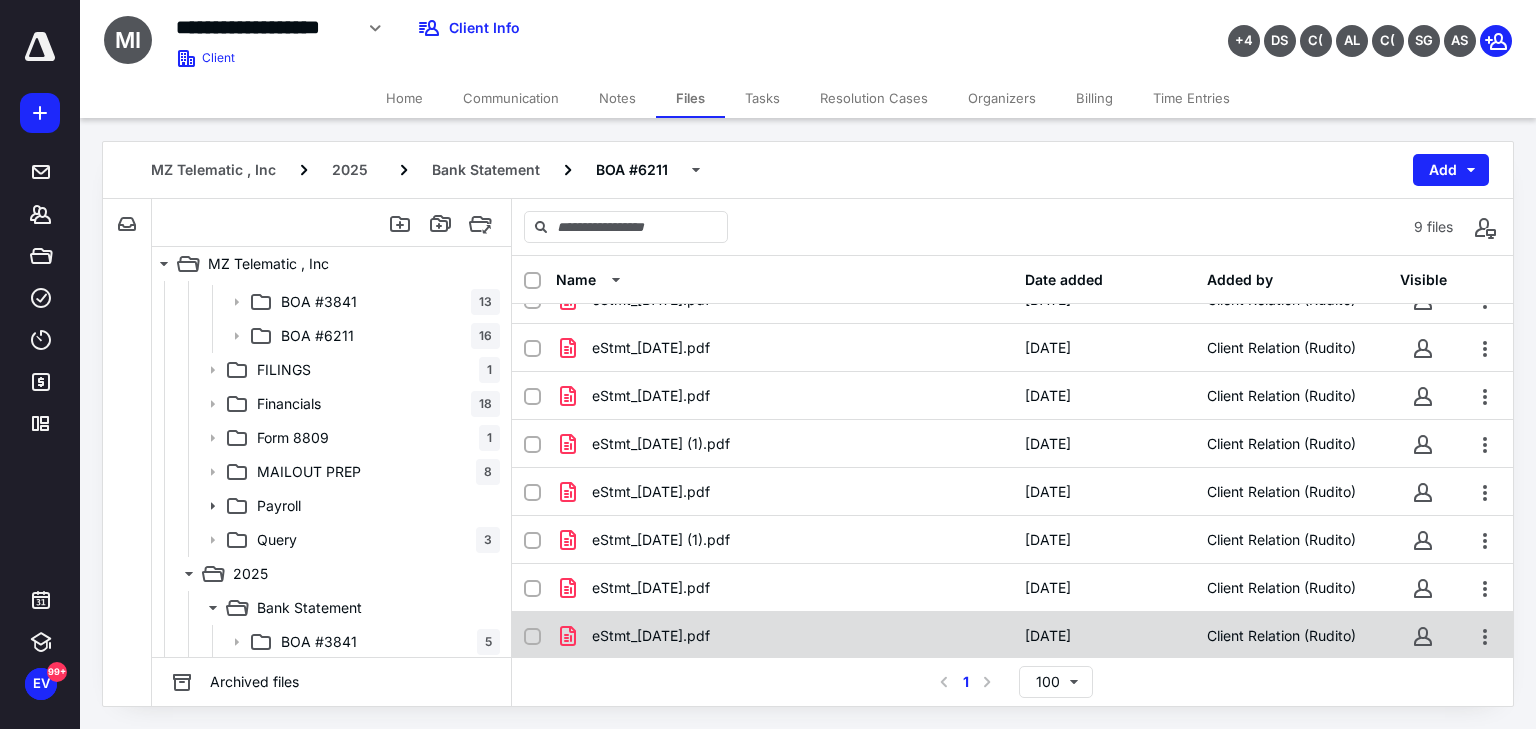 click on "eStmt_[DATE].pdf" at bounding box center (784, 636) 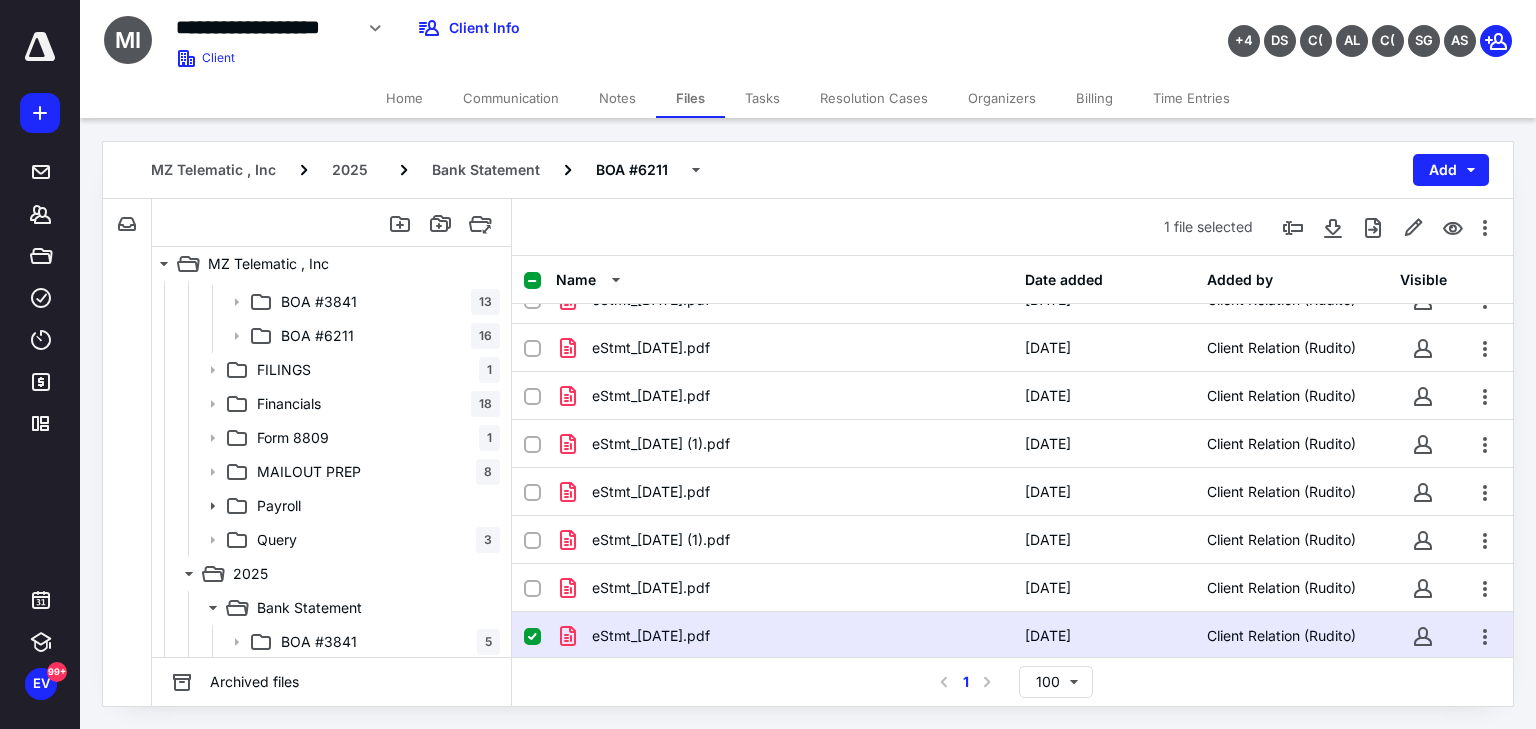 click on "eStmt_[DATE].pdf" at bounding box center (784, 636) 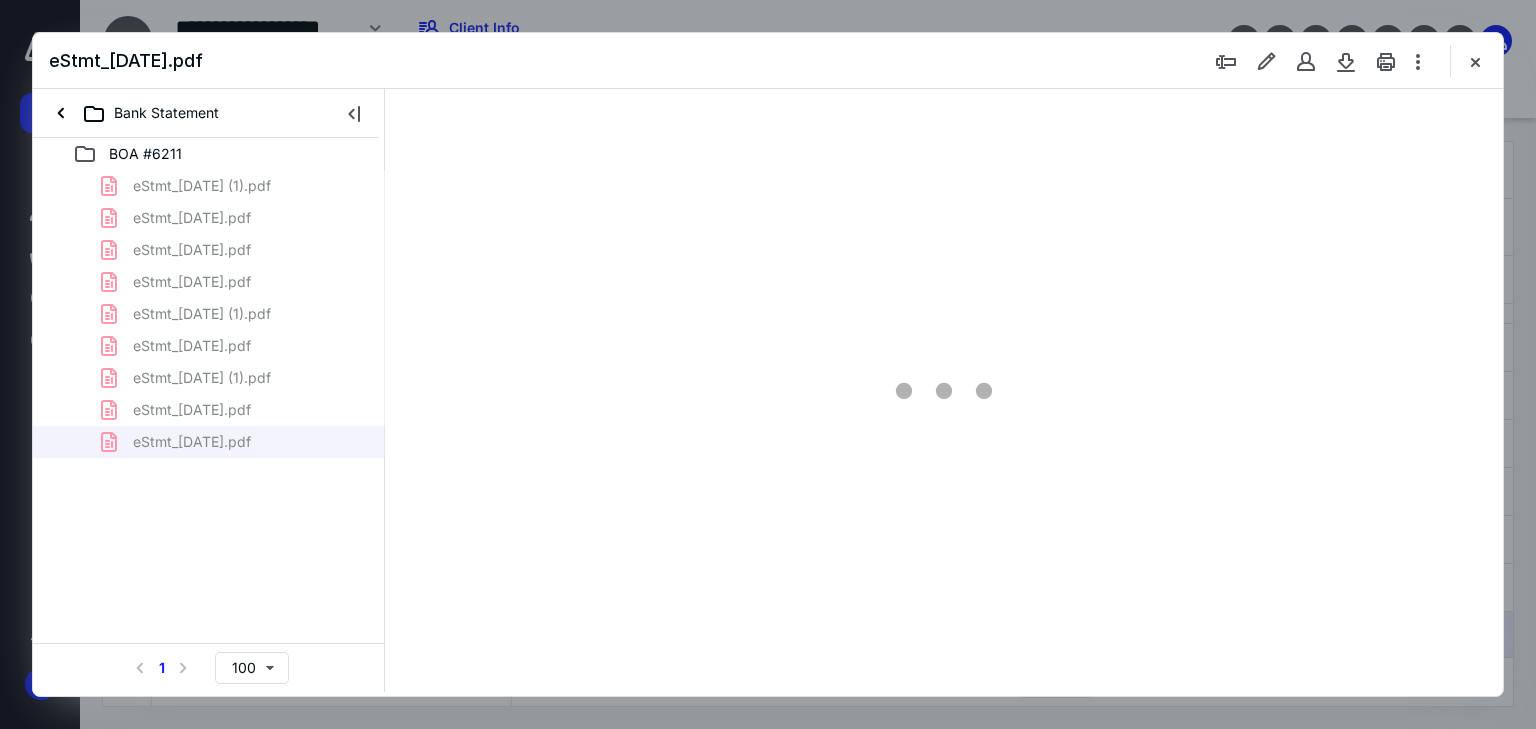 scroll, scrollTop: 0, scrollLeft: 0, axis: both 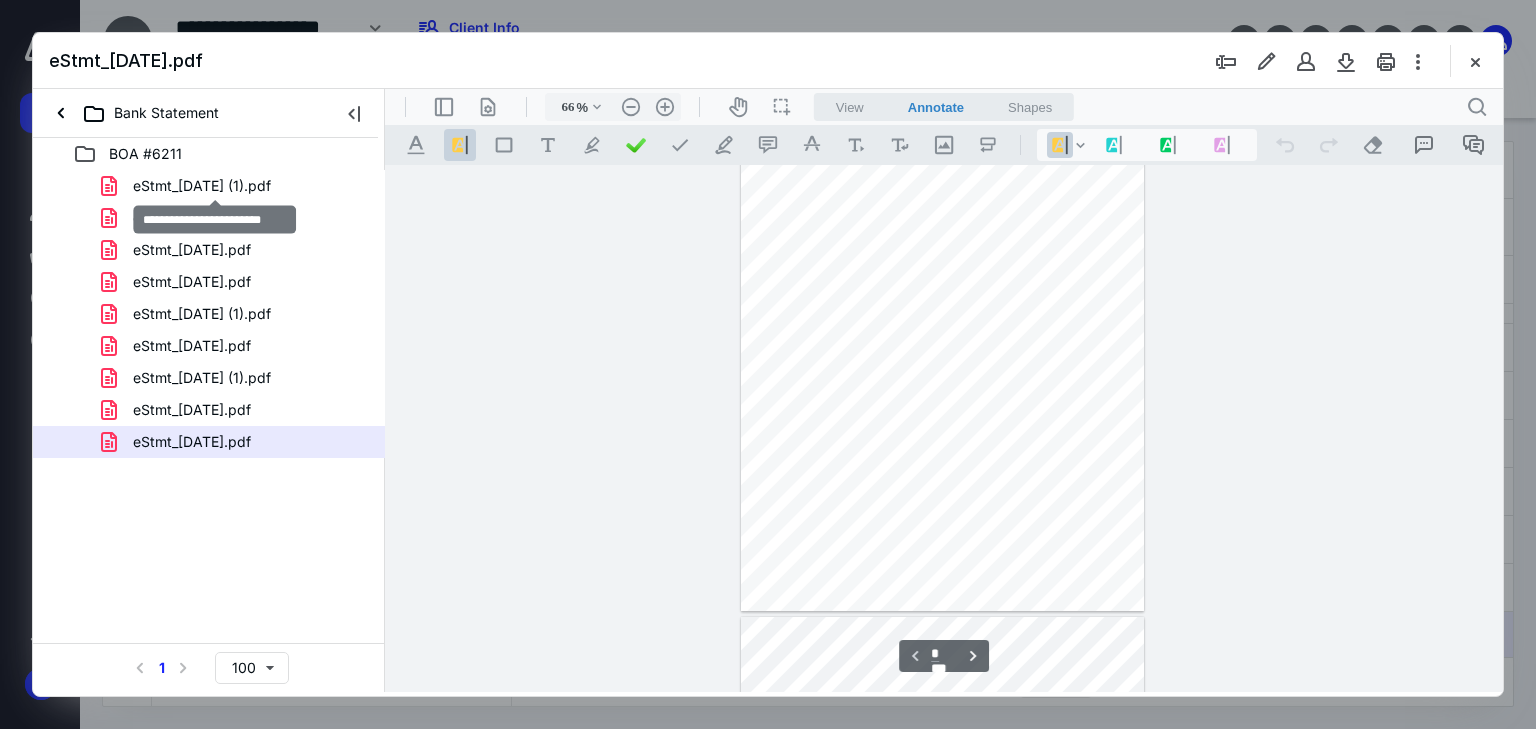 click on "eStmt_[DATE] (1).pdf" at bounding box center (202, 186) 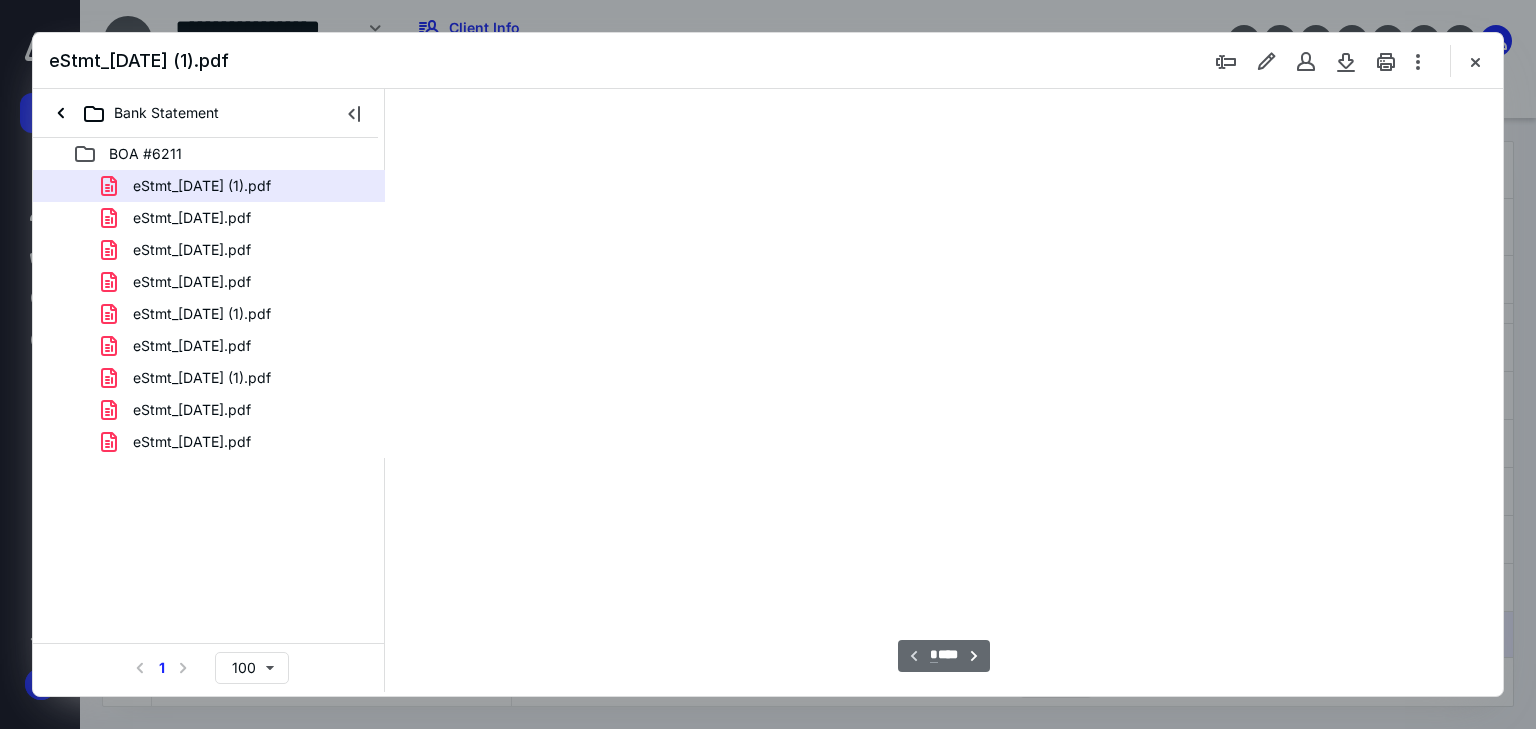 scroll, scrollTop: 79, scrollLeft: 0, axis: vertical 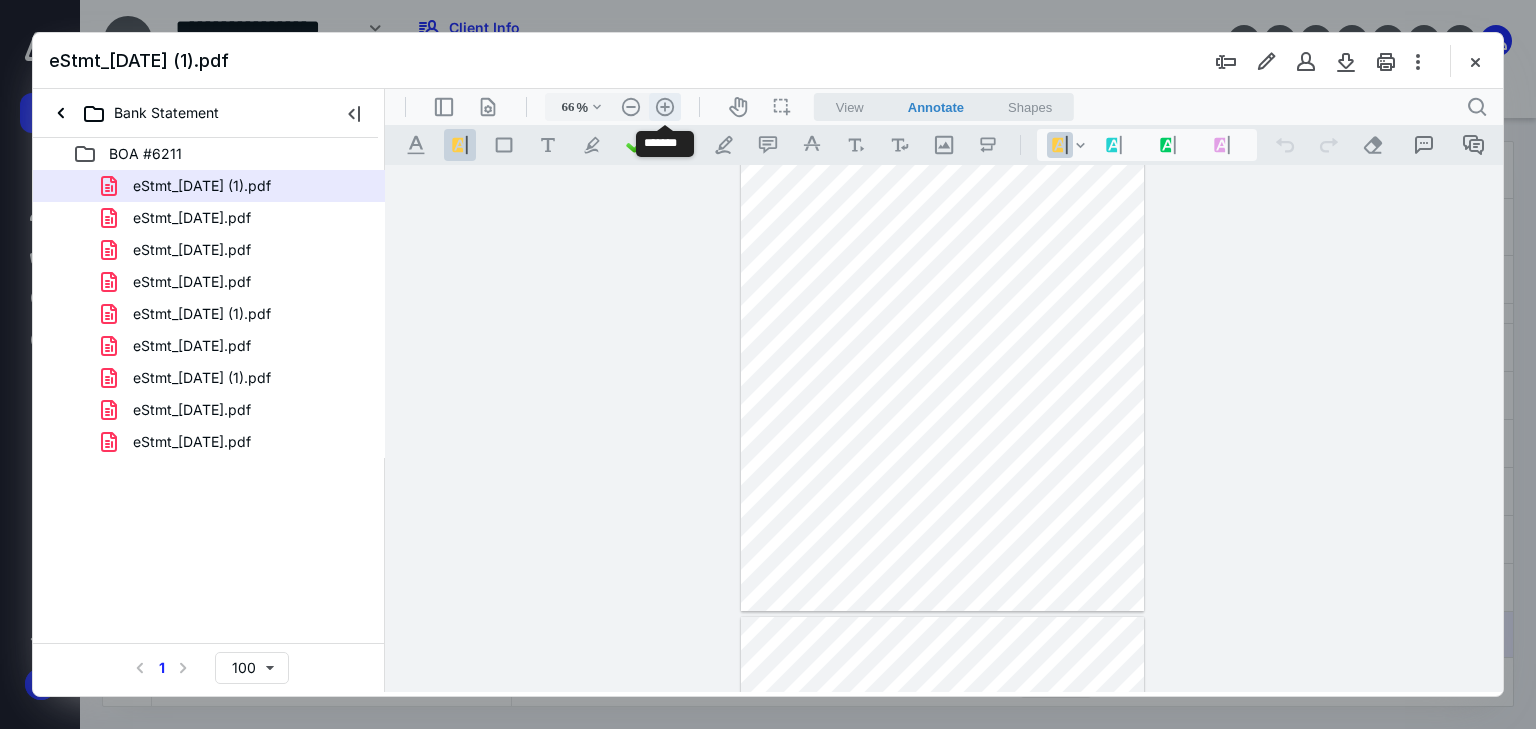 click on ".cls-1{fill:#abb0c4;} icon - header - zoom - in - line" at bounding box center (665, 107) 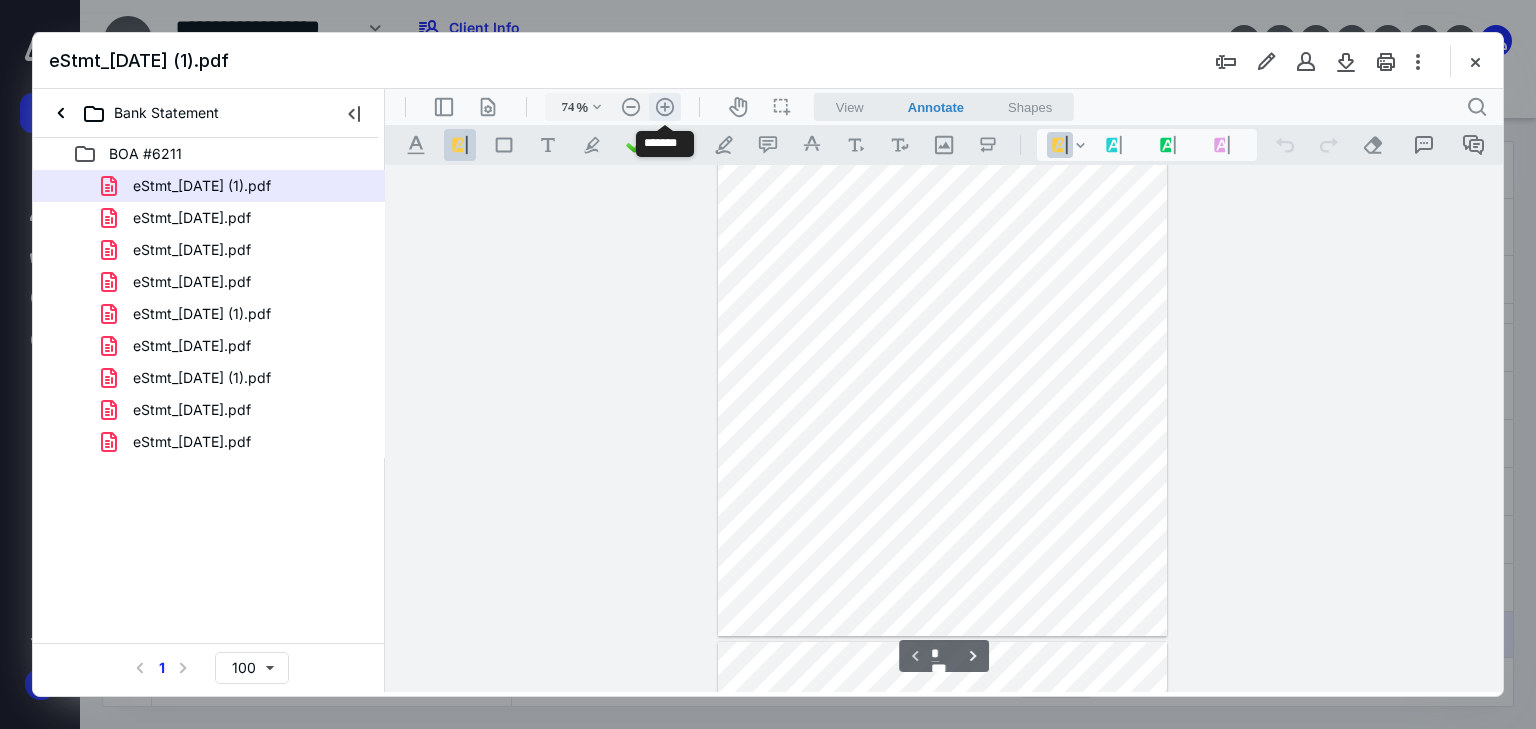 click on ".cls-1{fill:#abb0c4;} icon - header - zoom - in - line" at bounding box center (665, 107) 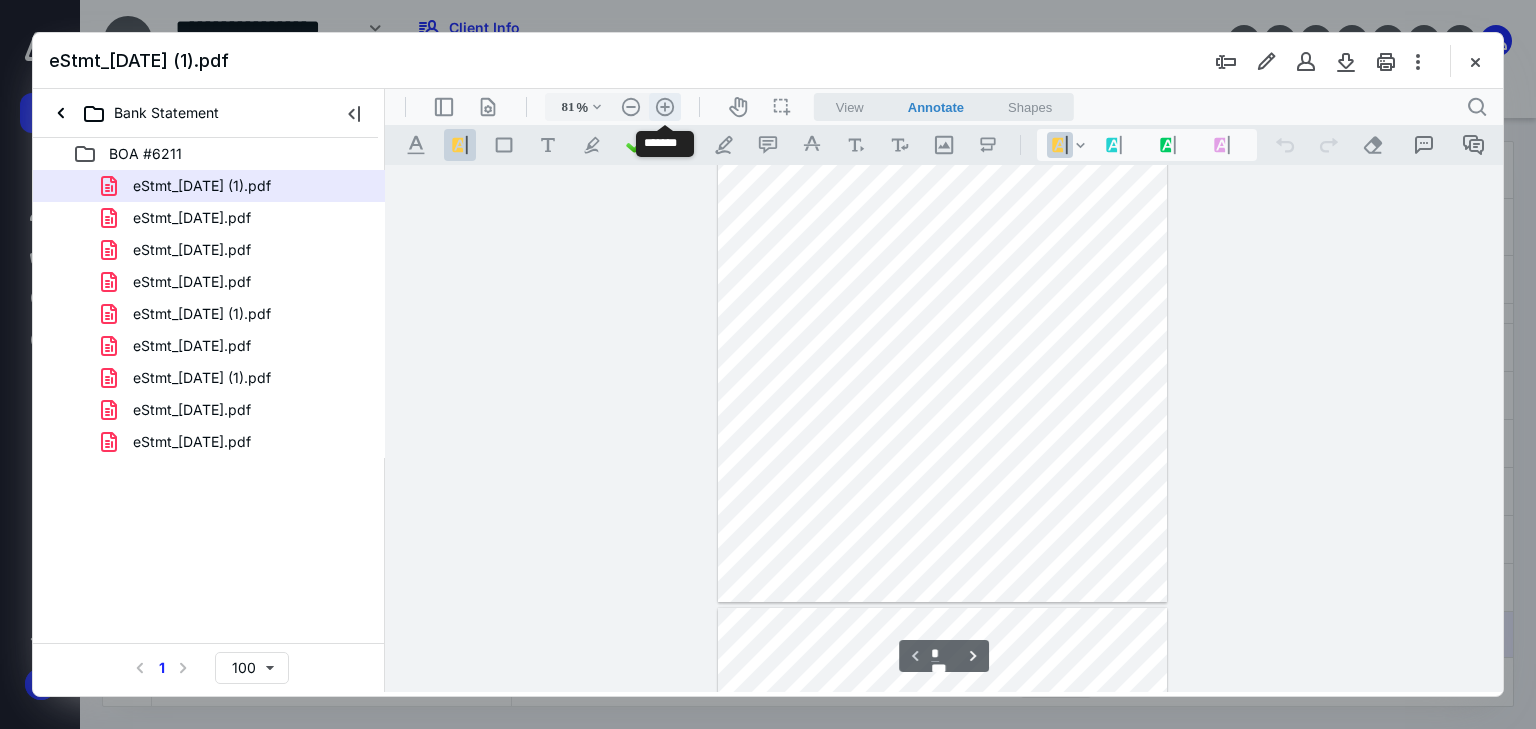 click on ".cls-1{fill:#abb0c4;} icon - header - zoom - in - line" at bounding box center [665, 107] 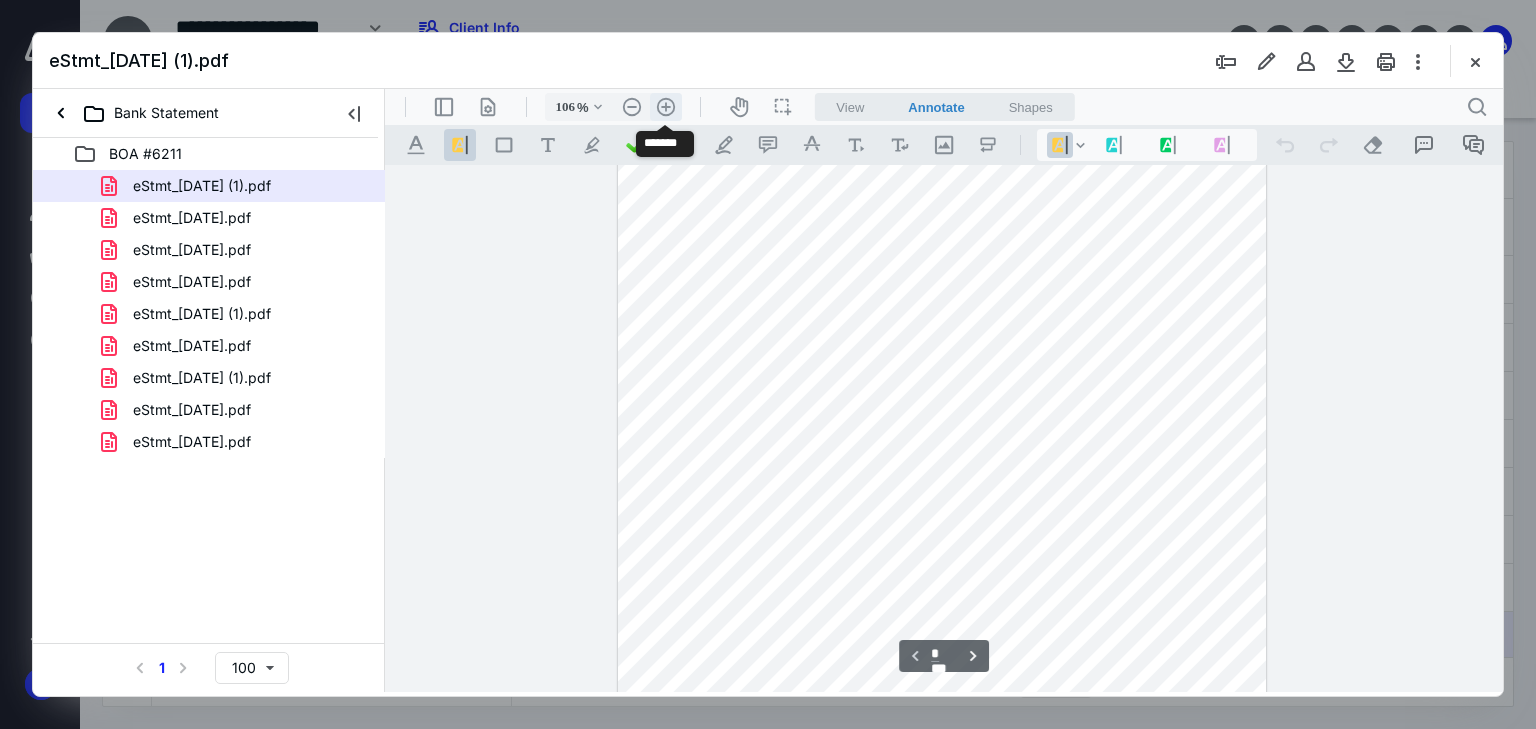 click on ".cls-1{fill:#abb0c4;} icon - header - zoom - in - line" at bounding box center [666, 107] 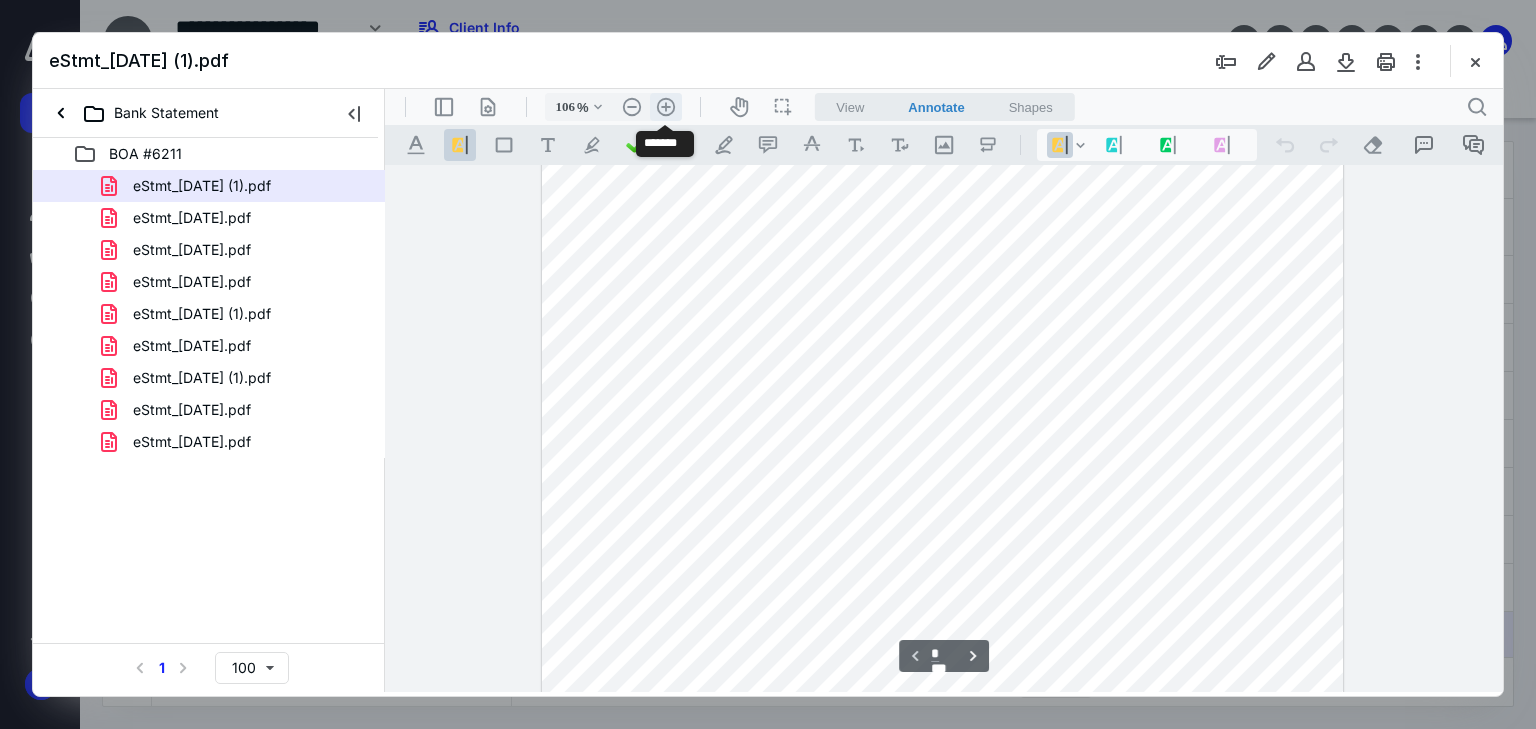 type on "131" 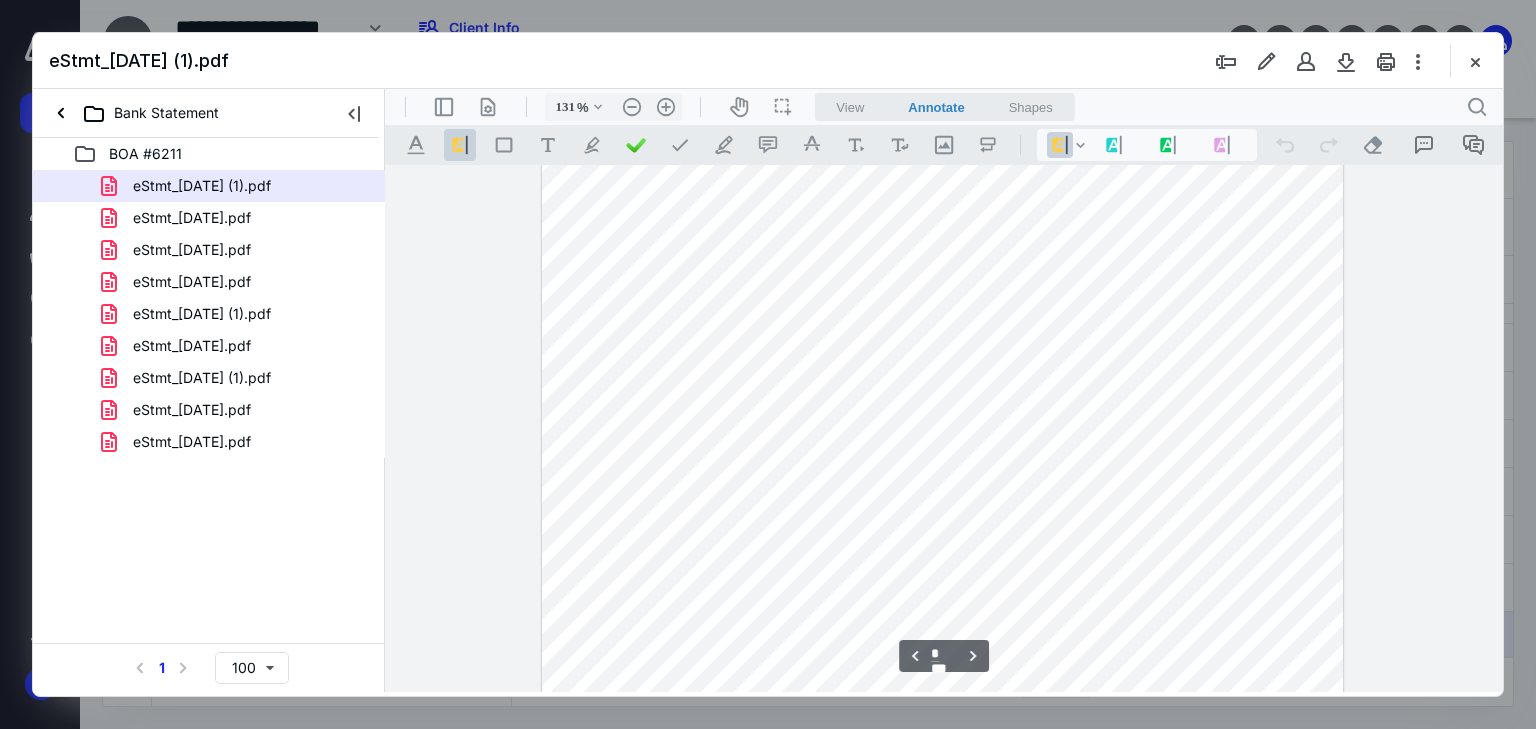 scroll, scrollTop: 2167, scrollLeft: 0, axis: vertical 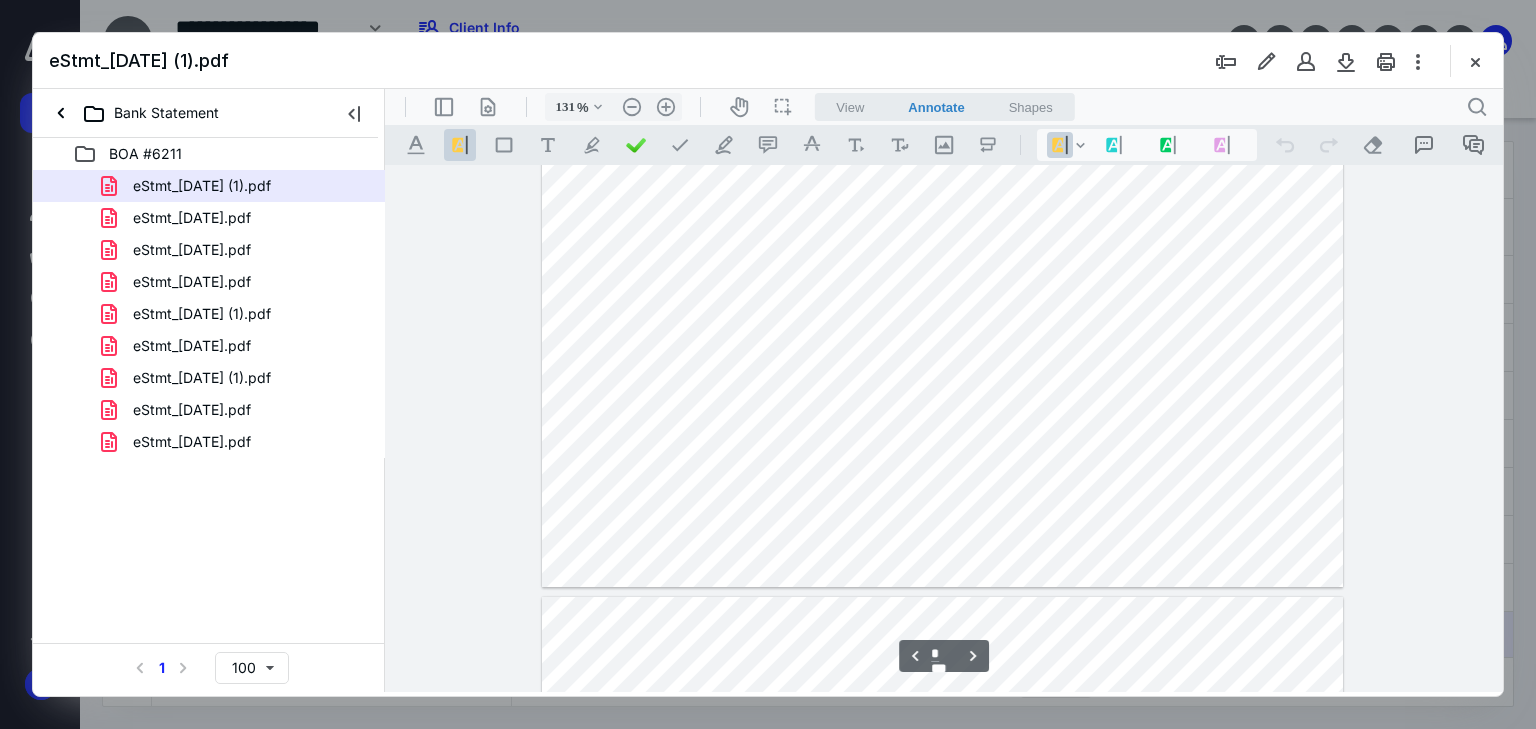 type on "*" 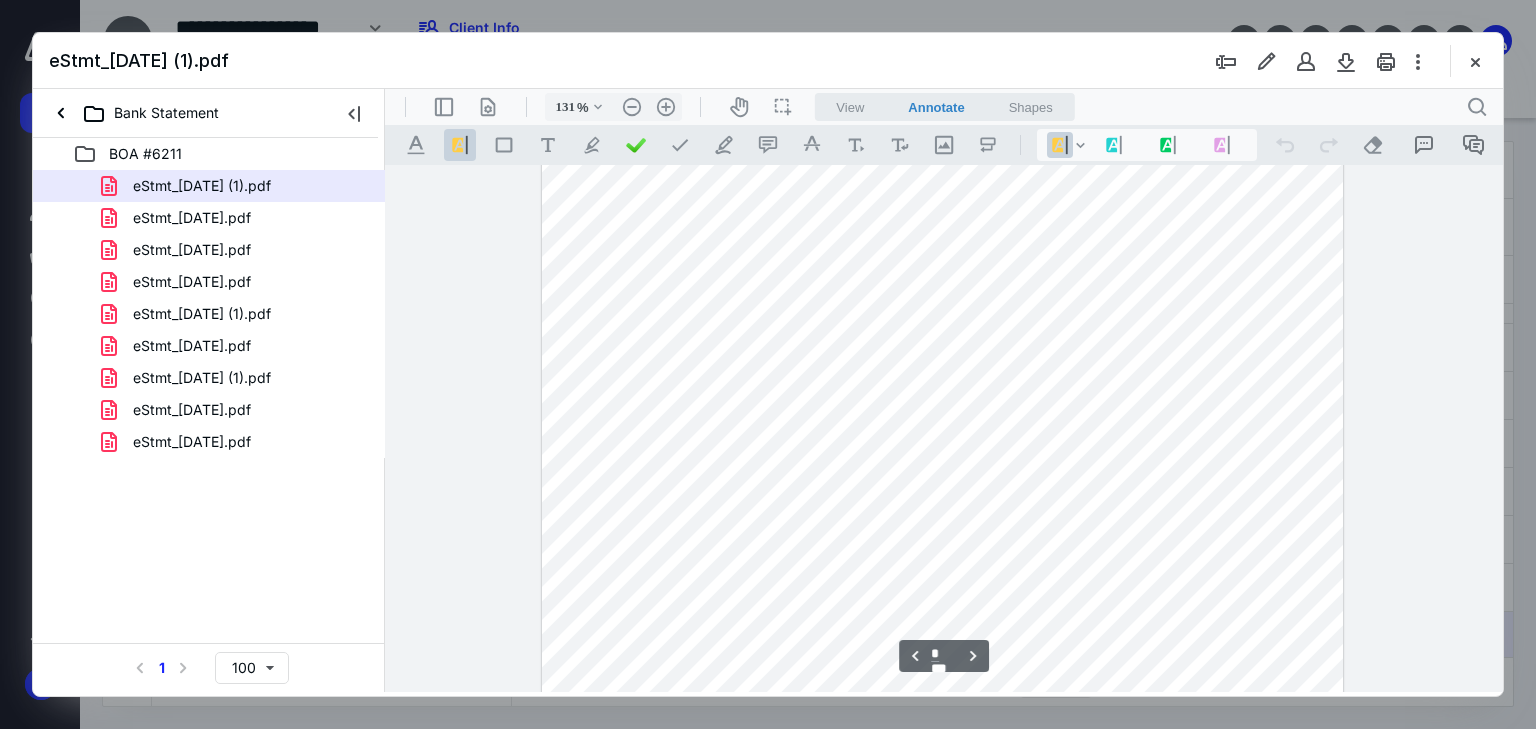 scroll, scrollTop: 2167, scrollLeft: 0, axis: vertical 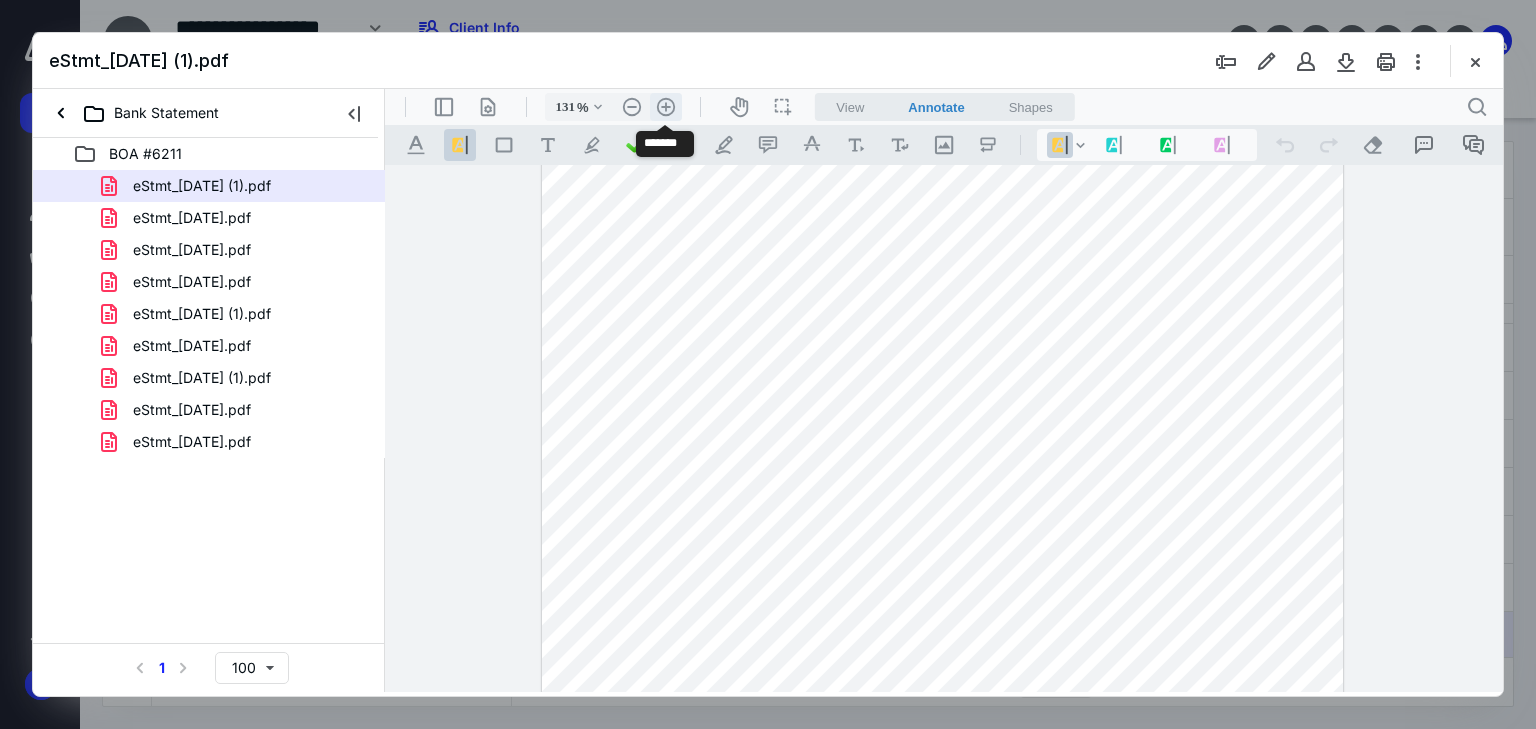 click on ".cls-1{fill:#abb0c4;} icon - header - zoom - in - line" at bounding box center [666, 107] 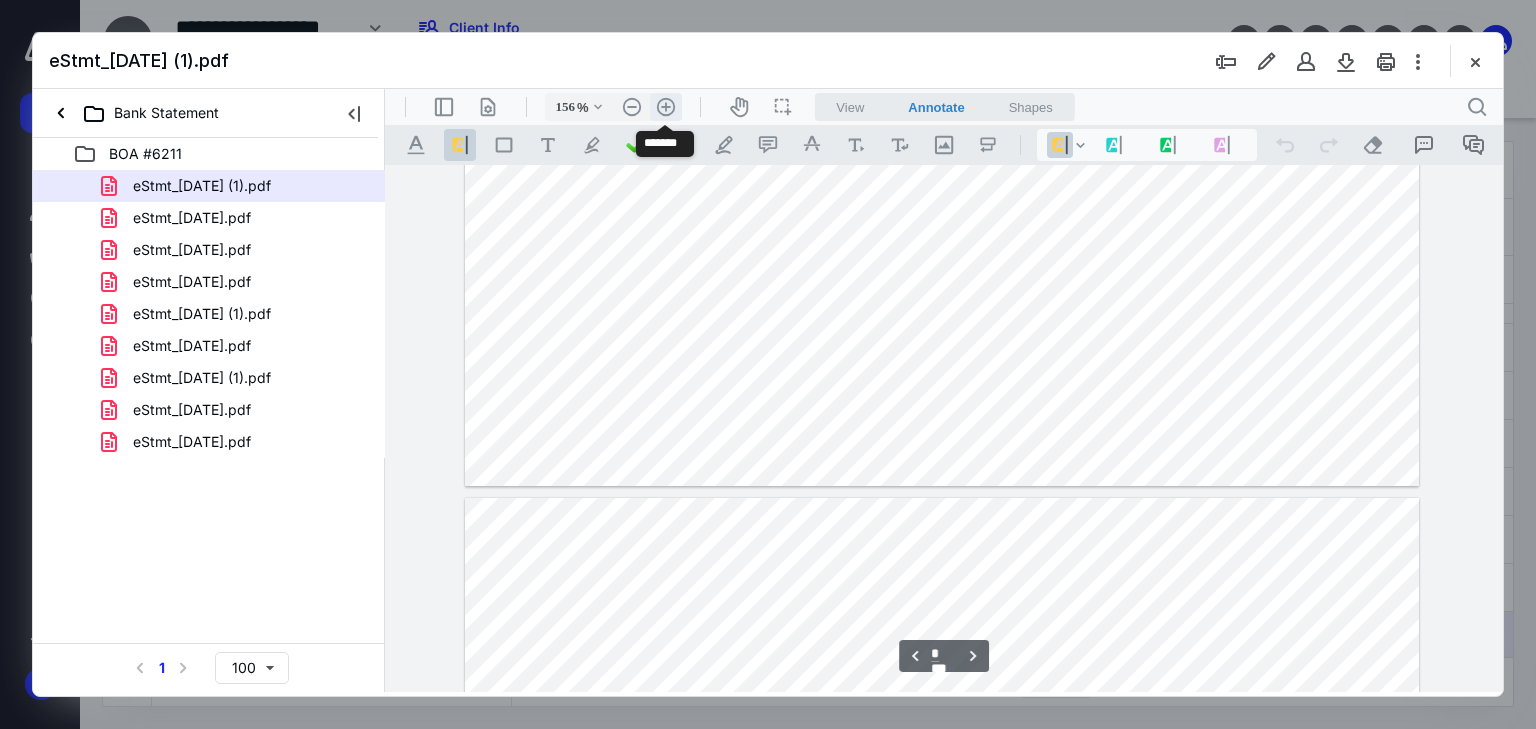 scroll, scrollTop: 2624, scrollLeft: 0, axis: vertical 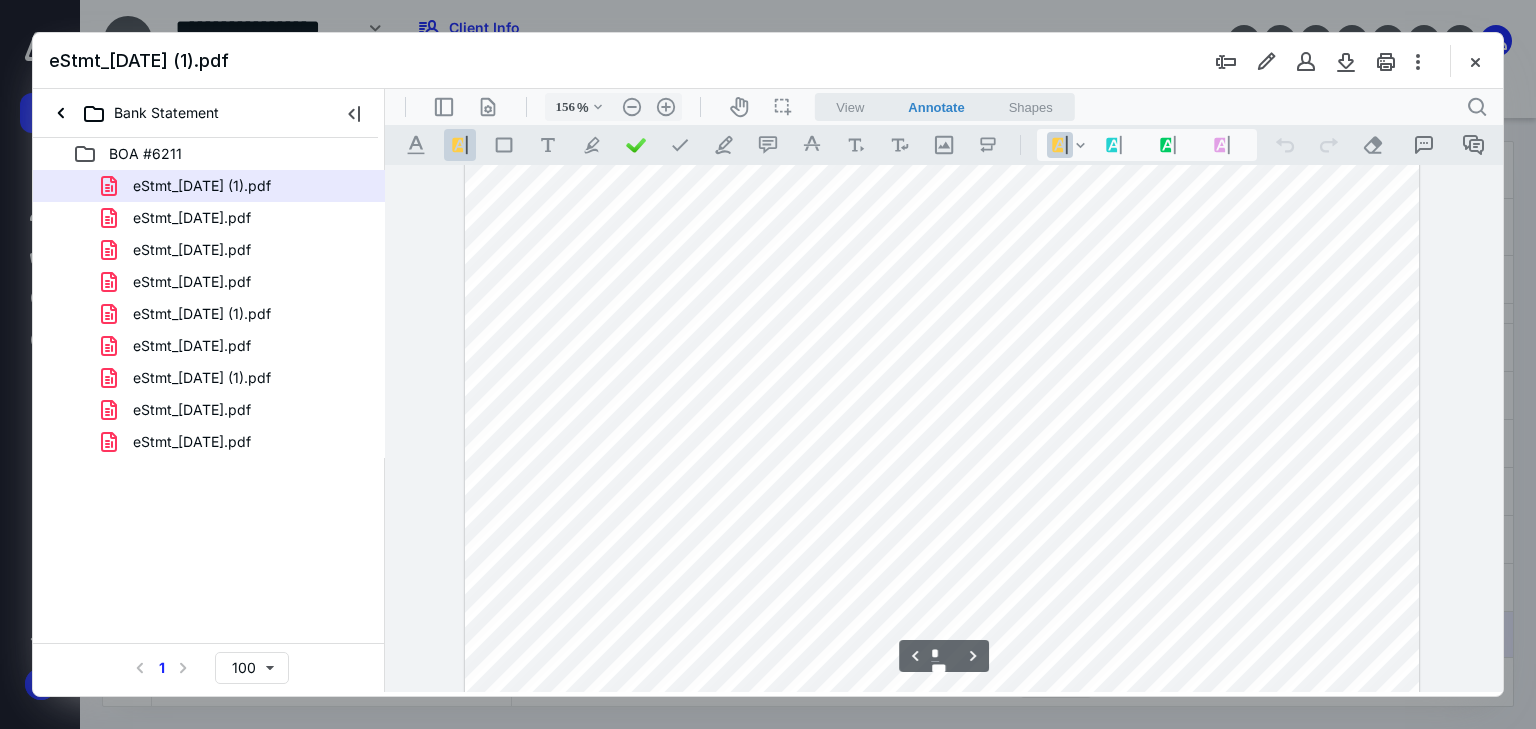 click at bounding box center [942, 659] 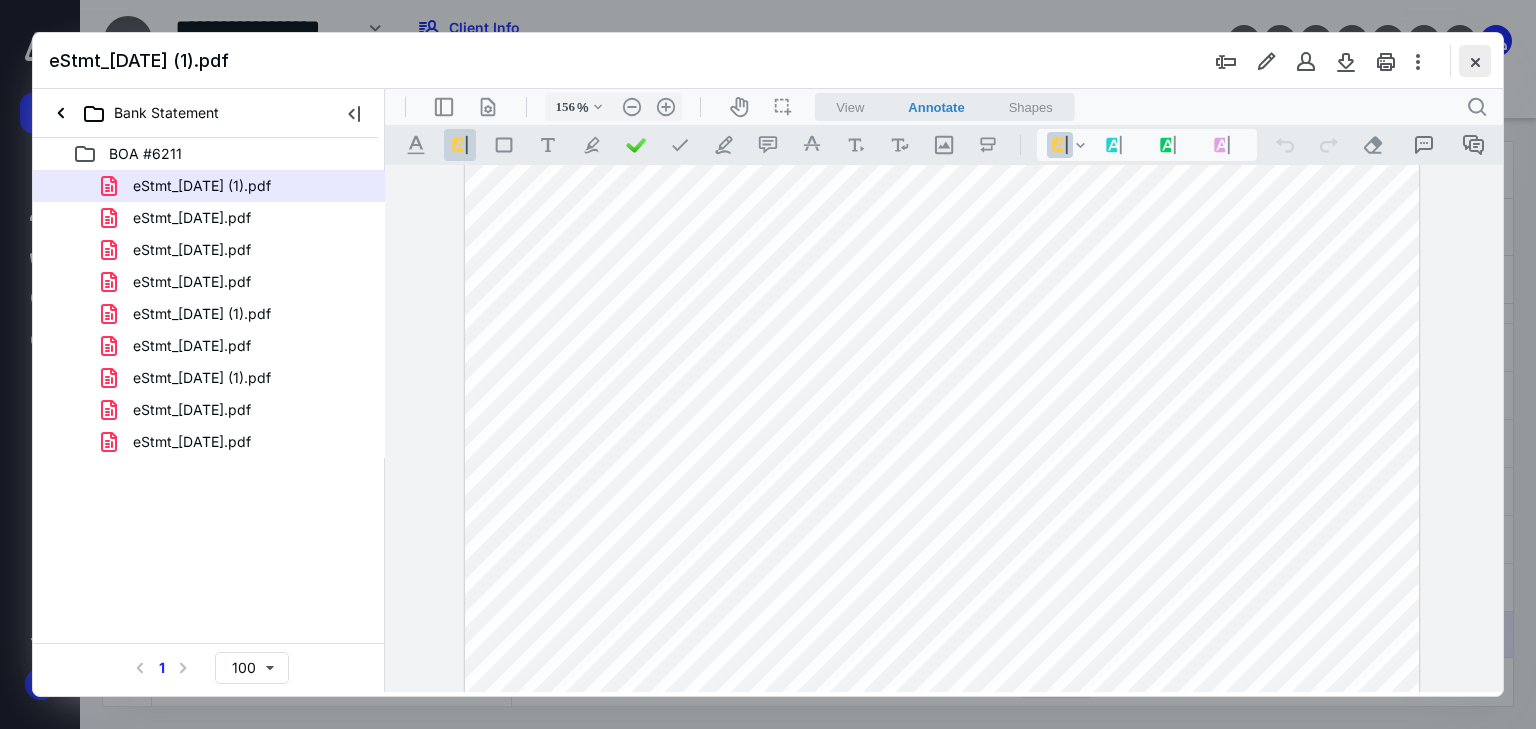 click at bounding box center (1475, 61) 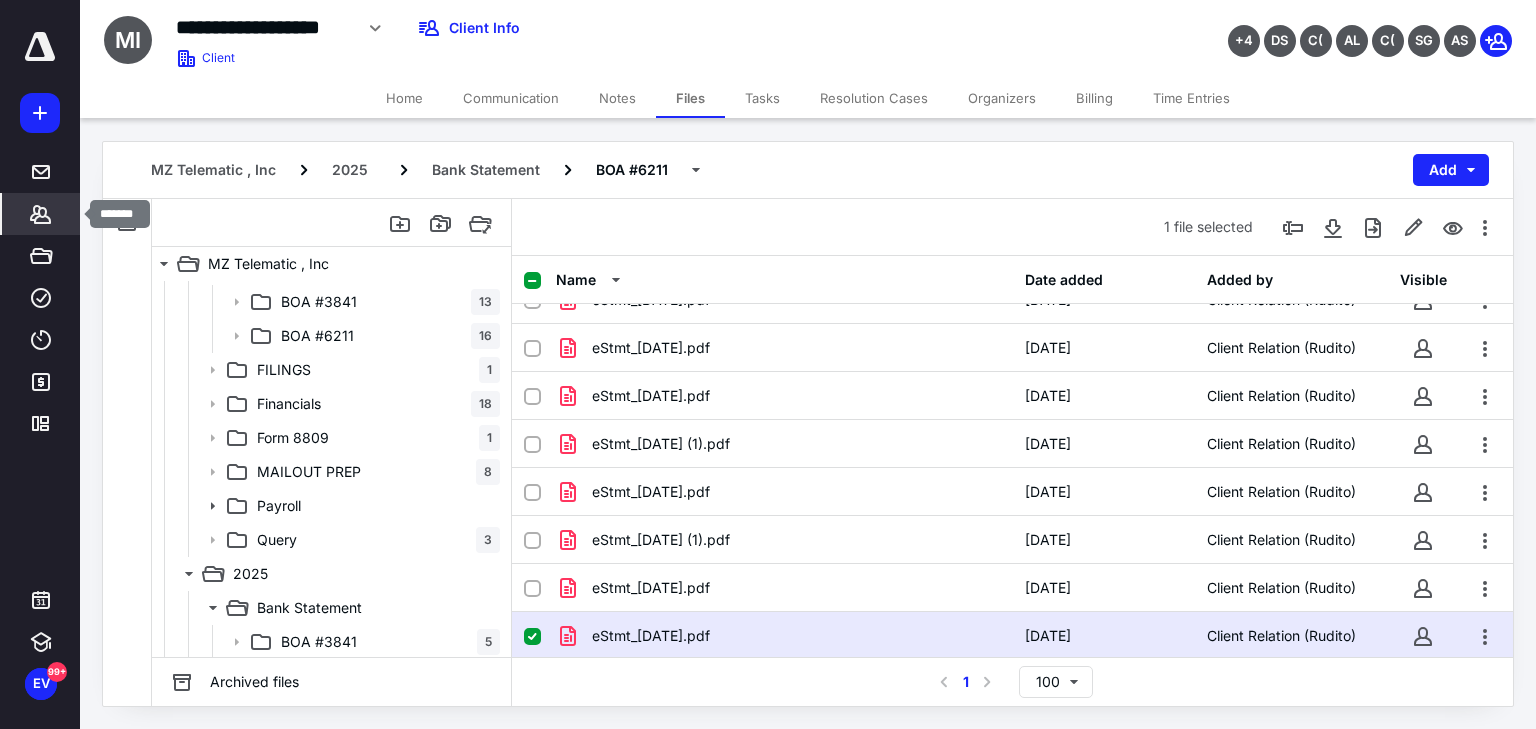 click on "Clients" at bounding box center [41, 214] 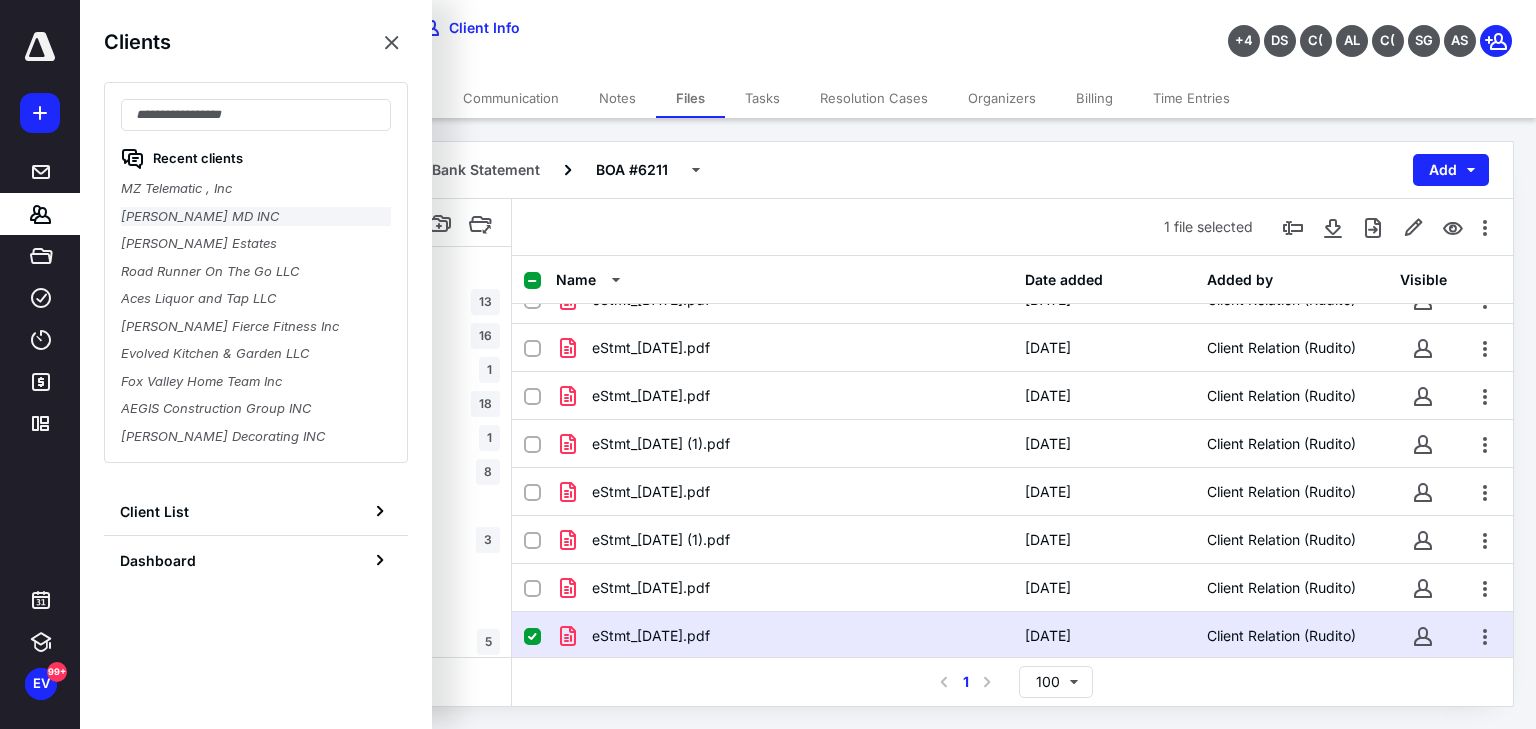 click on "[PERSON_NAME] MD INC" at bounding box center (256, 217) 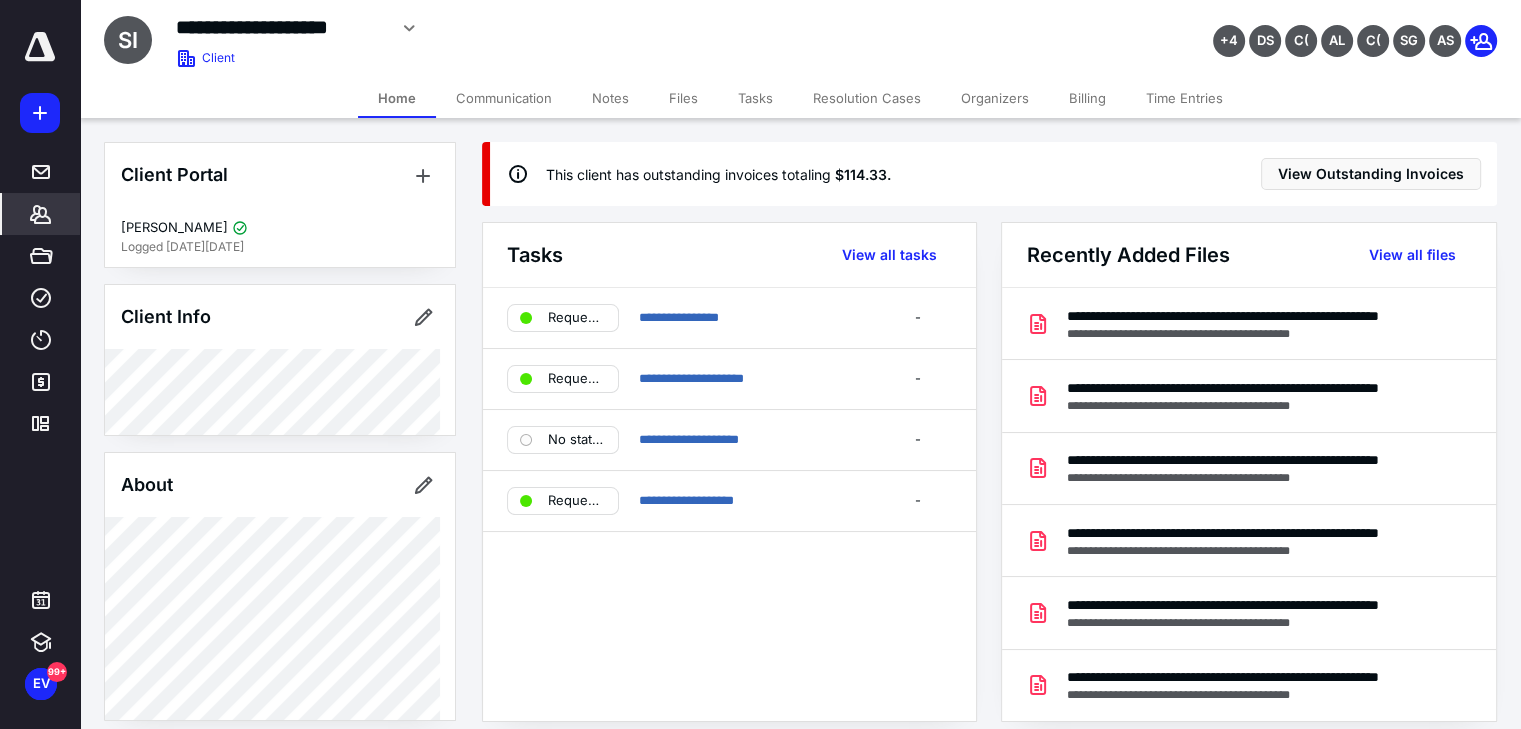 click on "Files" at bounding box center [683, 98] 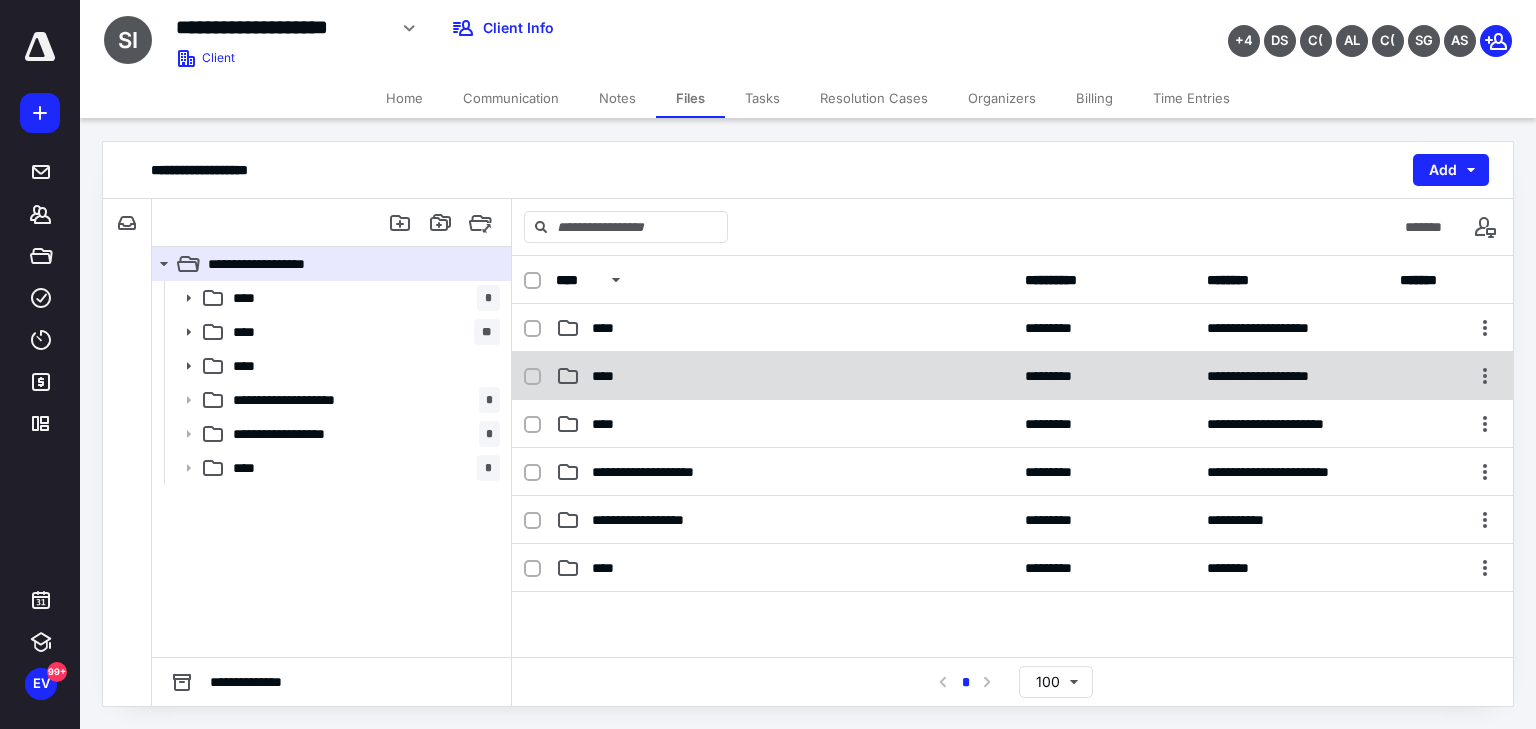 click on "**********" at bounding box center (1012, 376) 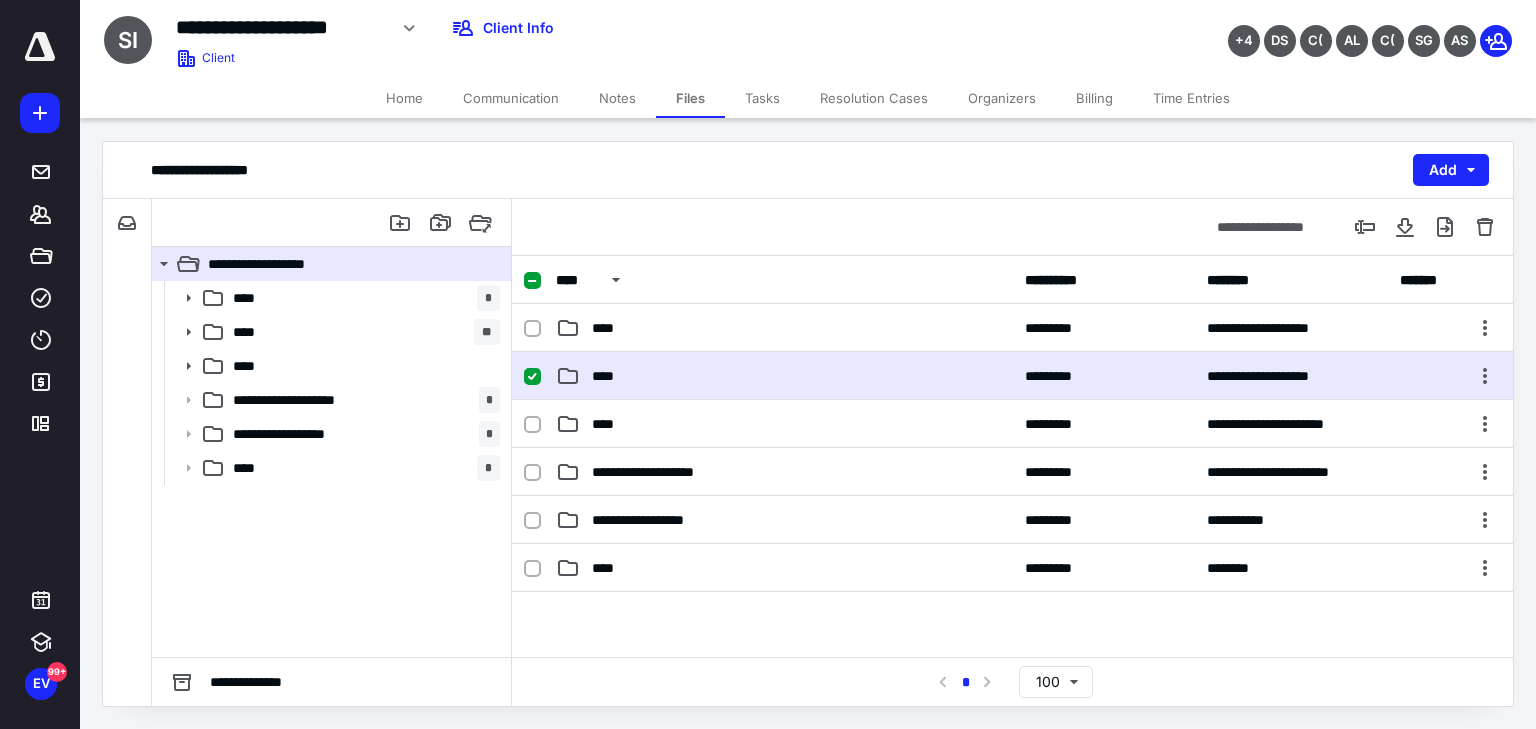 click on "**********" at bounding box center [1012, 376] 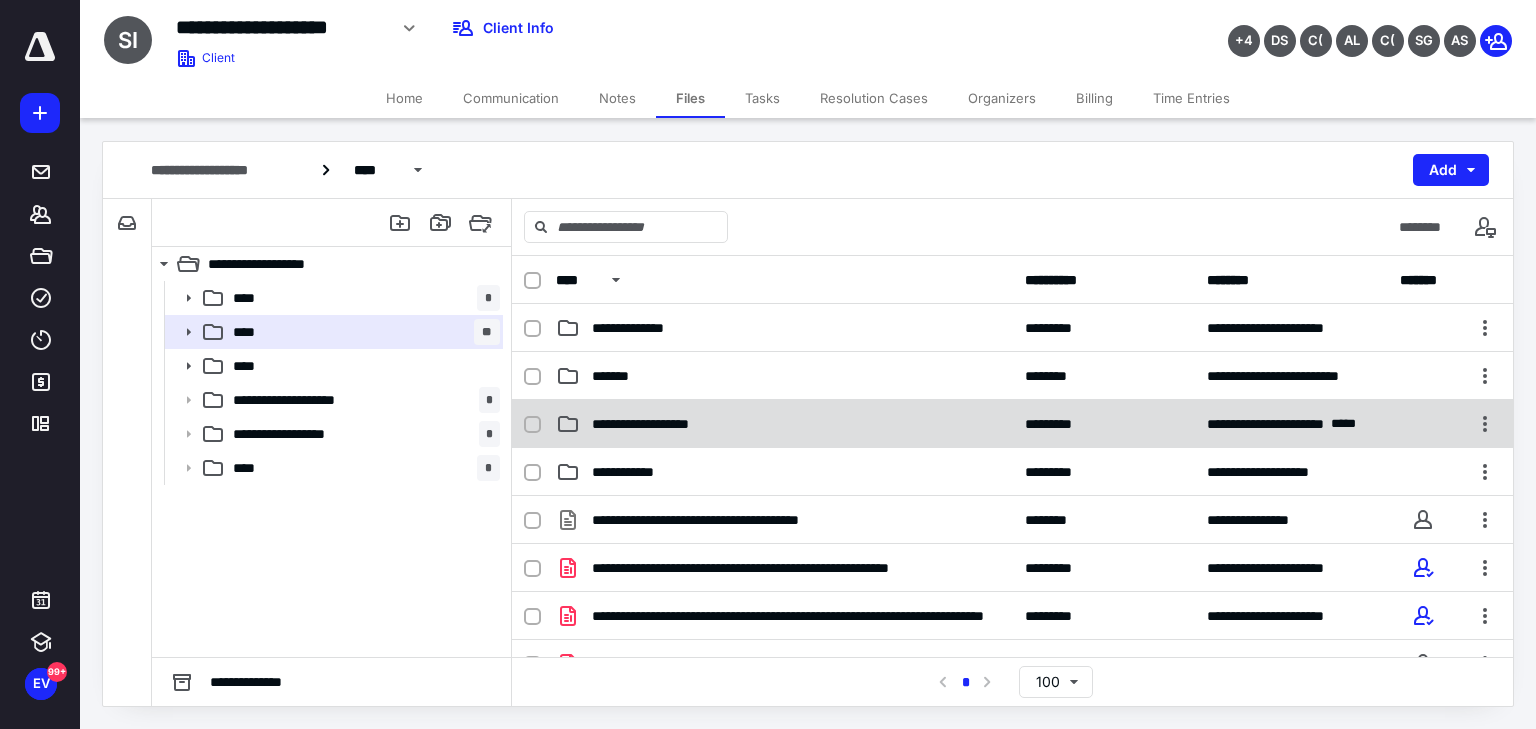 click on "**********" at bounding box center [784, 424] 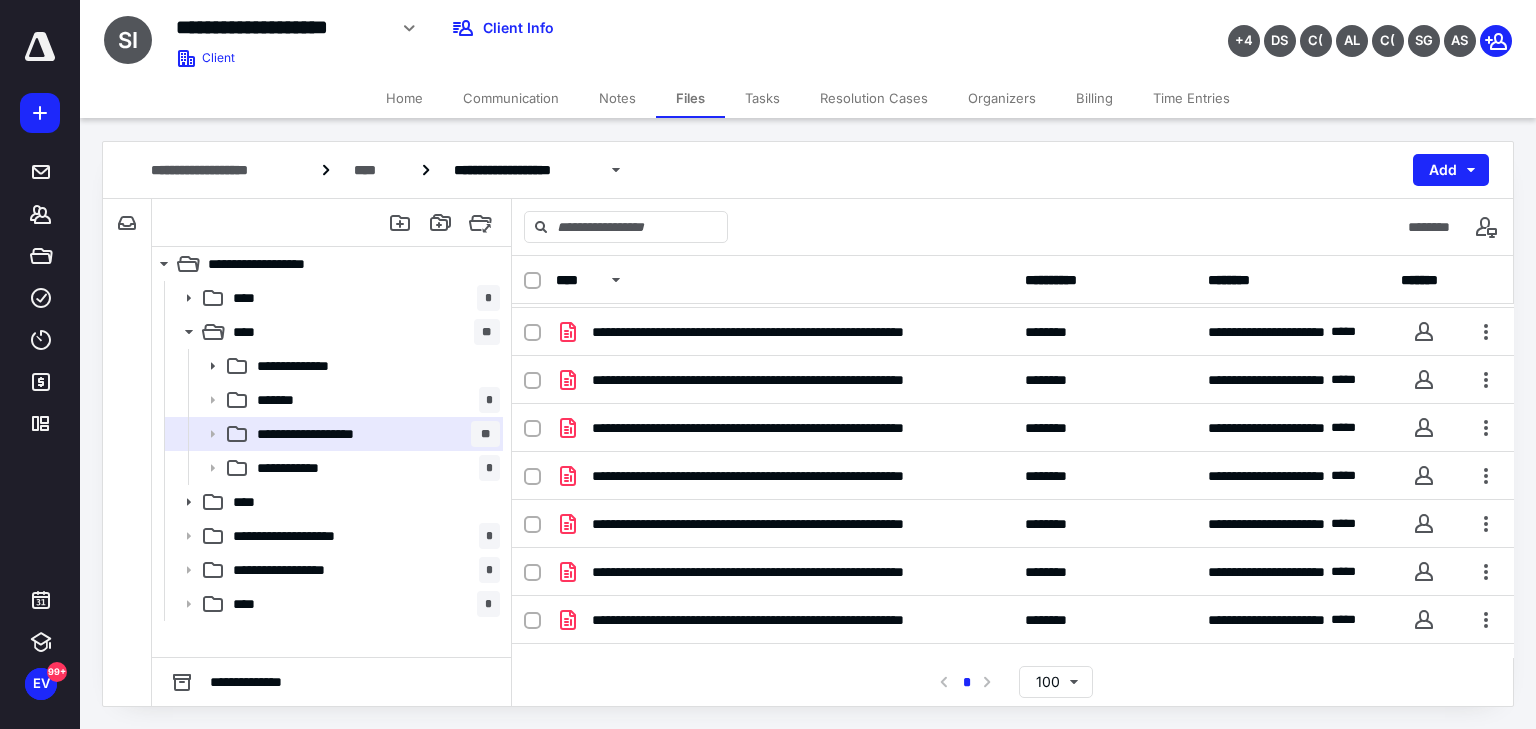 scroll, scrollTop: 267, scrollLeft: 0, axis: vertical 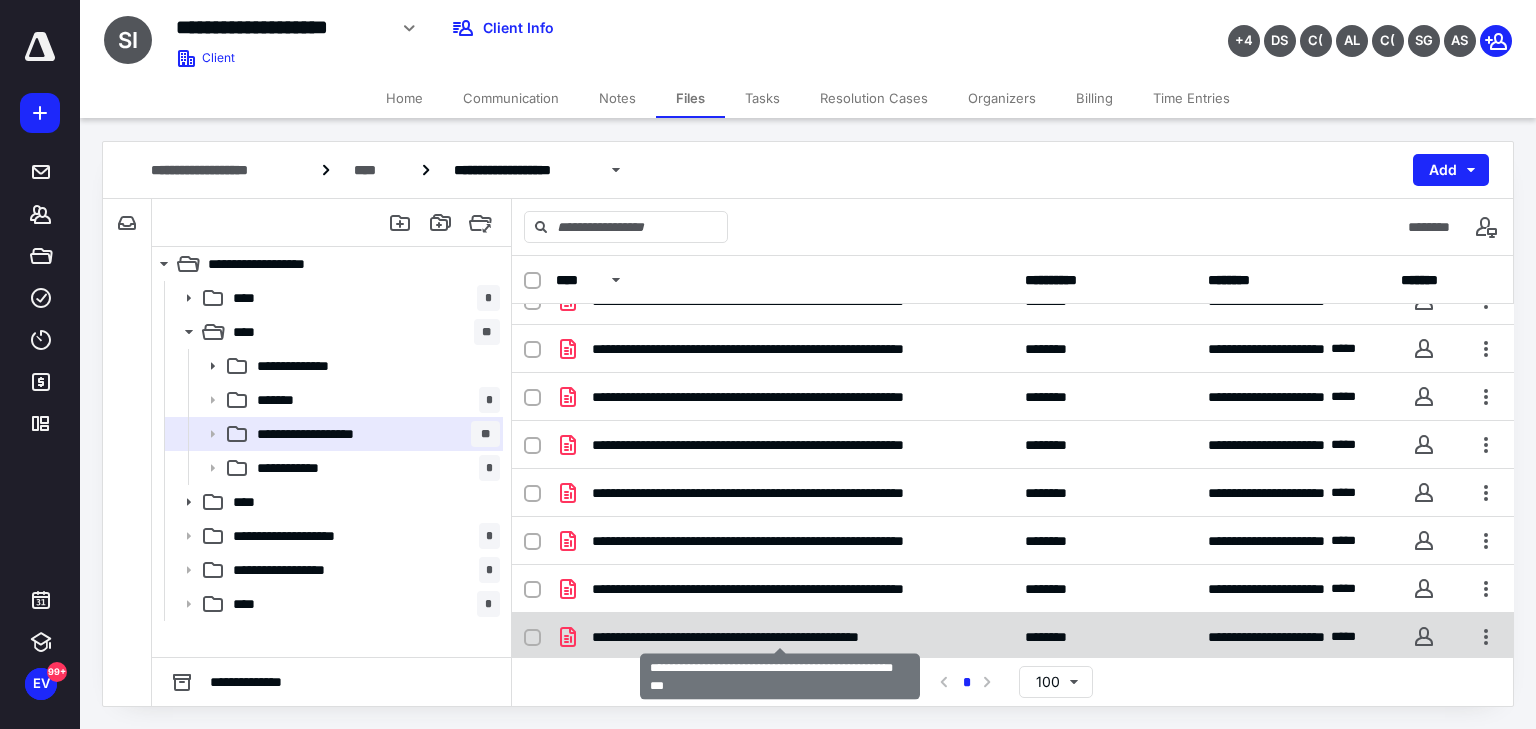 click on "**********" at bounding box center (780, 637) 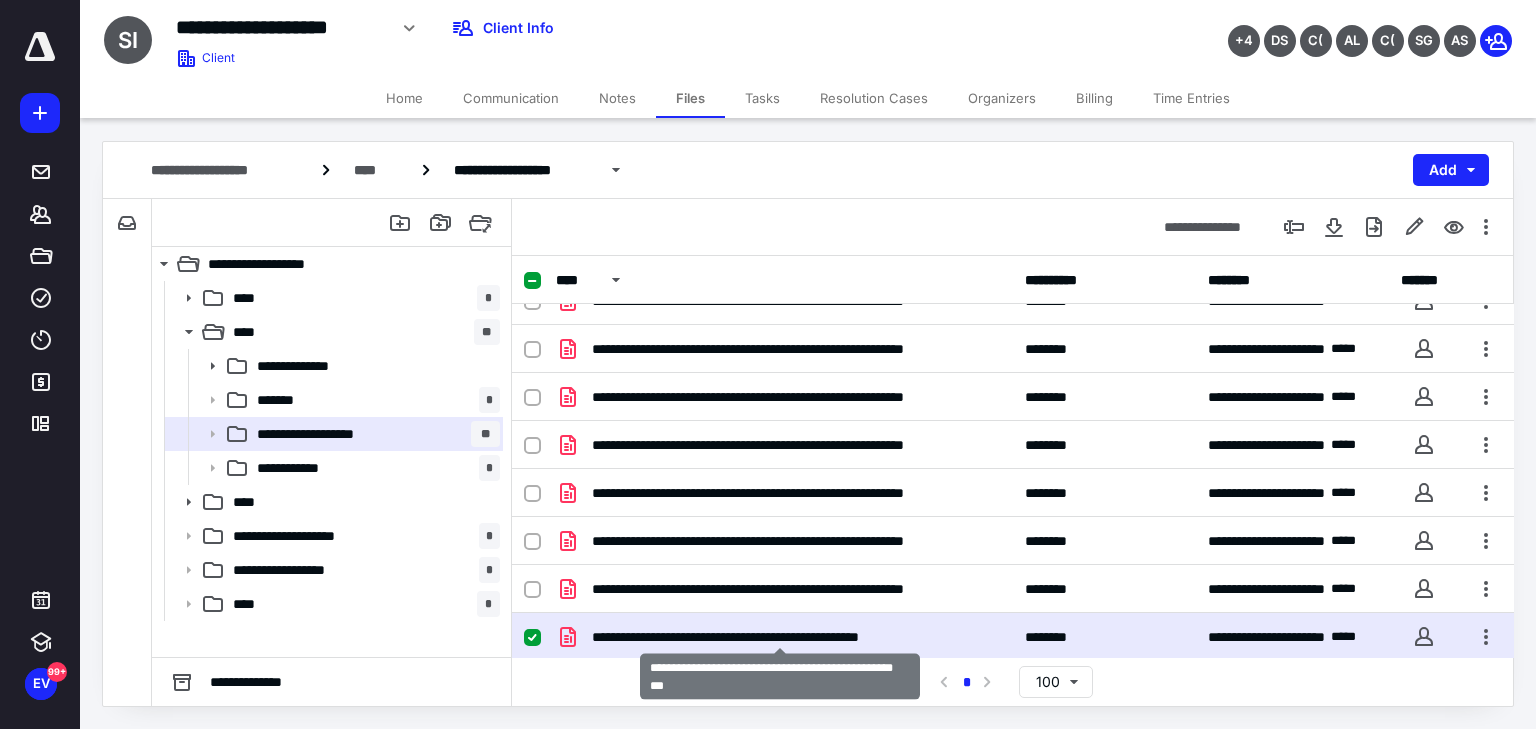 click on "**********" at bounding box center [780, 637] 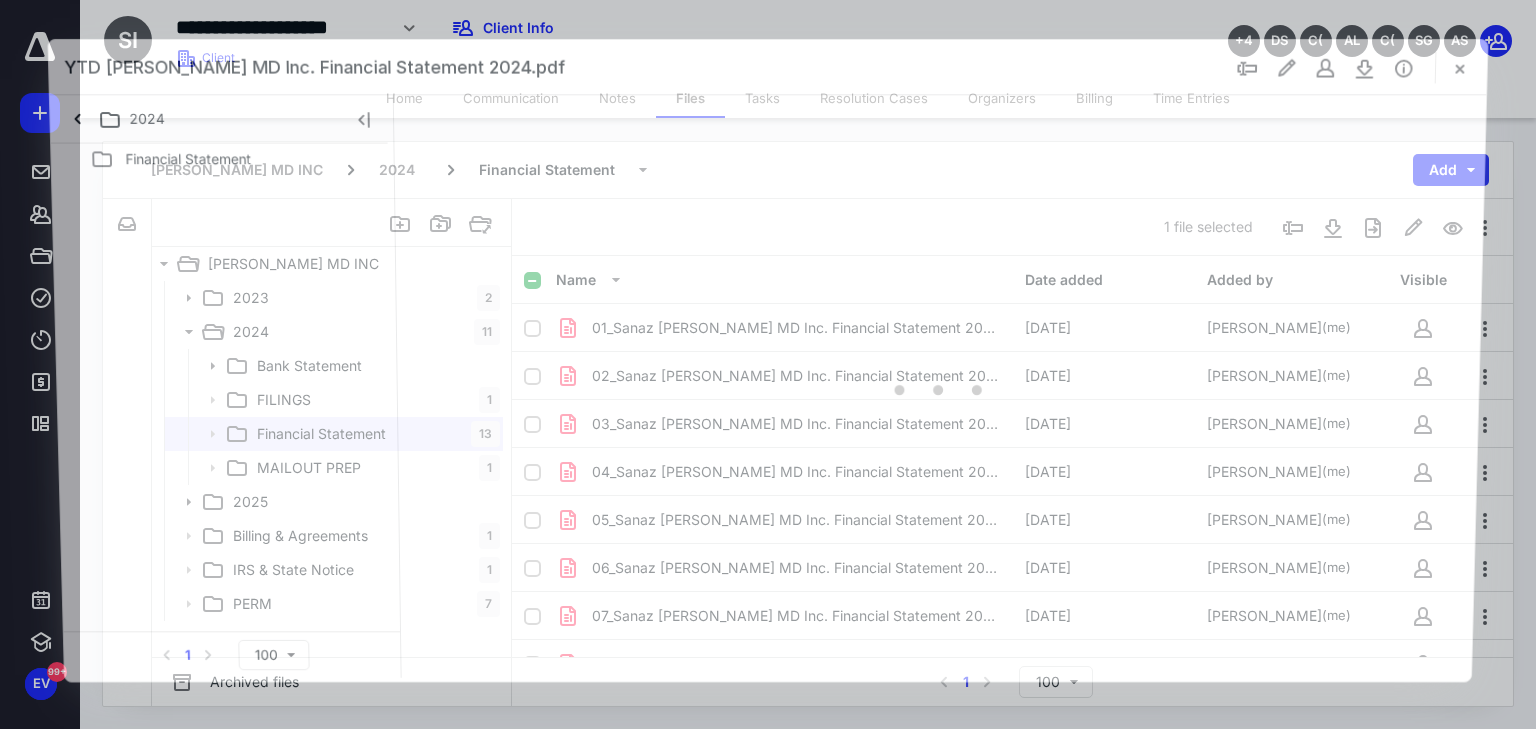 scroll, scrollTop: 267, scrollLeft: 0, axis: vertical 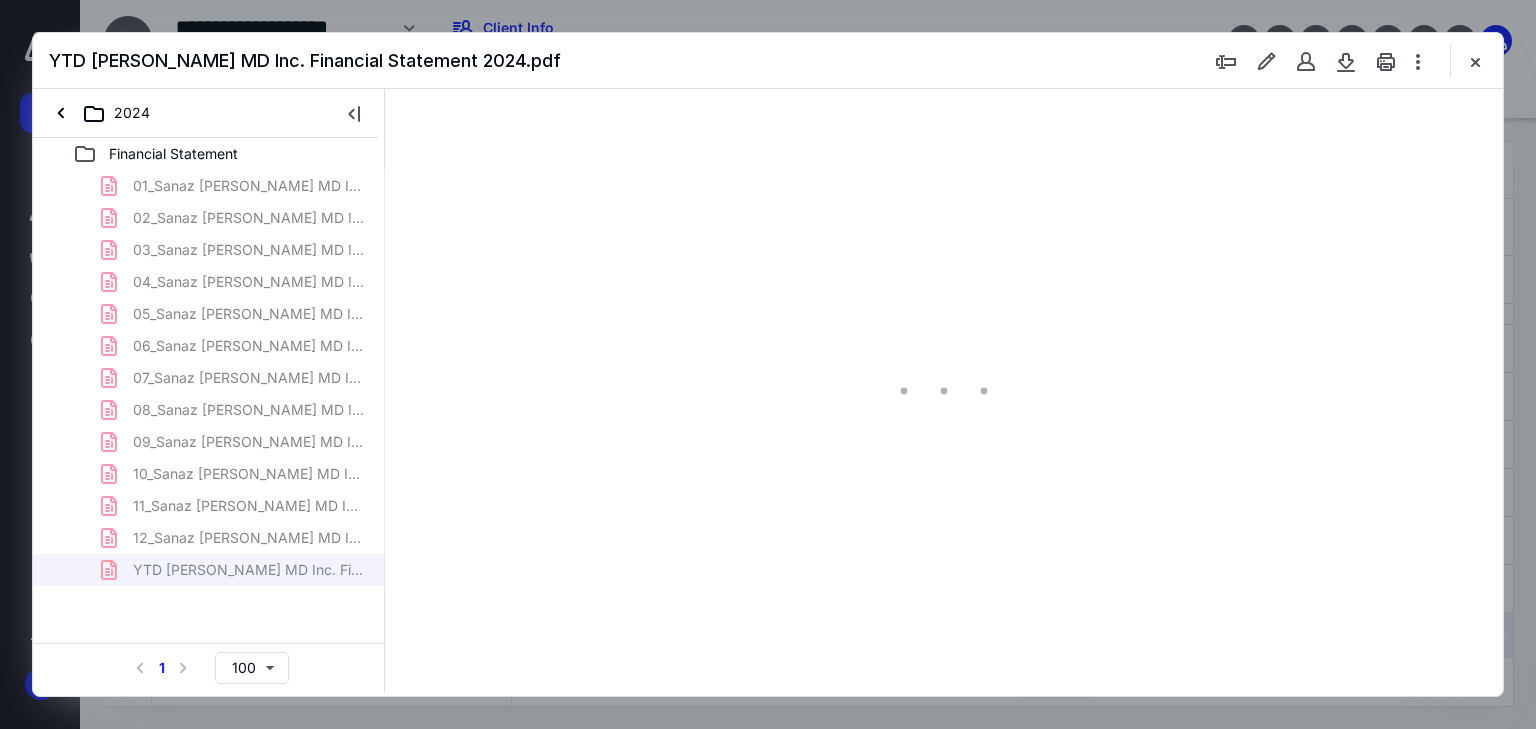 type on "66" 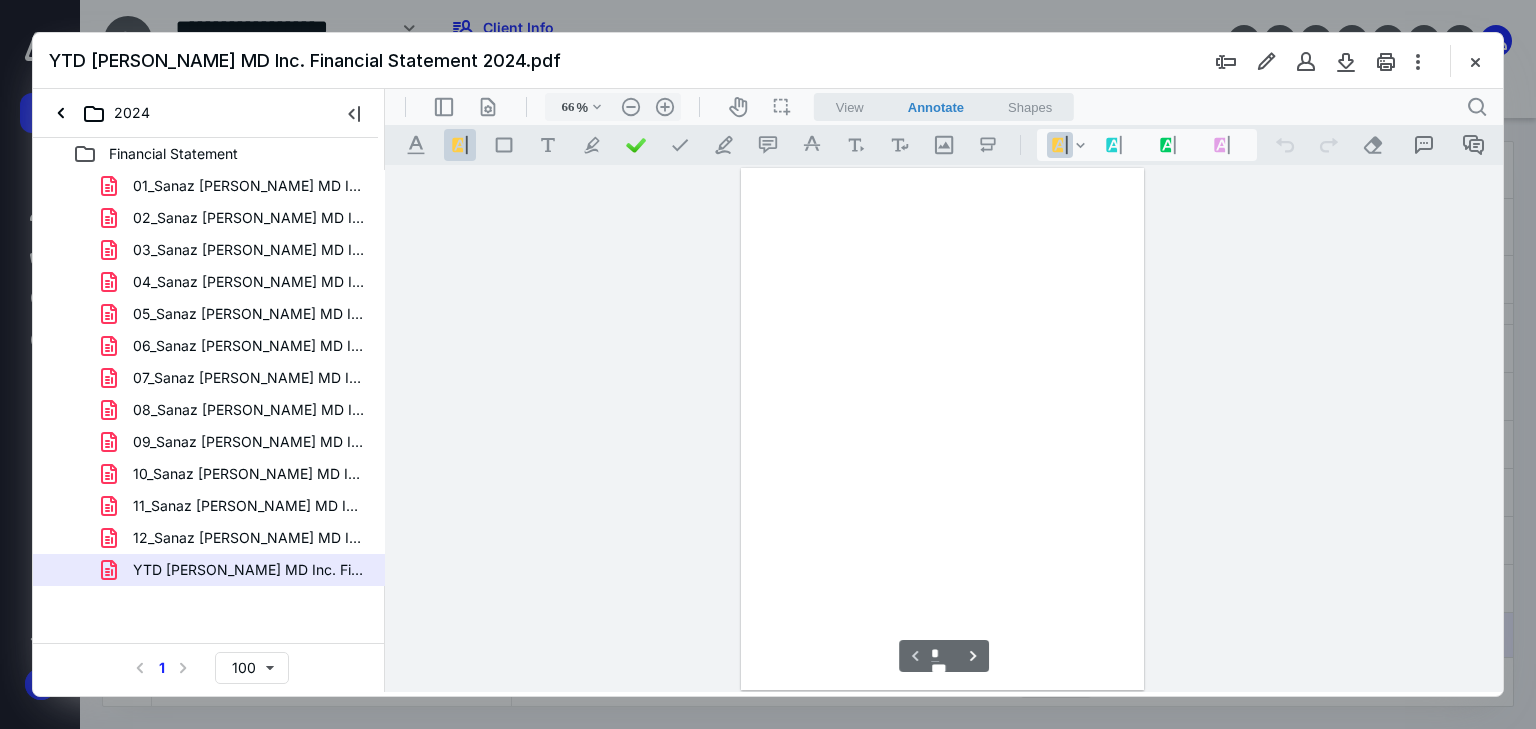 scroll, scrollTop: 79, scrollLeft: 0, axis: vertical 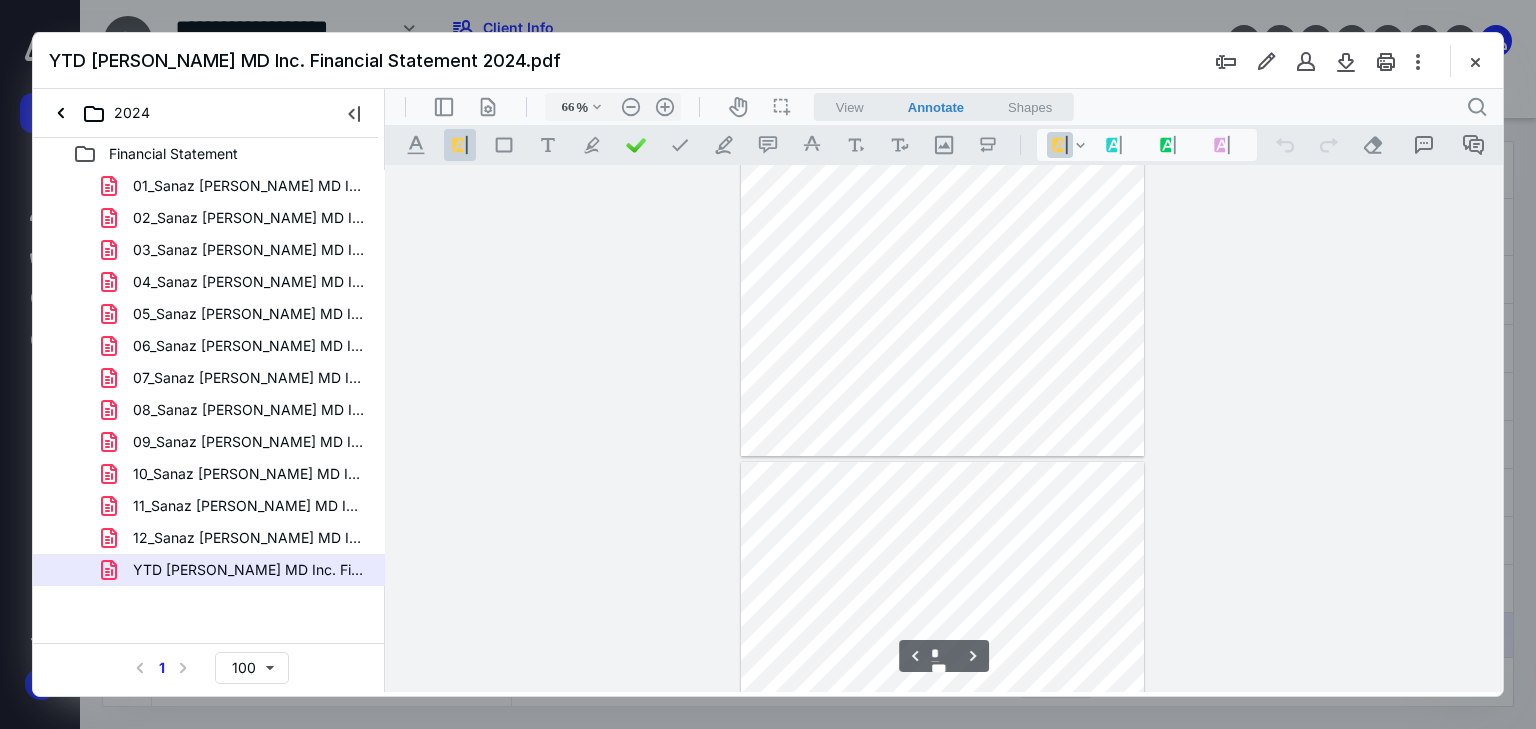type on "*" 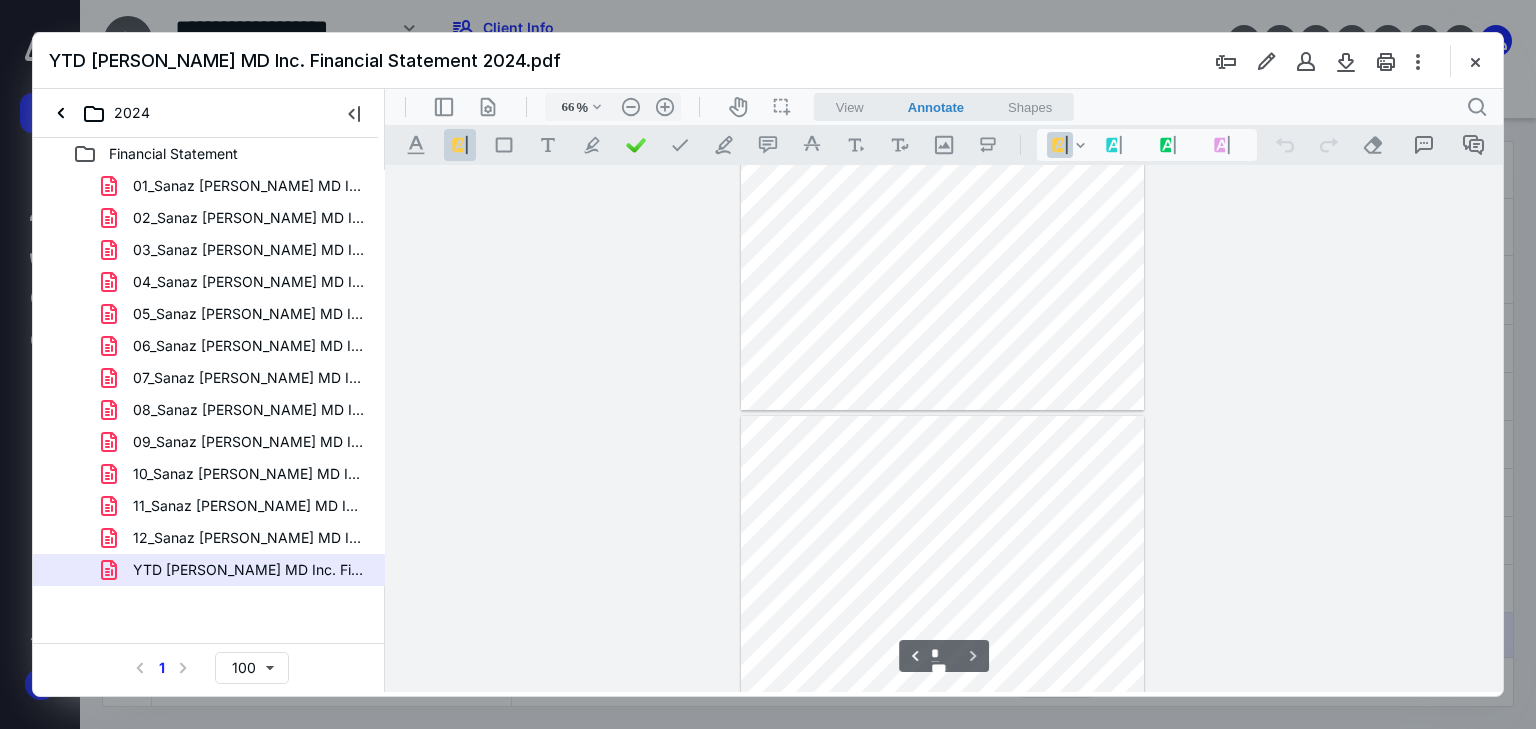 scroll, scrollTop: 1892, scrollLeft: 0, axis: vertical 